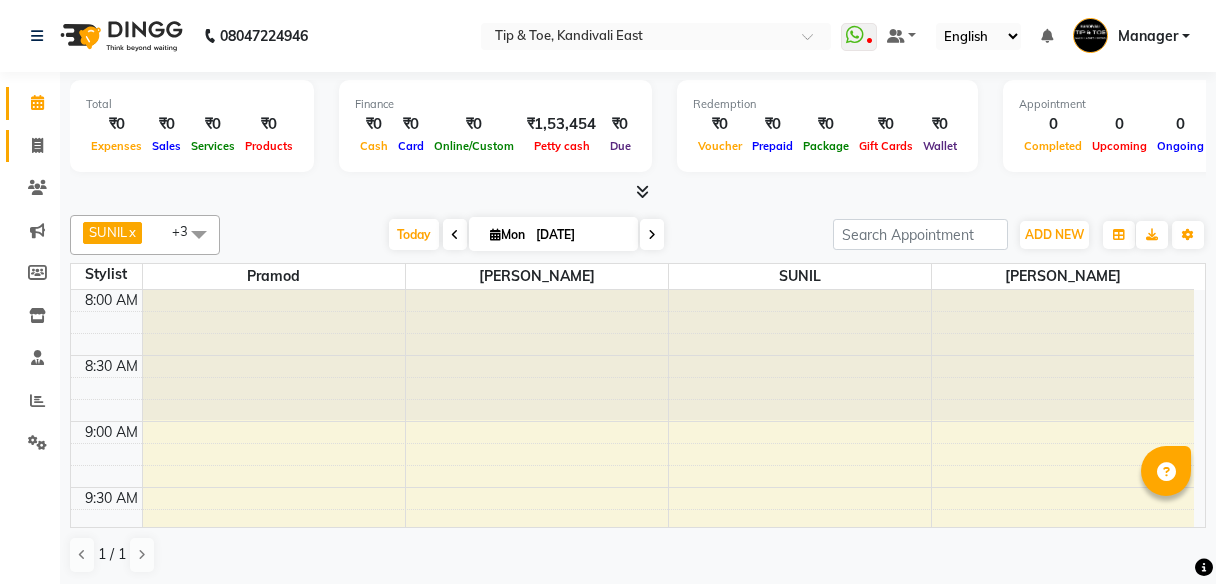 scroll, scrollTop: 0, scrollLeft: 0, axis: both 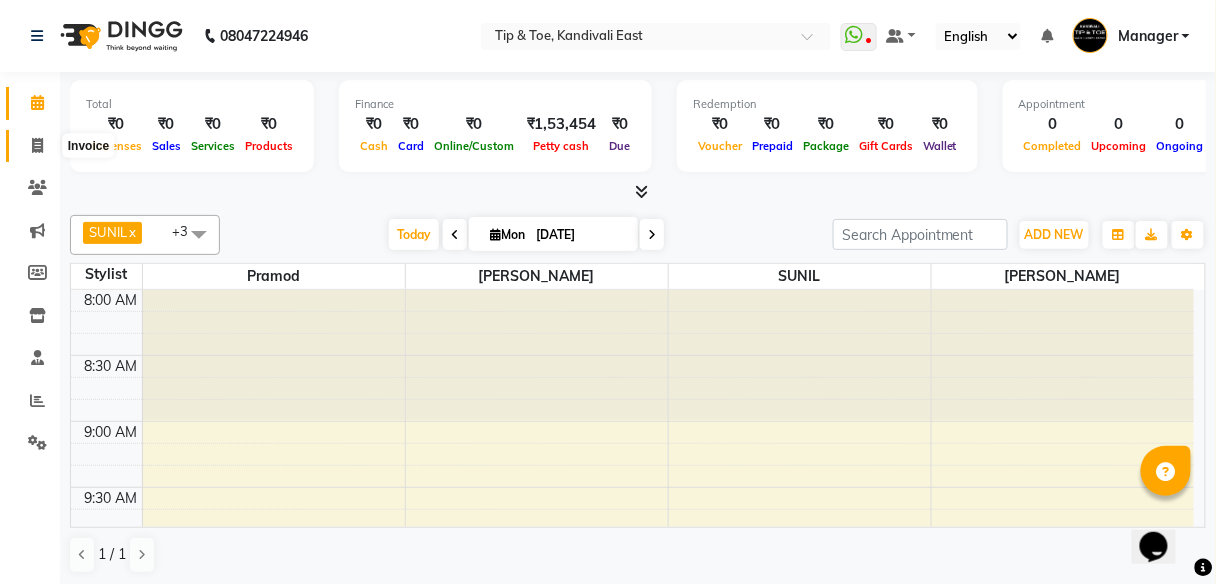 drag, startPoint x: 28, startPoint y: 139, endPoint x: 33, endPoint y: 108, distance: 31.400637 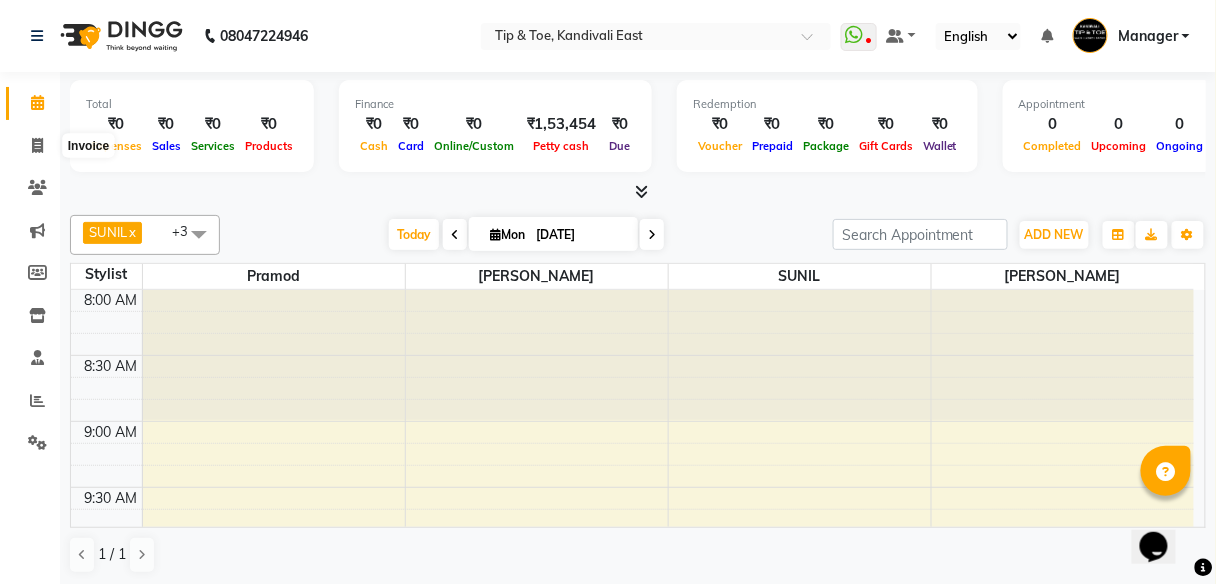 select on "7846" 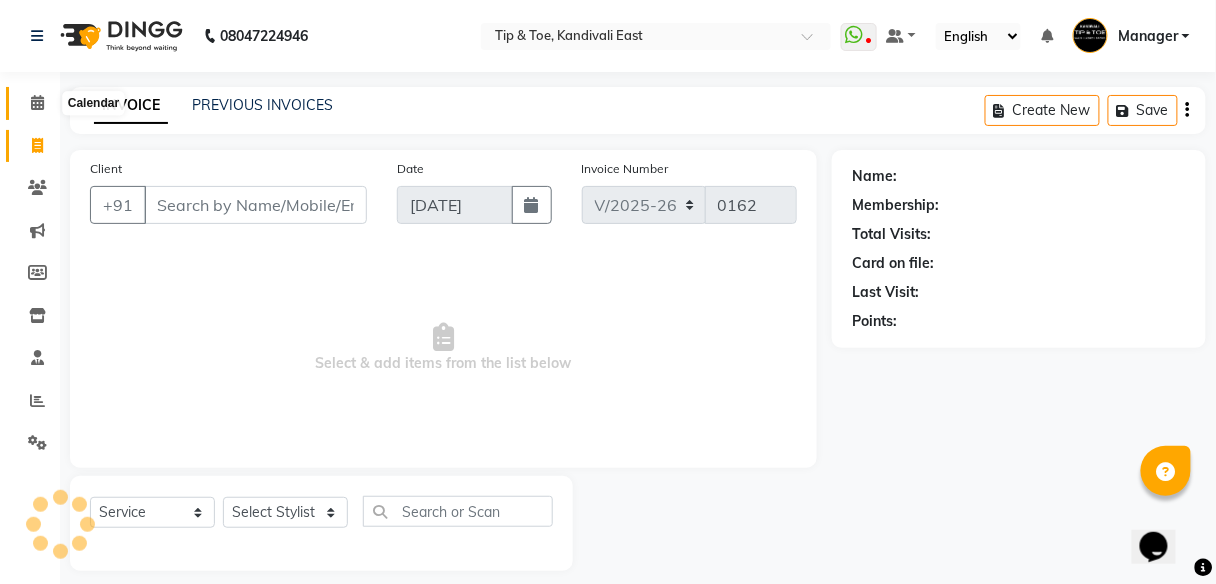 click 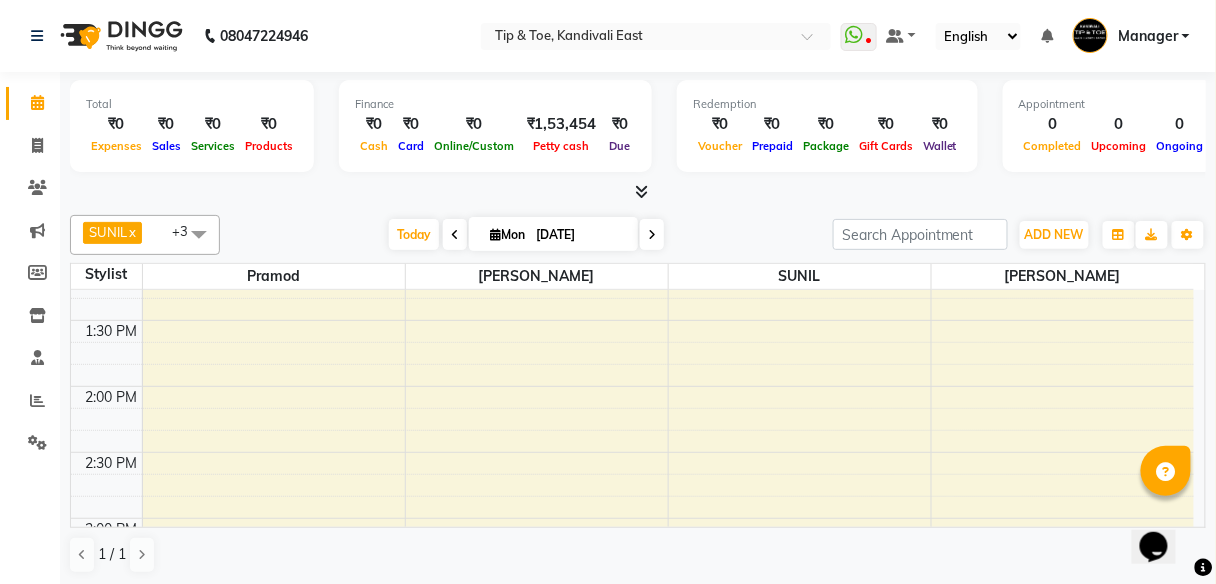 scroll, scrollTop: 640, scrollLeft: 0, axis: vertical 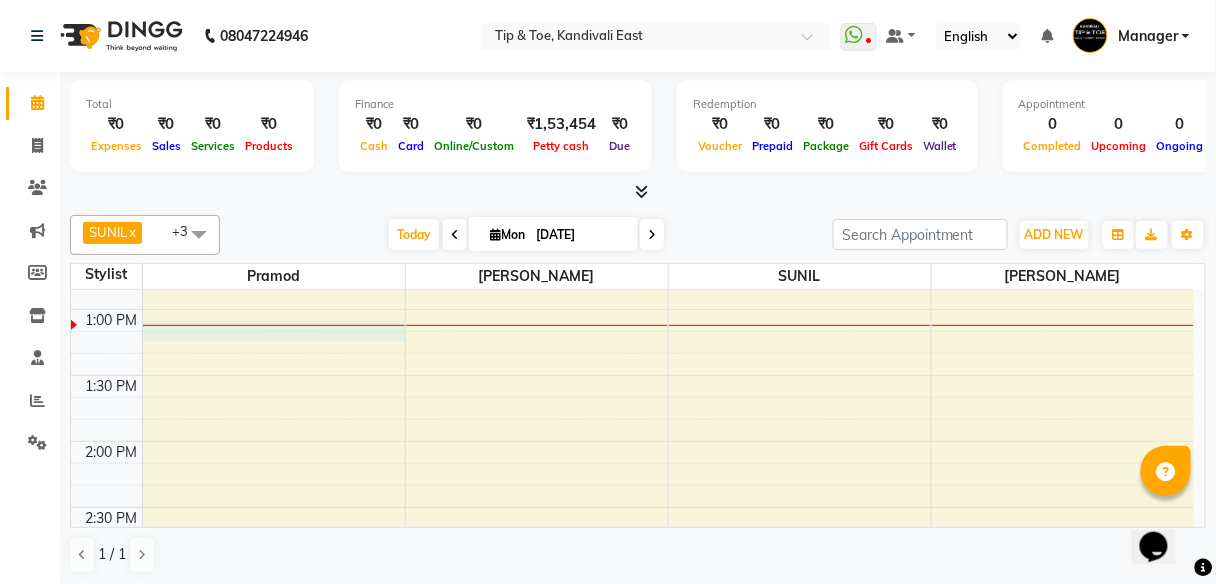 click on "8:00 AM 8:30 AM 9:00 AM 9:30 AM 10:00 AM 10:30 AM 11:00 AM 11:30 AM 12:00 PM 12:30 PM 1:00 PM 1:30 PM 2:00 PM 2:30 PM 3:00 PM 3:30 PM 4:00 PM 4:30 PM 5:00 PM 5:30 PM 6:00 PM 6:30 PM 7:00 PM 7:30 PM 8:00 PM 8:30 PM" at bounding box center (632, 507) 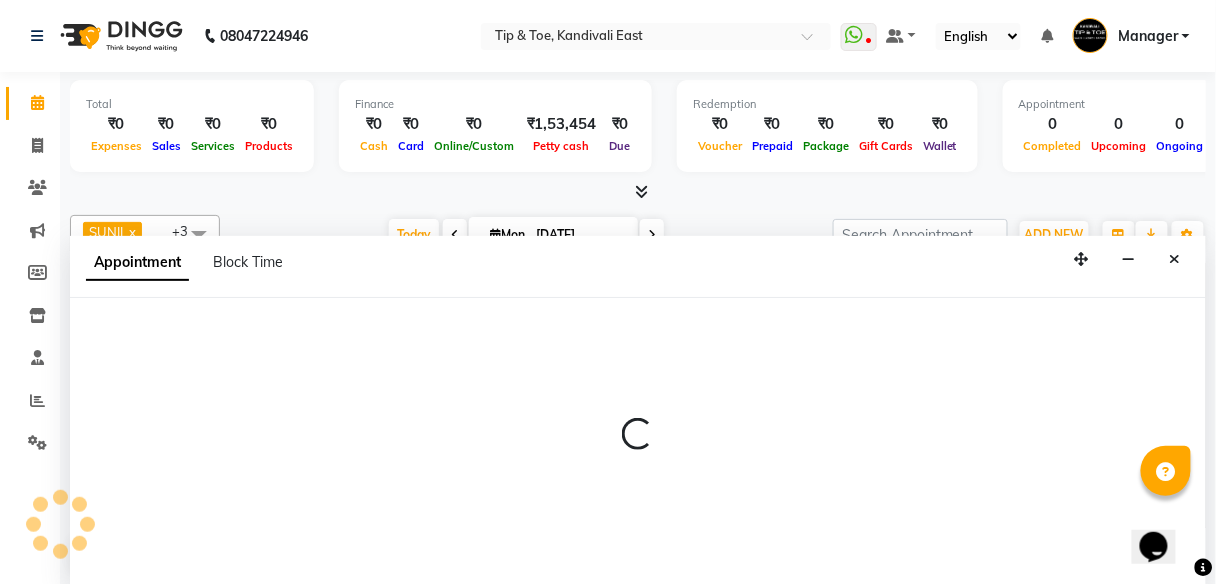 scroll, scrollTop: 1, scrollLeft: 0, axis: vertical 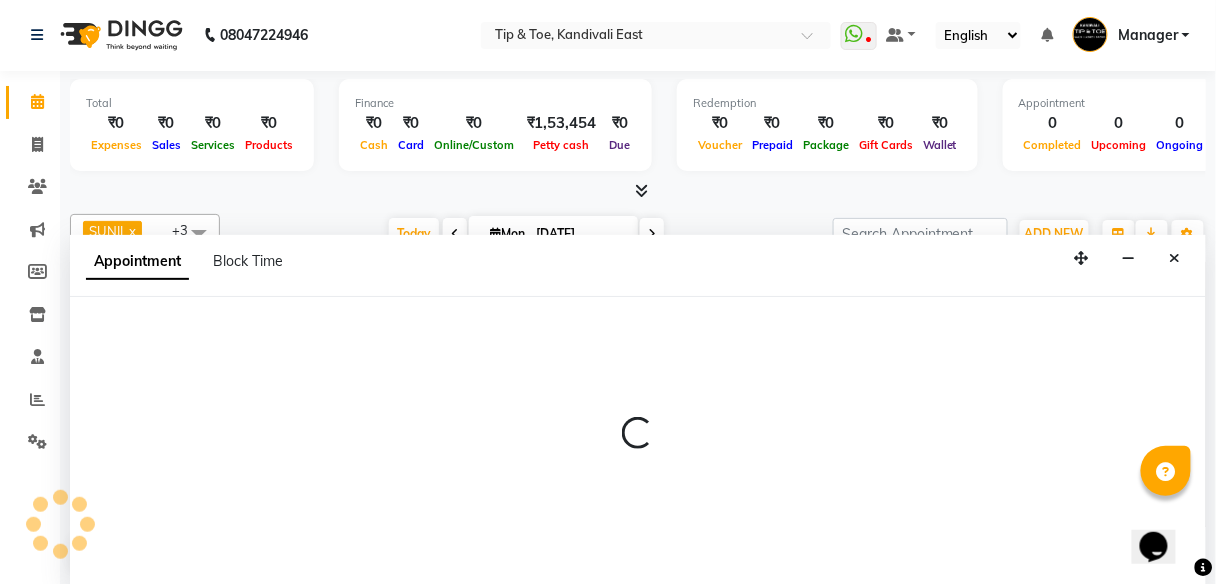 select on "70361" 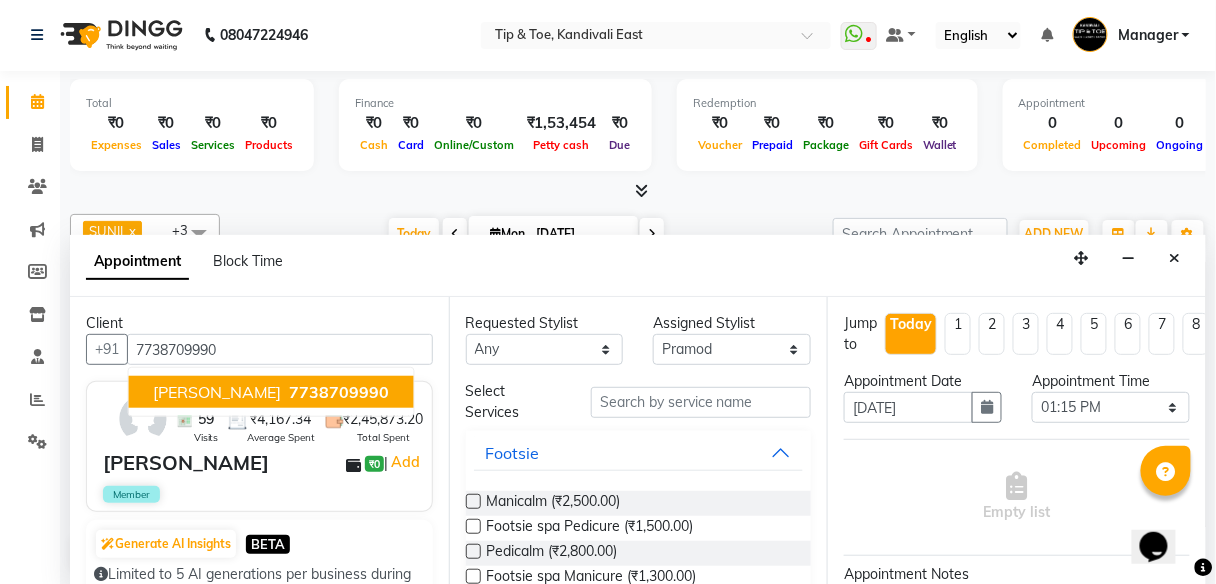 click on "[PERSON_NAME]" at bounding box center [217, 392] 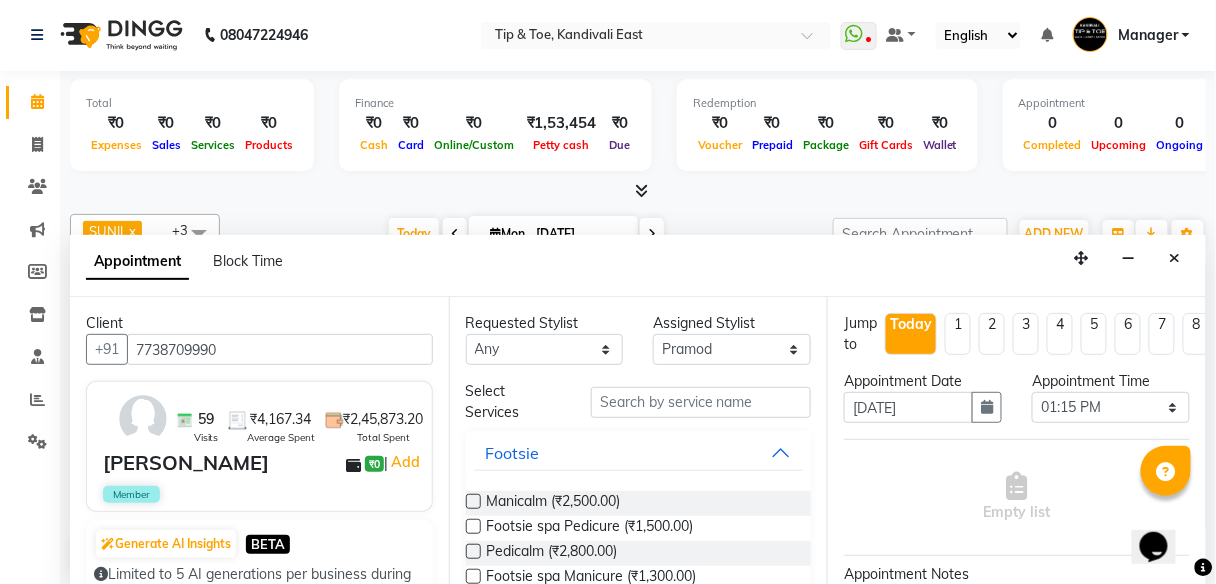 type on "7738709990" 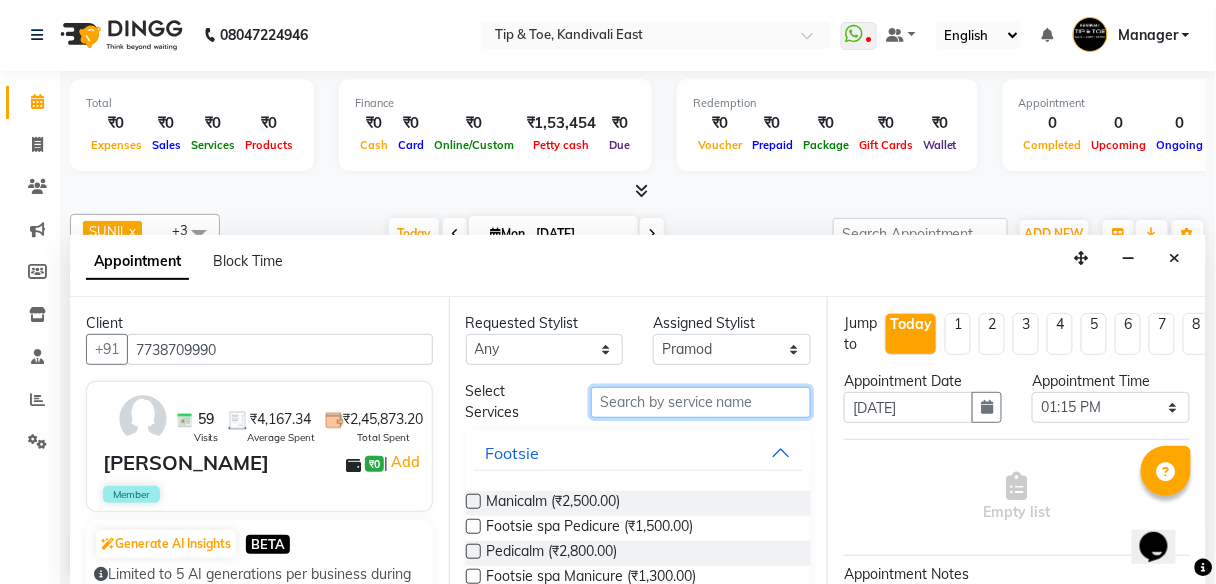 click at bounding box center (701, 402) 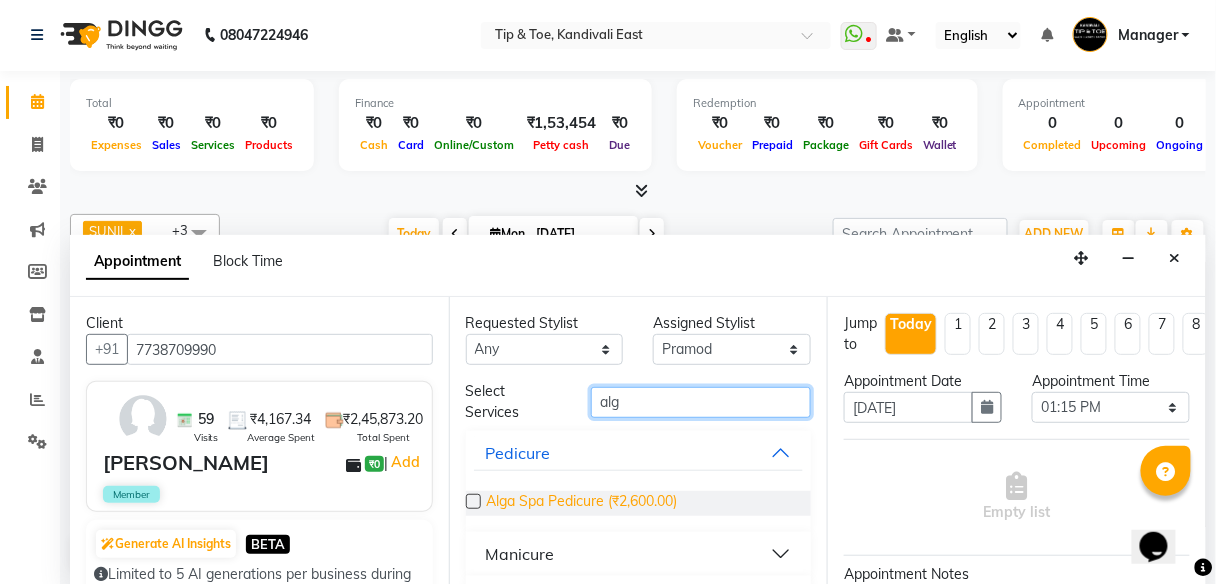 type on "alg" 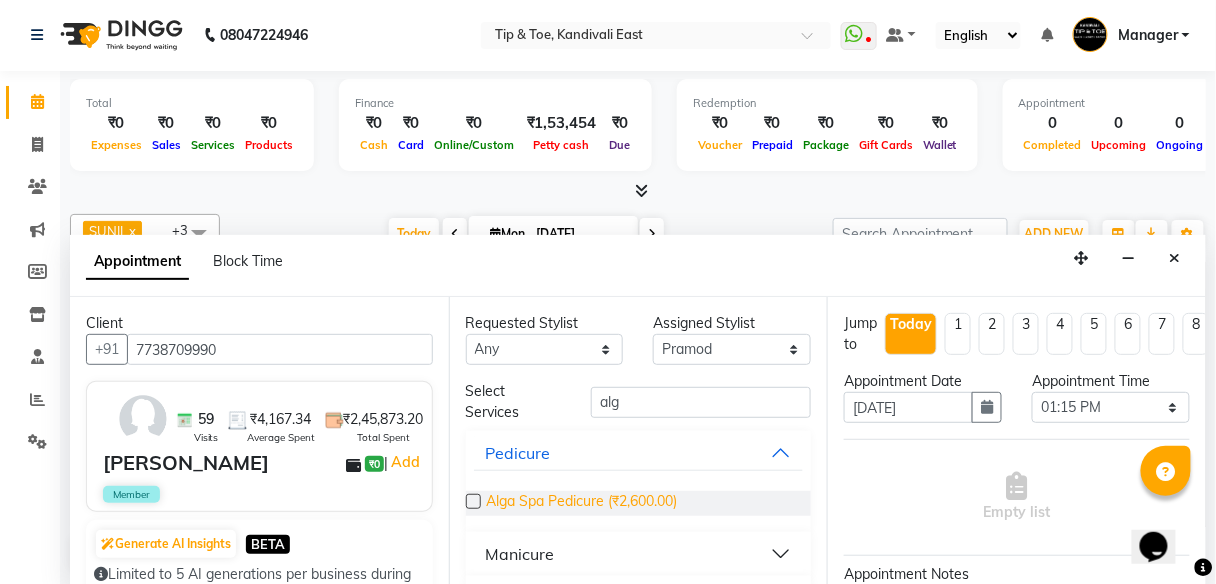 click on "Alga Spa Pedicure (₹2,600.00)" at bounding box center [582, 503] 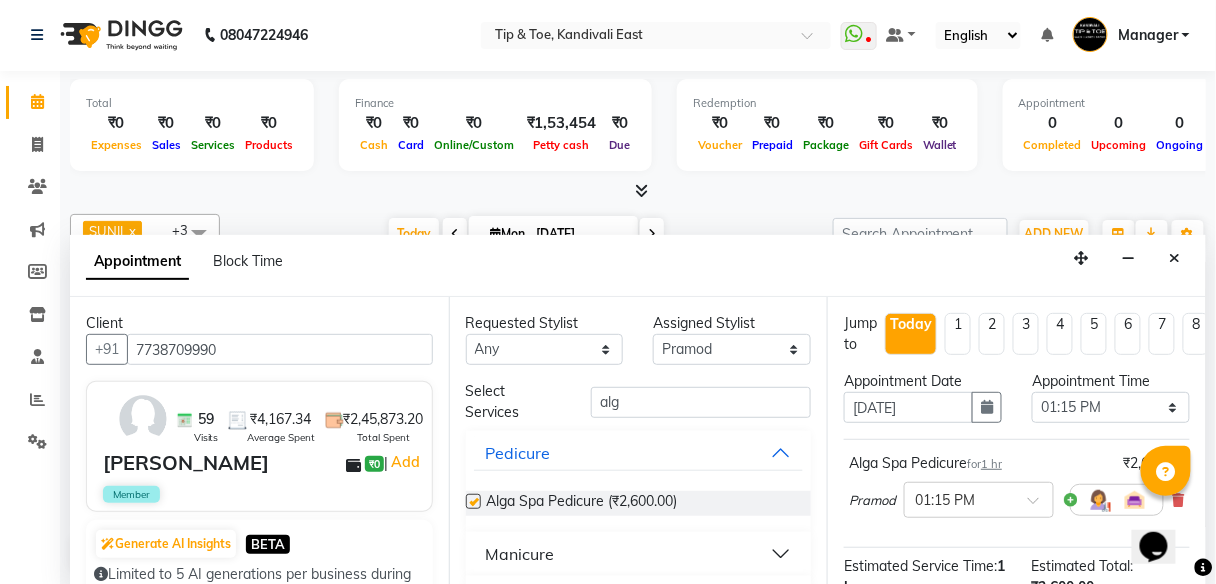 checkbox on "false" 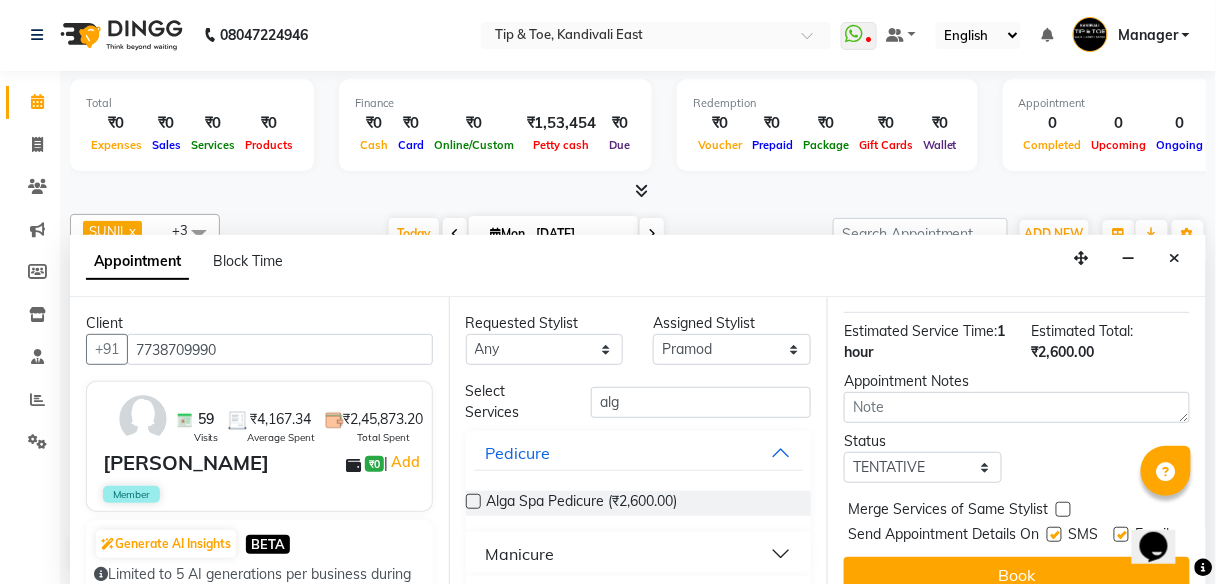 scroll, scrollTop: 240, scrollLeft: 0, axis: vertical 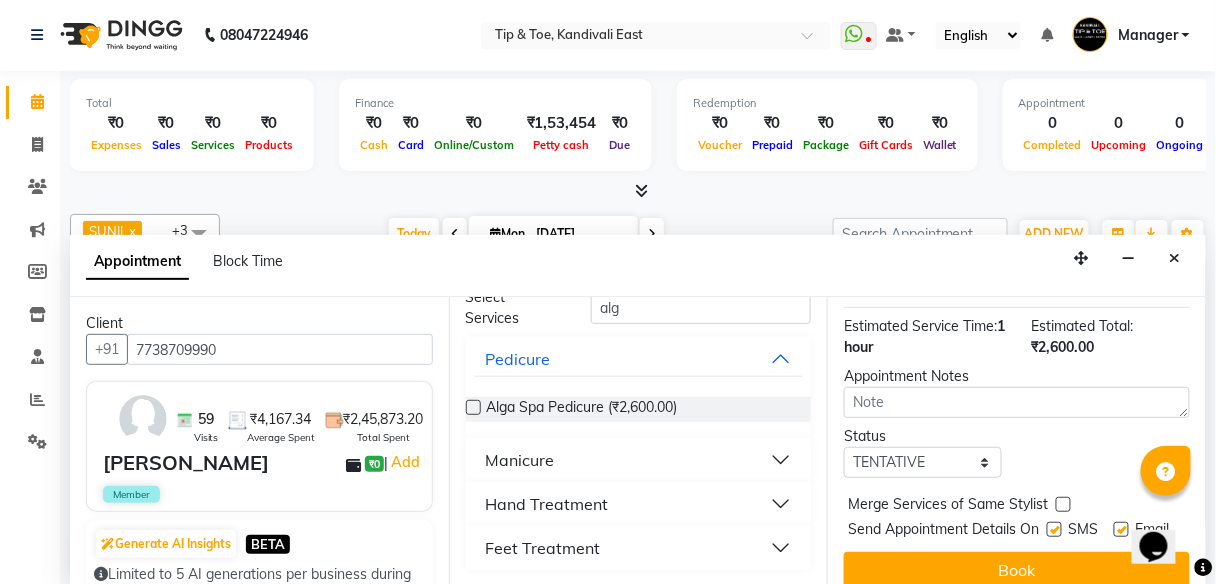 click on "Feet Treatment" at bounding box center [639, 548] 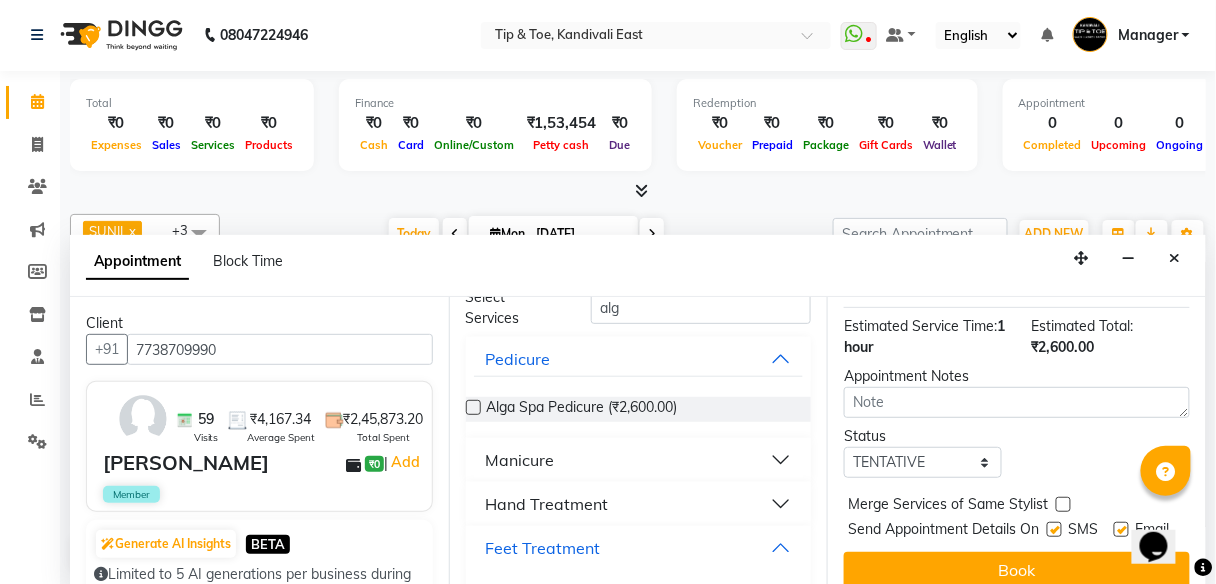 scroll, scrollTop: 168, scrollLeft: 0, axis: vertical 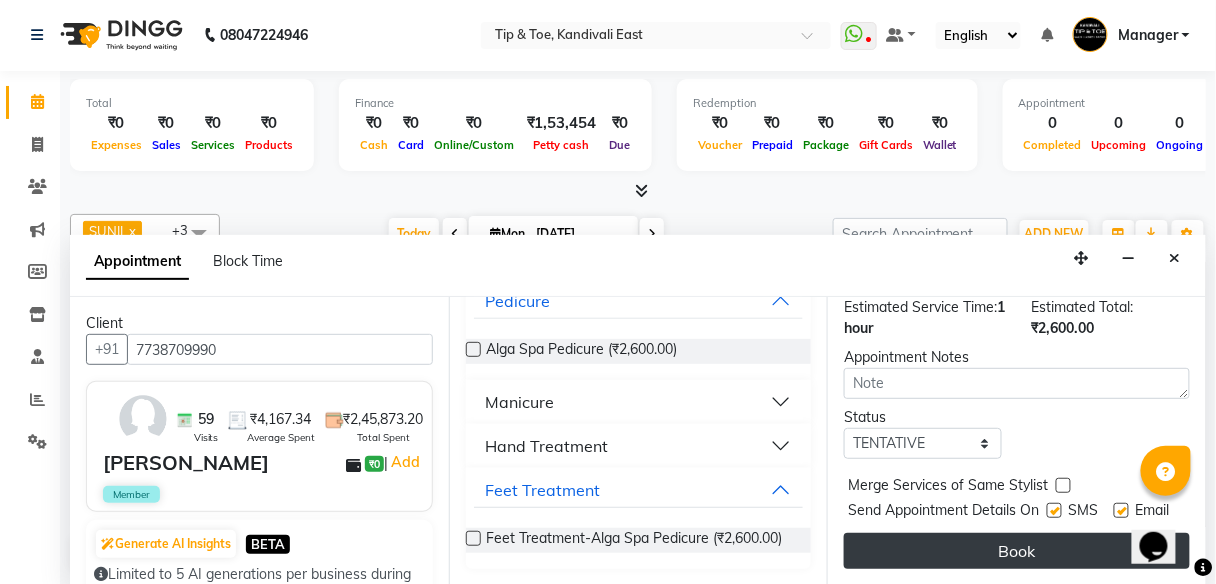 click on "Book" at bounding box center [1017, 551] 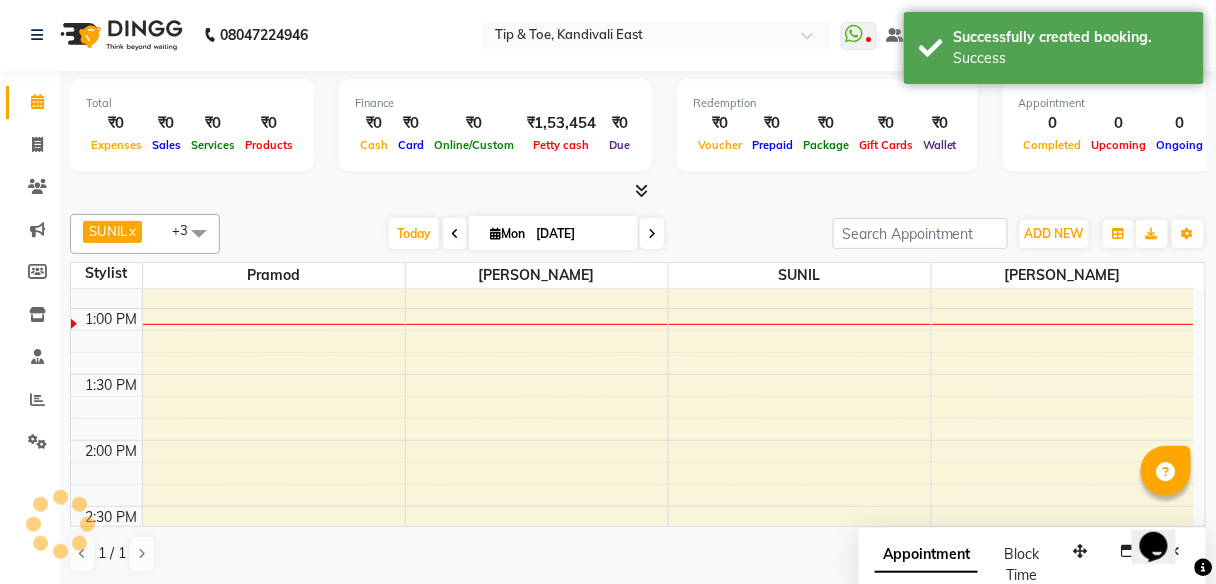 scroll, scrollTop: 0, scrollLeft: 0, axis: both 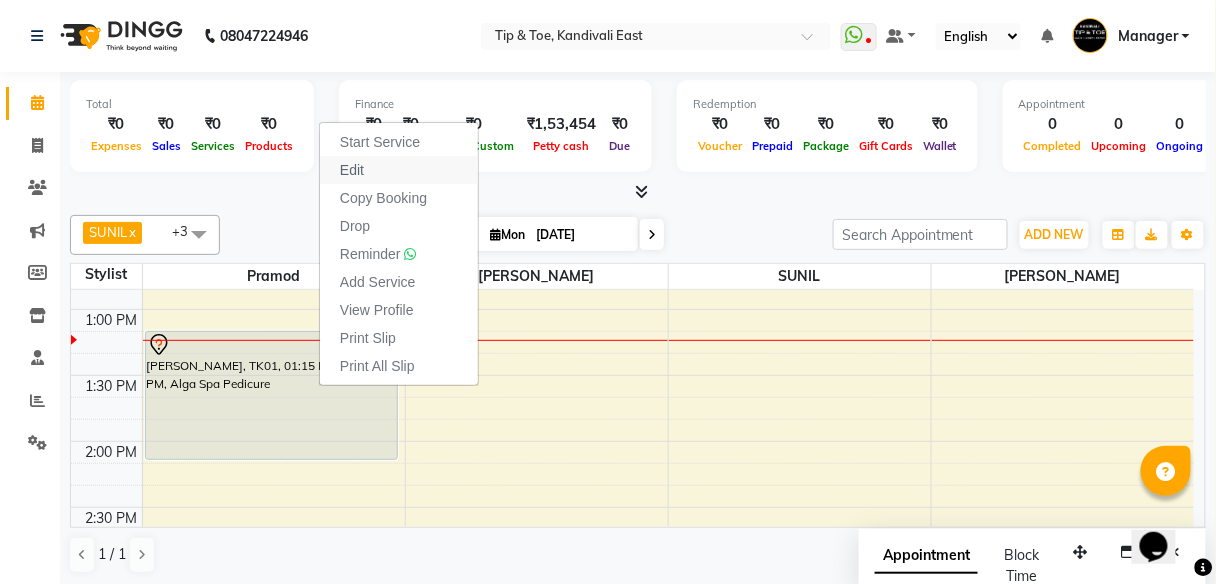 click on "Edit" at bounding box center (352, 170) 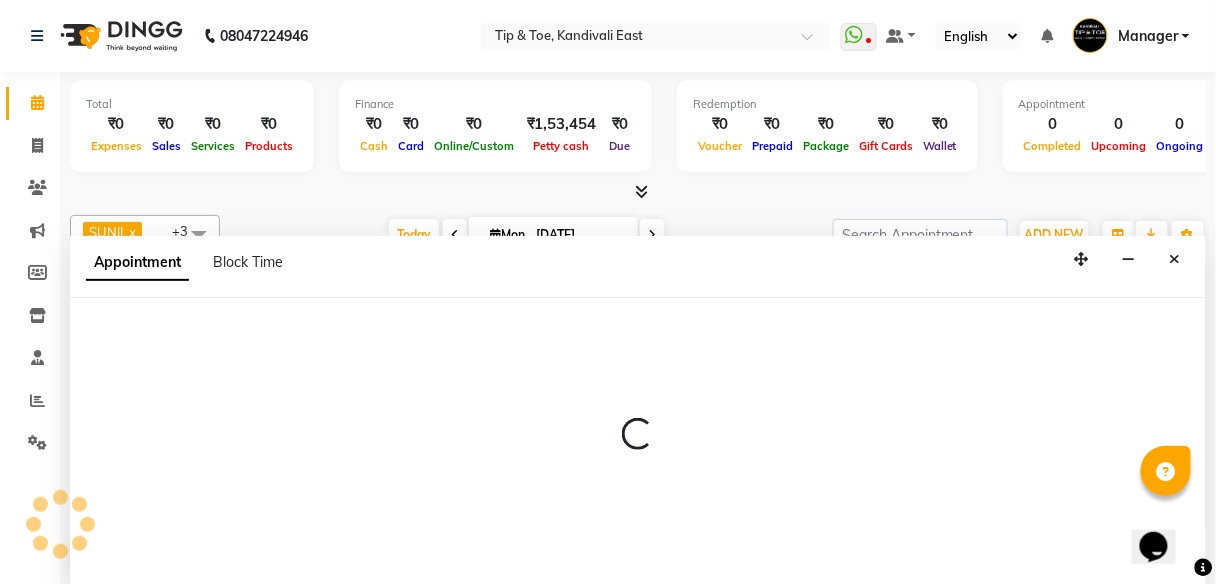 scroll, scrollTop: 1, scrollLeft: 0, axis: vertical 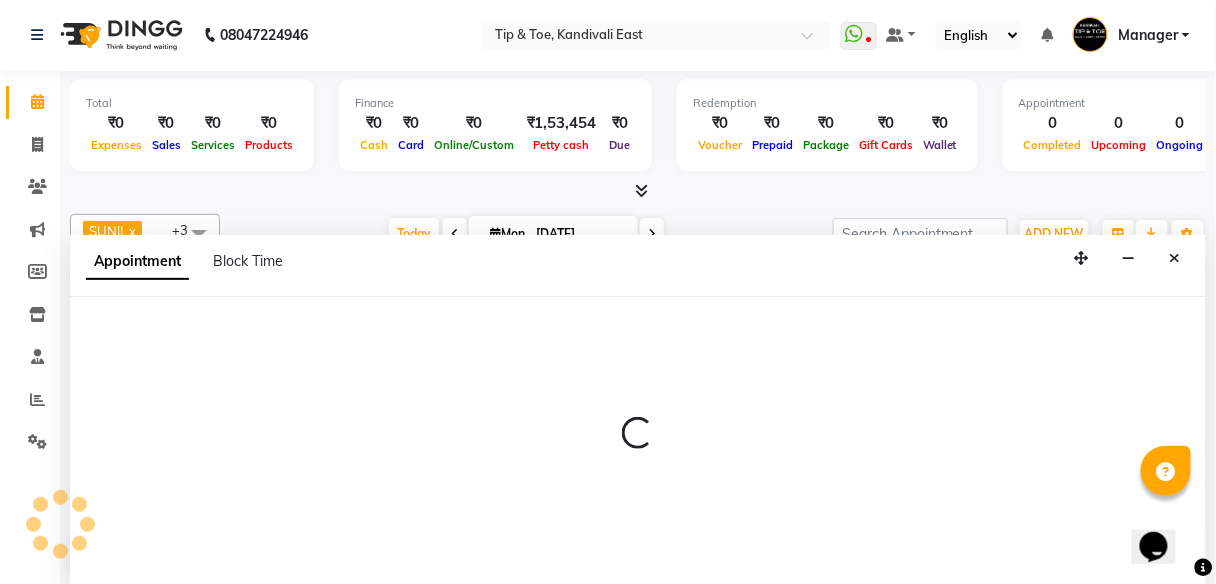 select on "tentative" 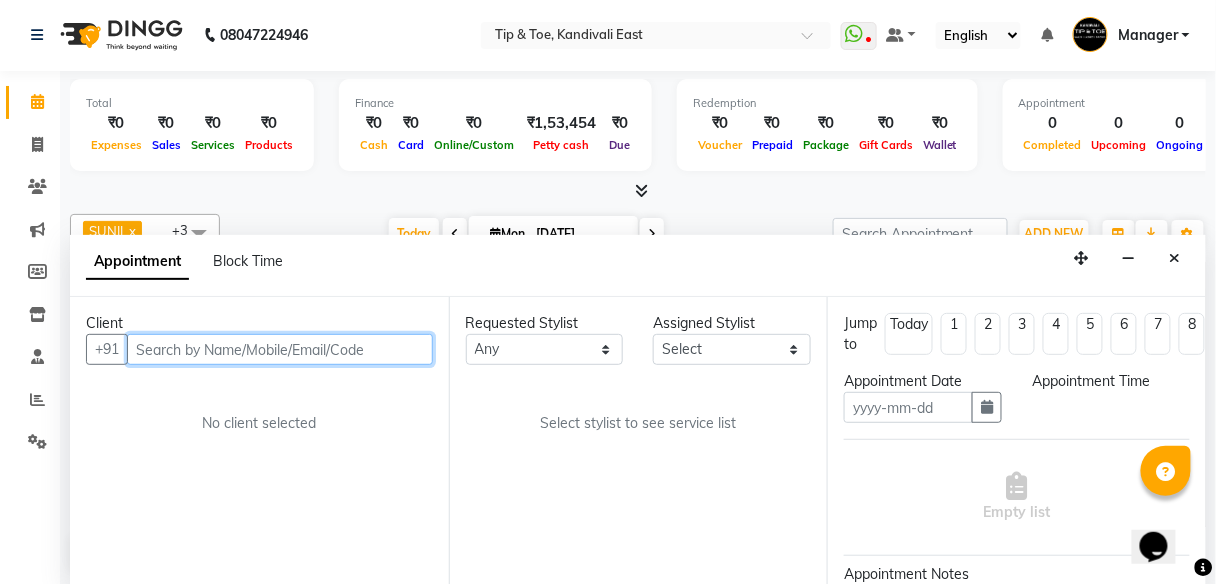 type on "[DATE]" 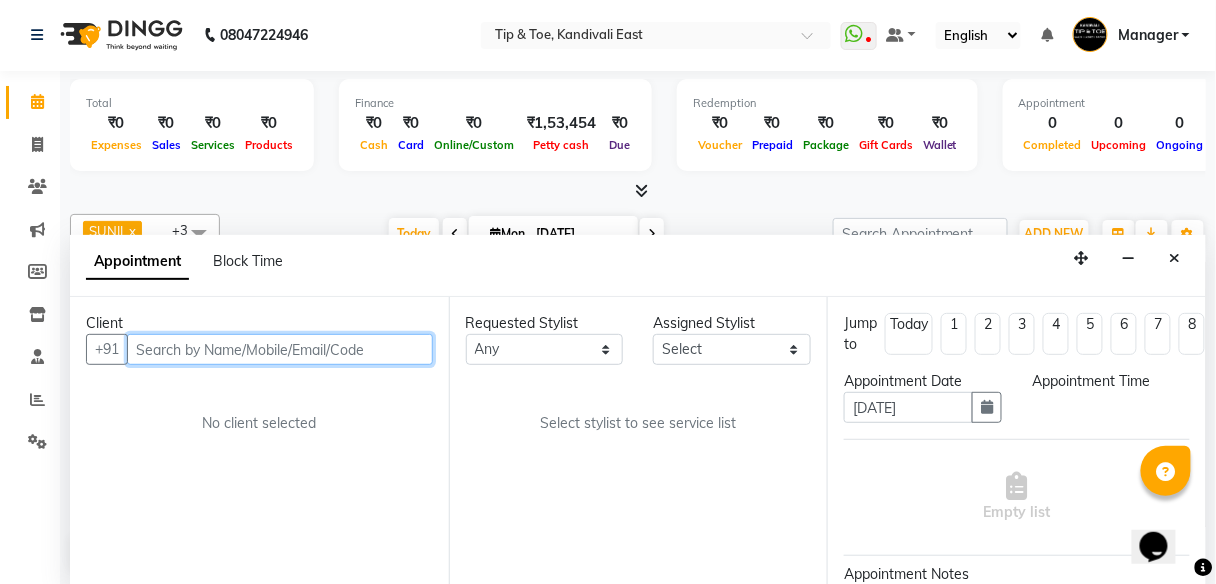 select on "795" 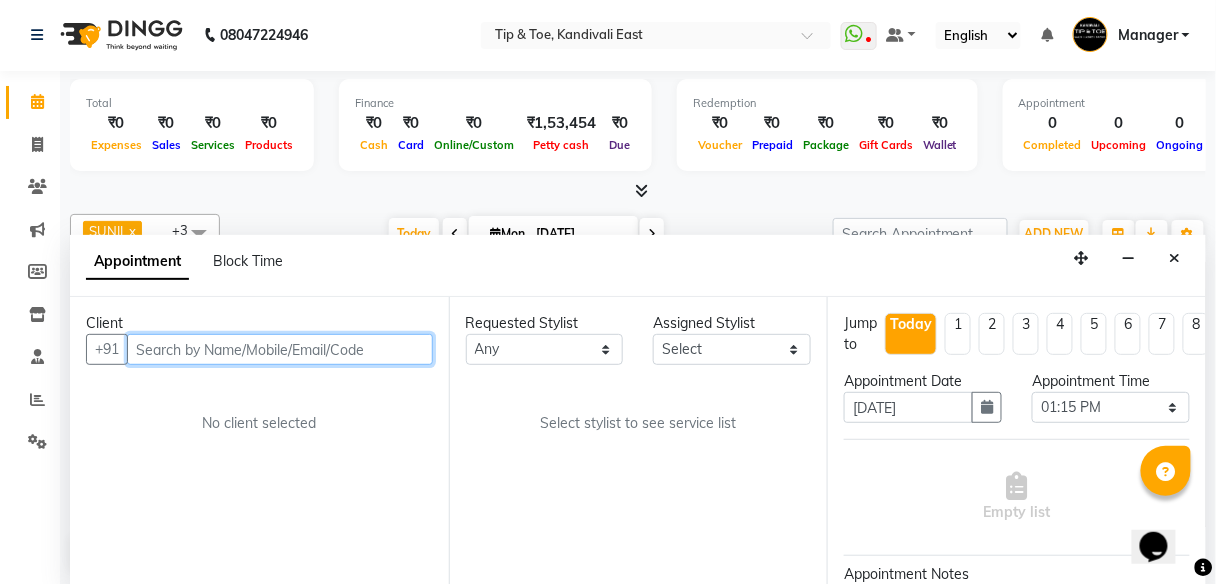 select on "70361" 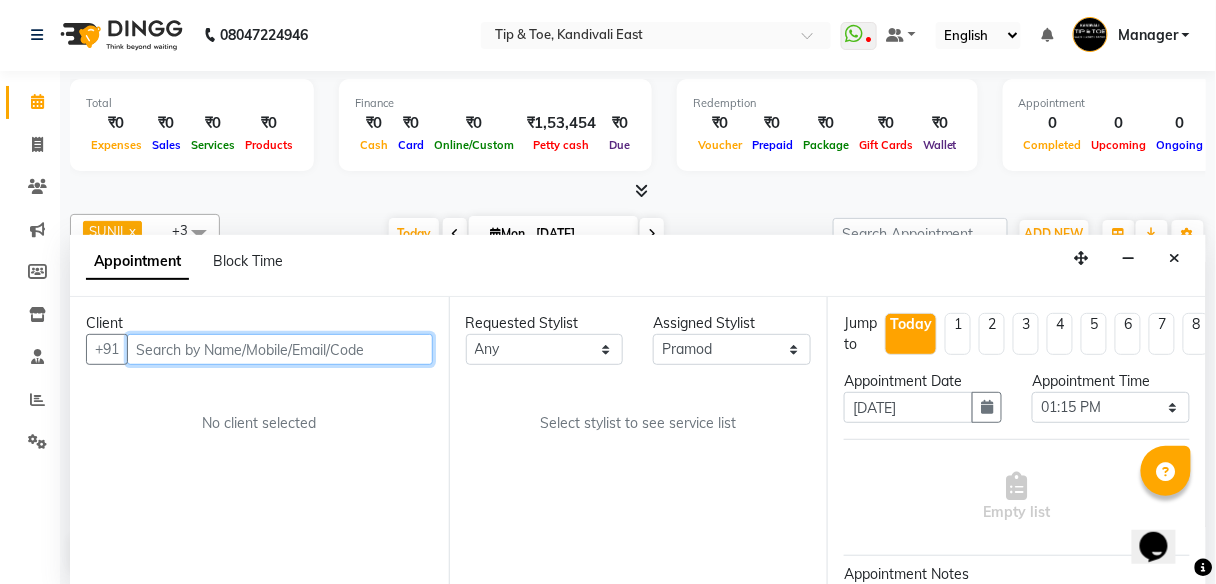 scroll, scrollTop: 650, scrollLeft: 0, axis: vertical 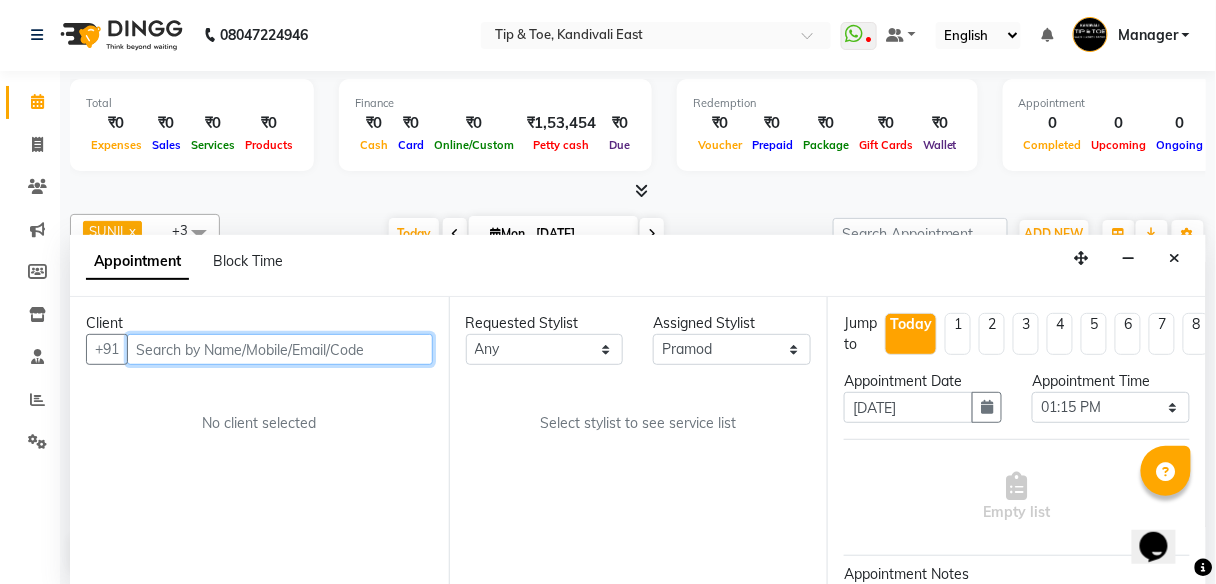 select on "3941" 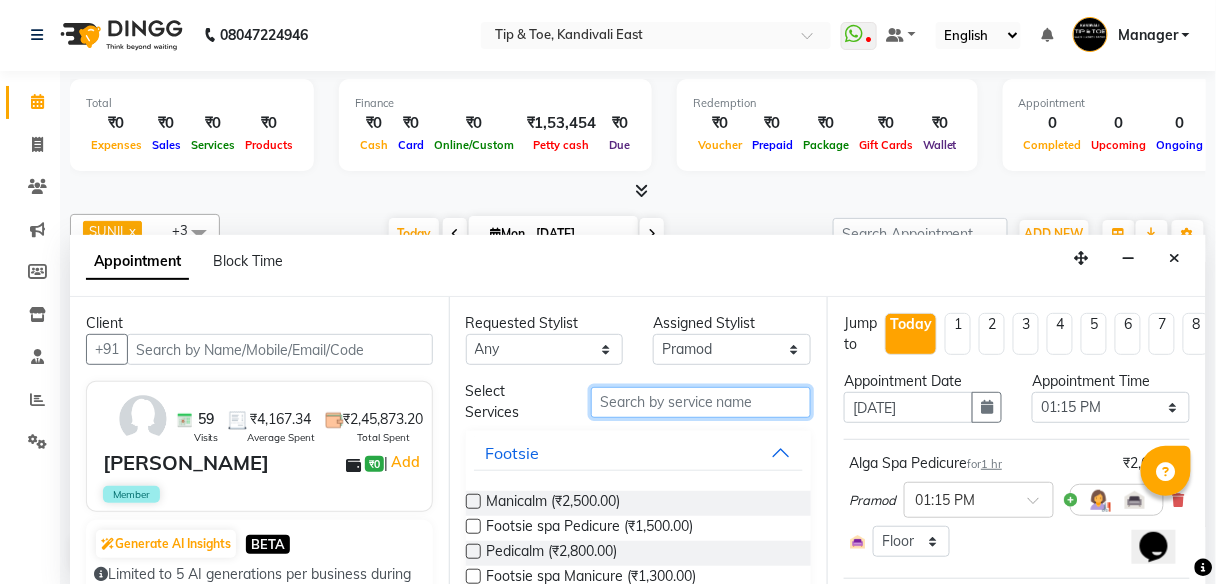 click at bounding box center [701, 402] 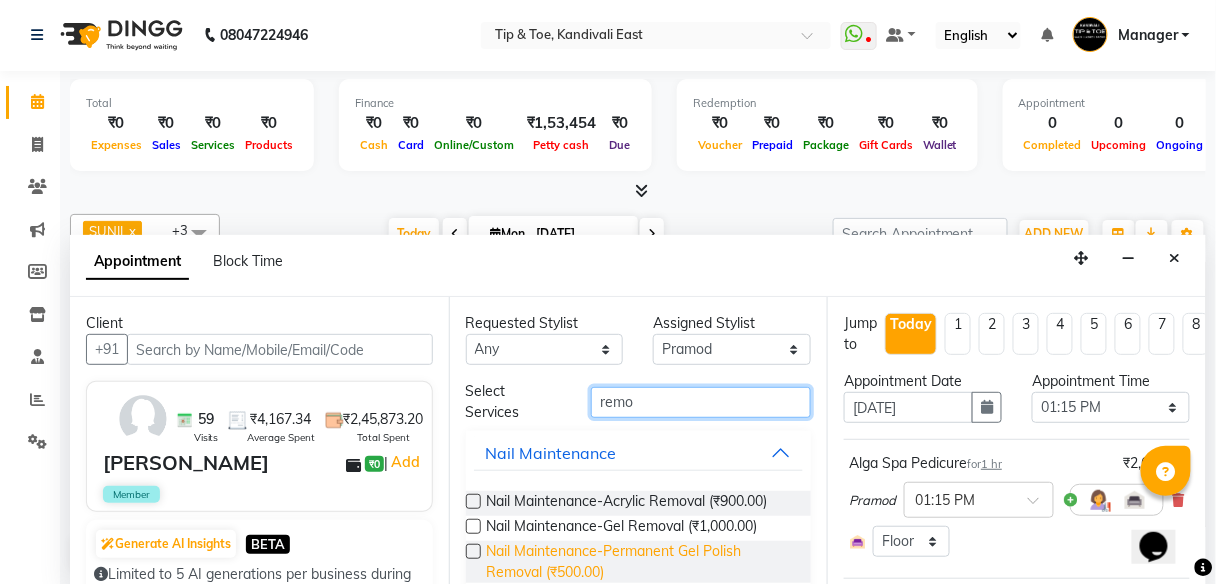 type on "remo" 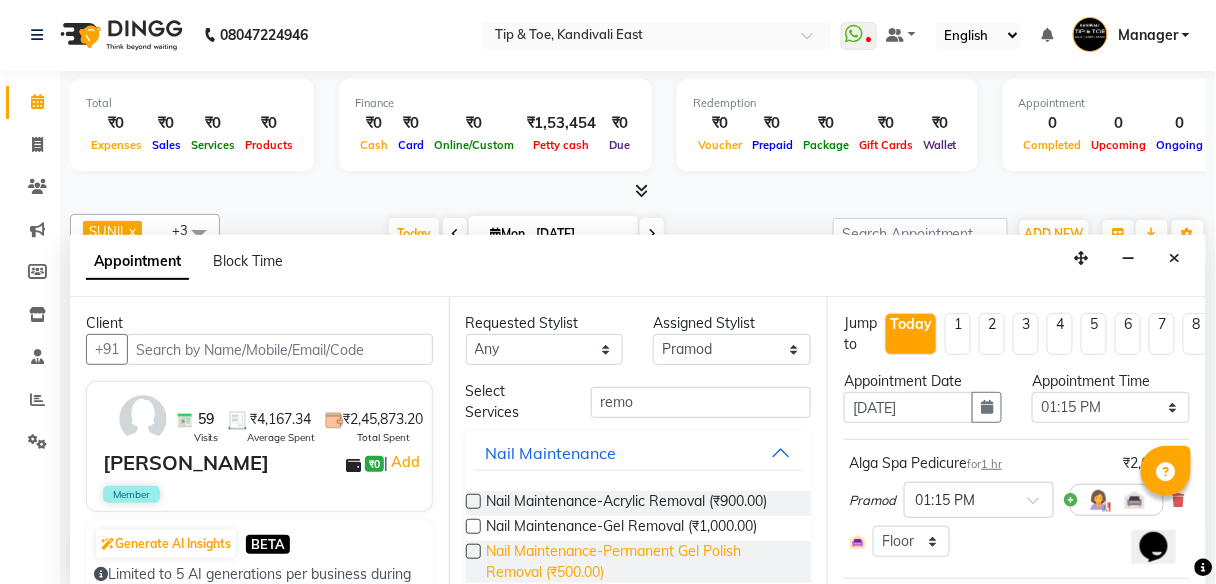 click on "Nail Maintenance-Permanent Gel Polish Removal (₹500.00)" at bounding box center [641, 562] 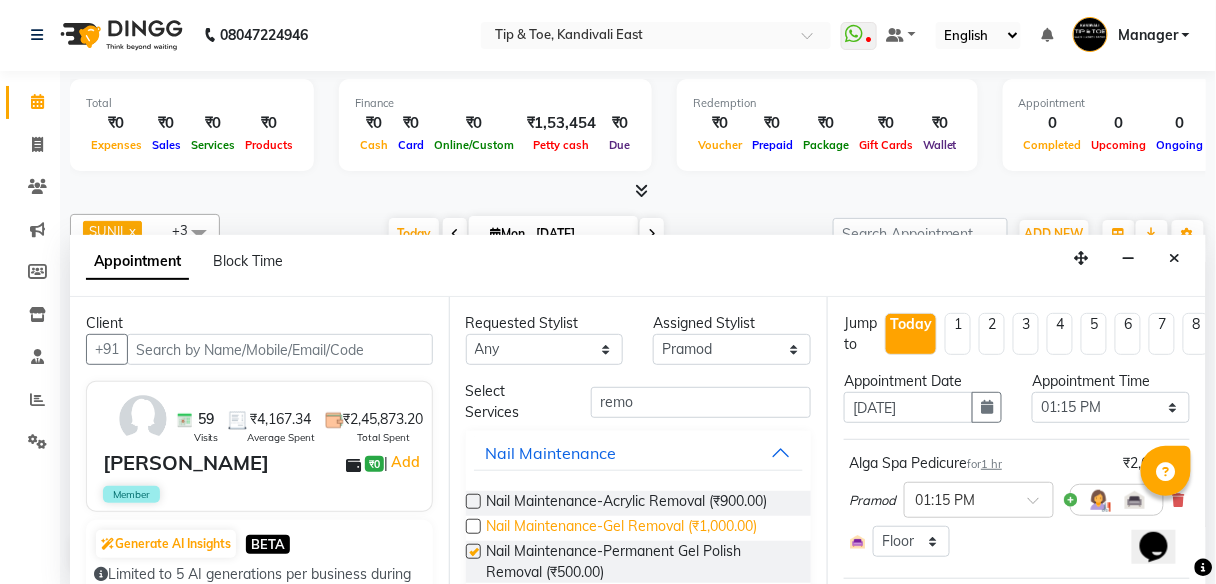 checkbox on "false" 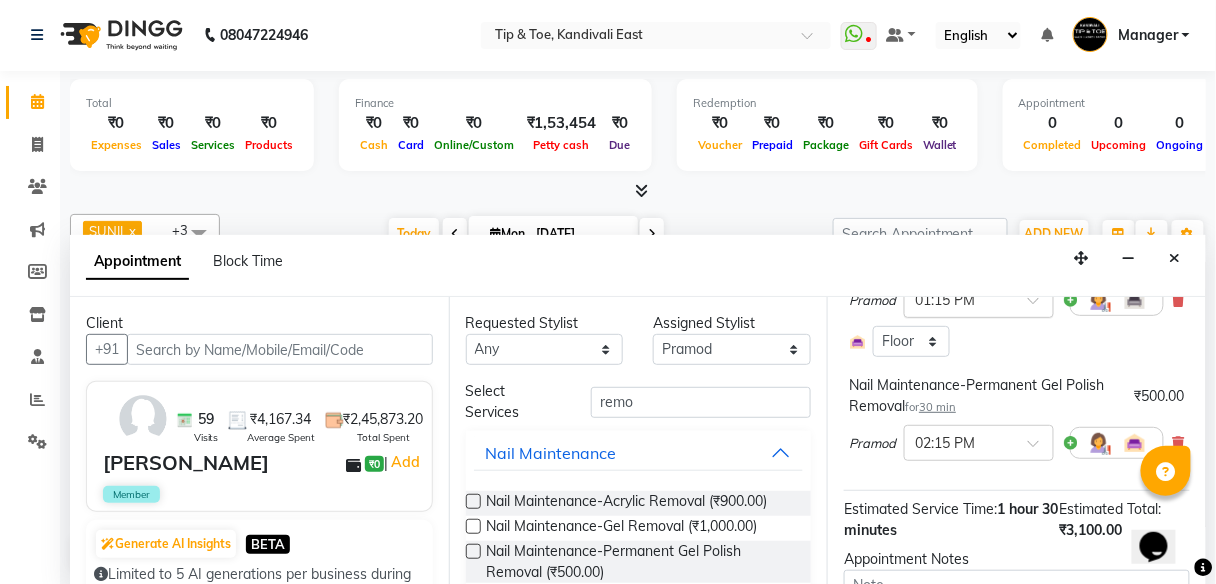 scroll, scrollTop: 354, scrollLeft: 0, axis: vertical 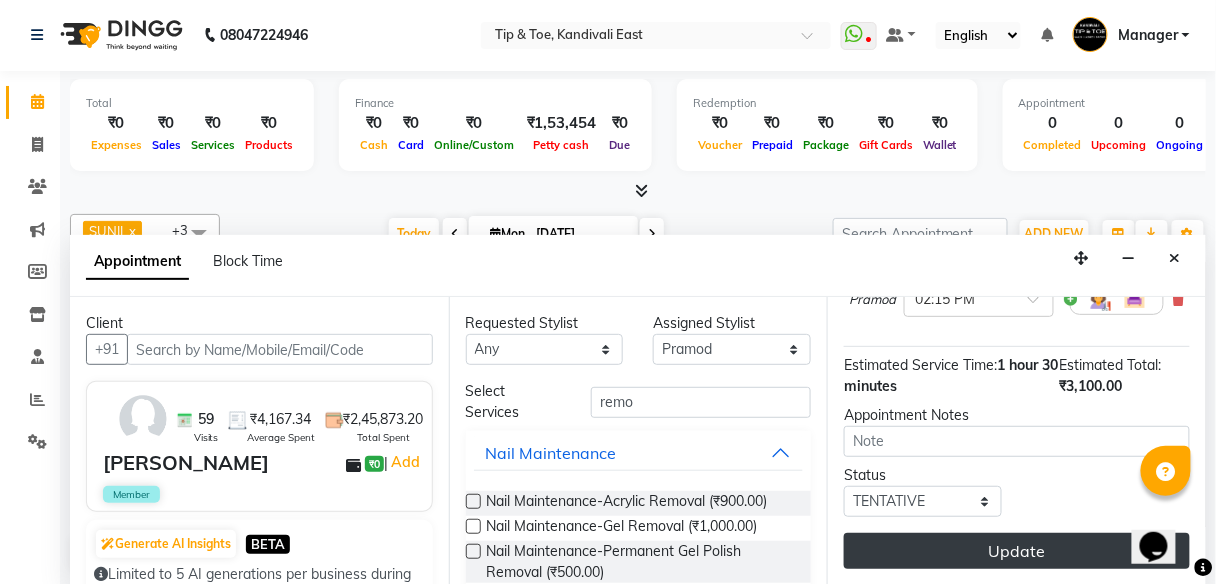 click on "Update" at bounding box center (1017, 551) 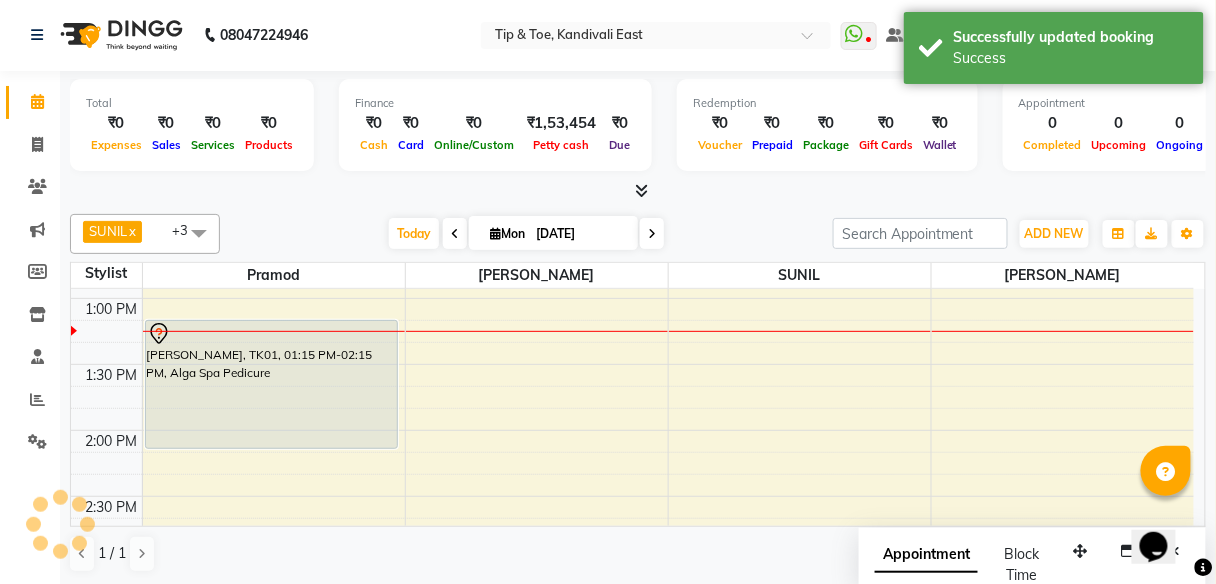 scroll, scrollTop: 0, scrollLeft: 0, axis: both 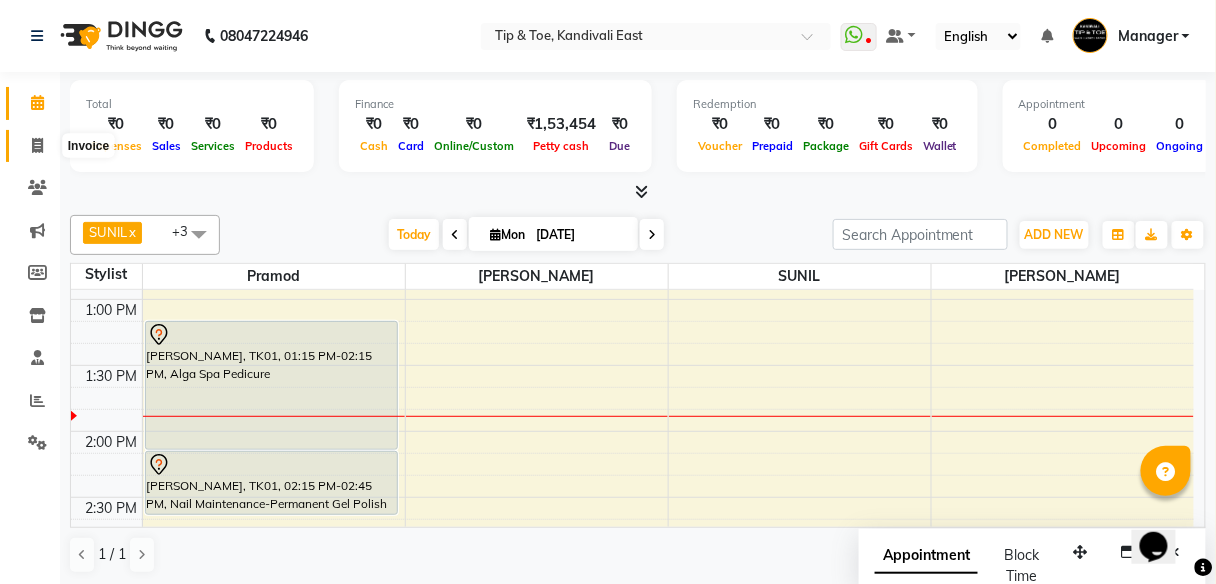 drag, startPoint x: 25, startPoint y: 144, endPoint x: 51, endPoint y: 108, distance: 44.407207 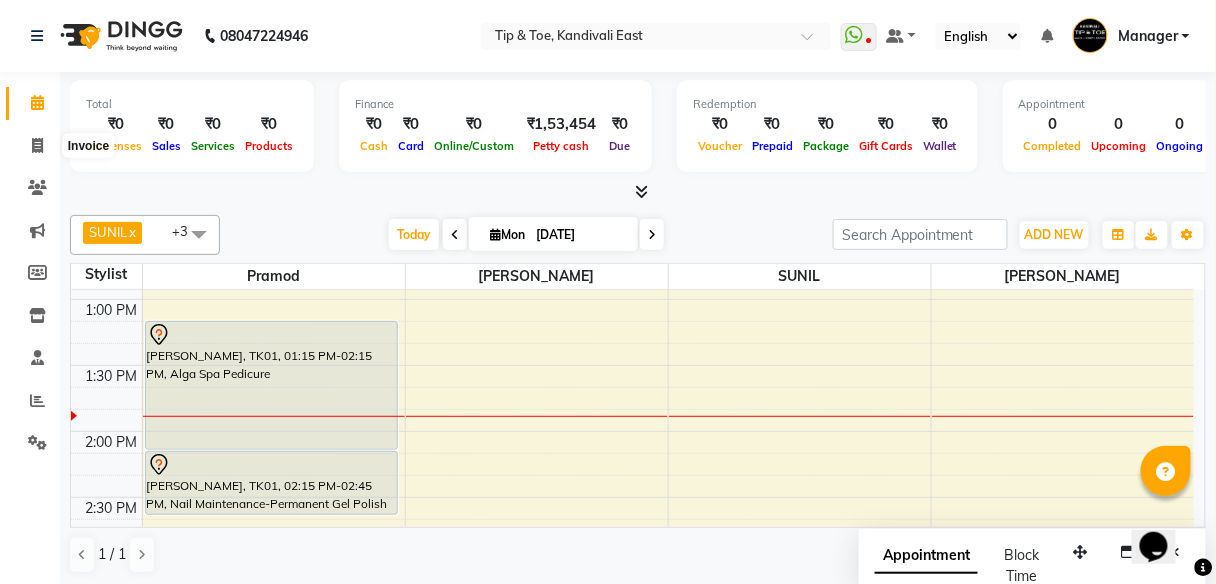 select on "service" 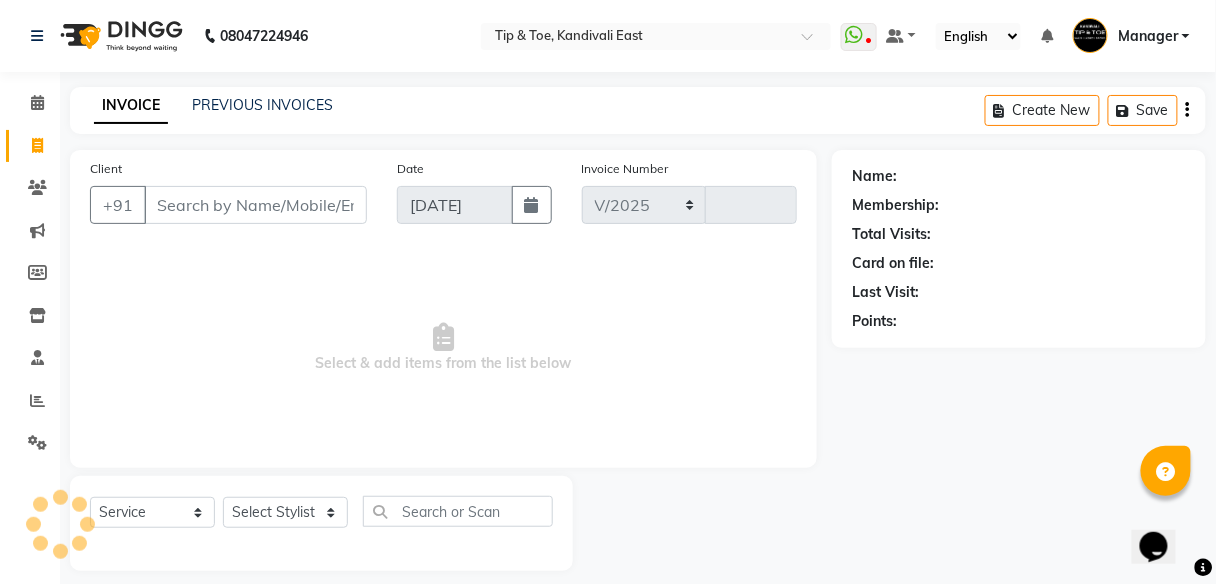 select on "7846" 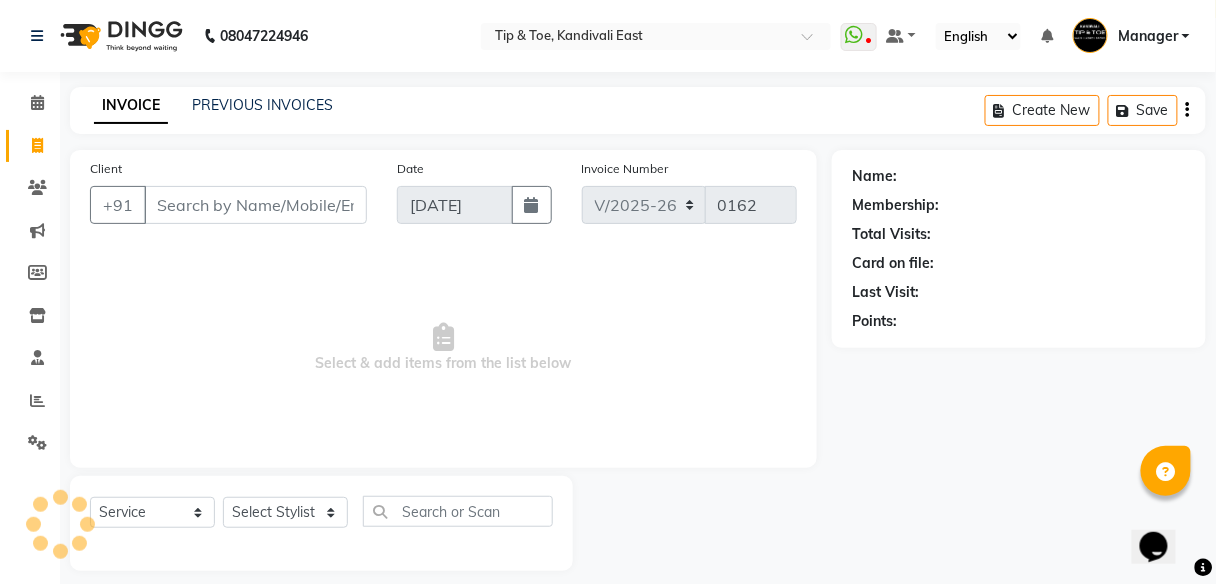 click on "Calendar" at bounding box center (93, 103) 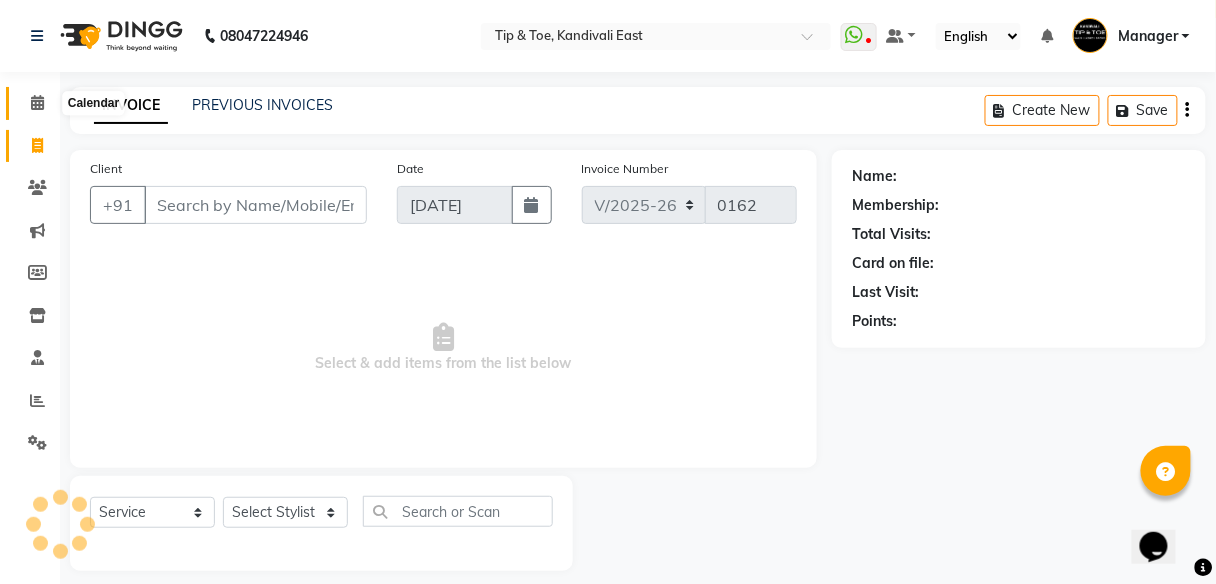 click 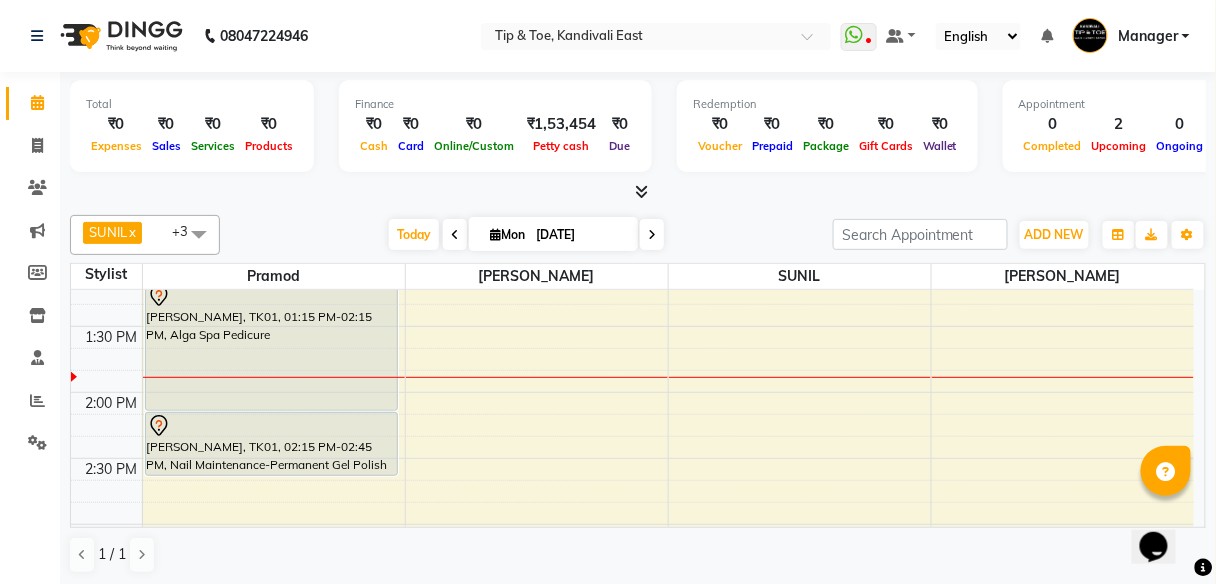 scroll, scrollTop: 720, scrollLeft: 0, axis: vertical 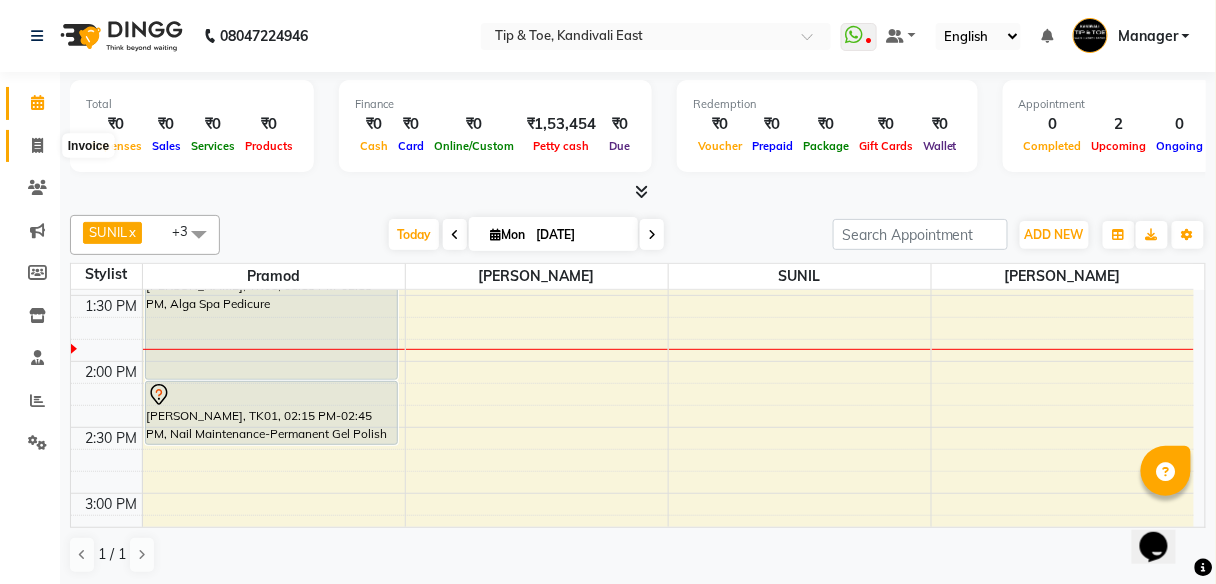 click 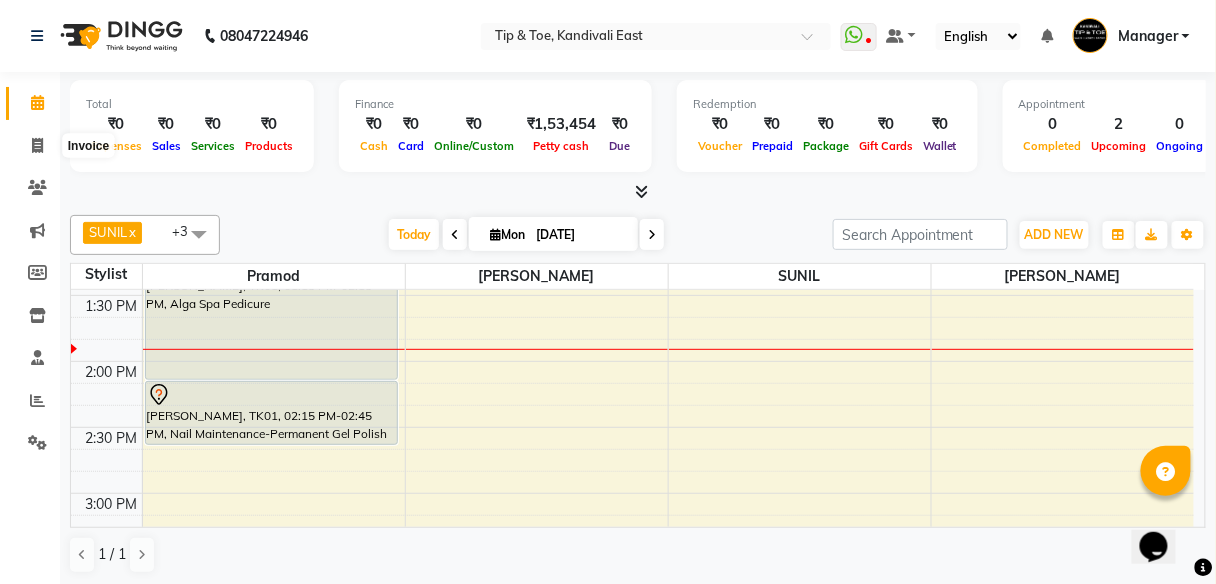 select on "service" 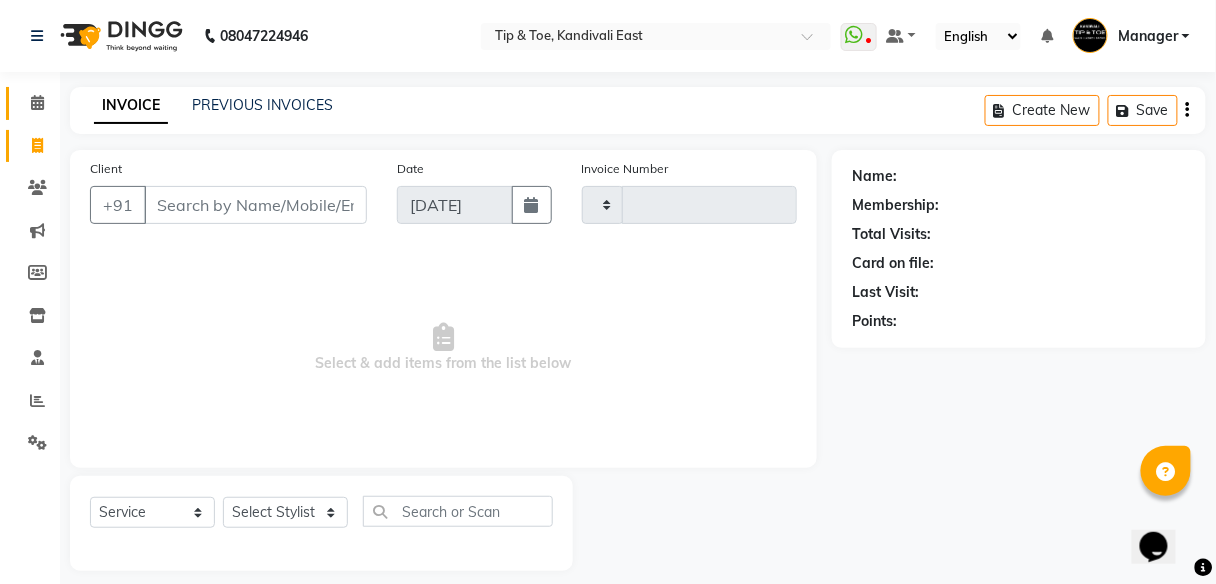 type on "0162" 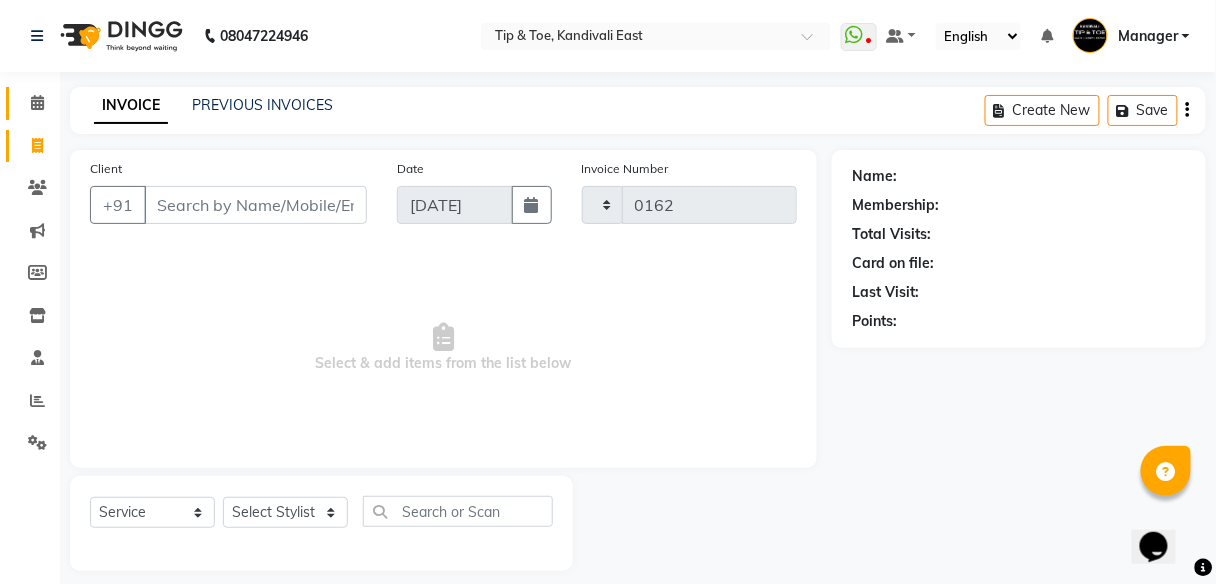 select on "7846" 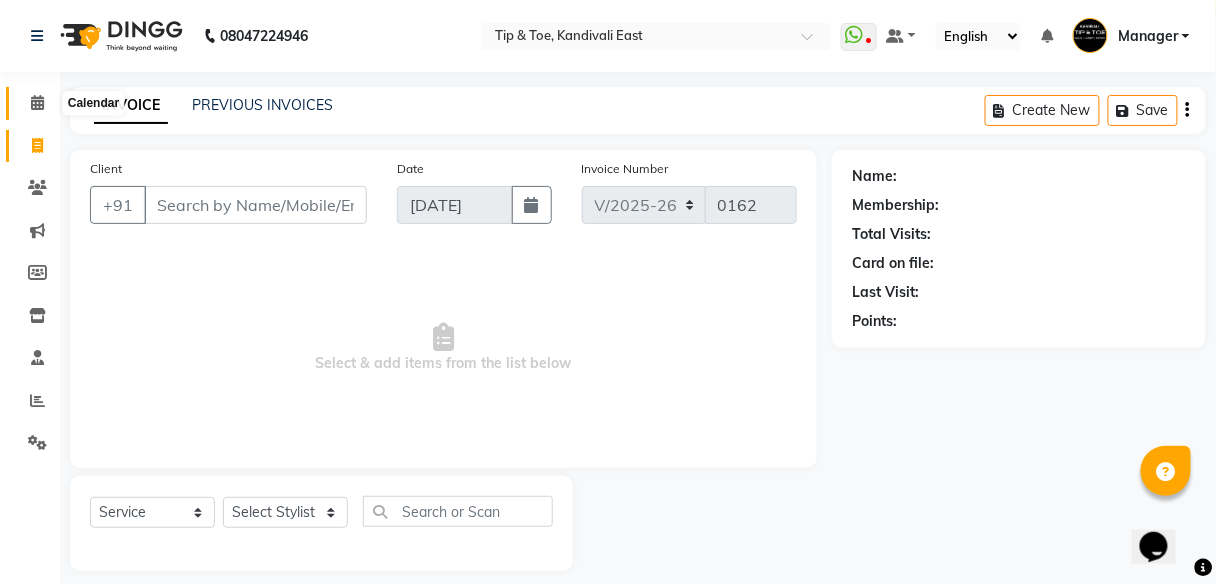 drag, startPoint x: 30, startPoint y: 103, endPoint x: 41, endPoint y: 96, distance: 13.038404 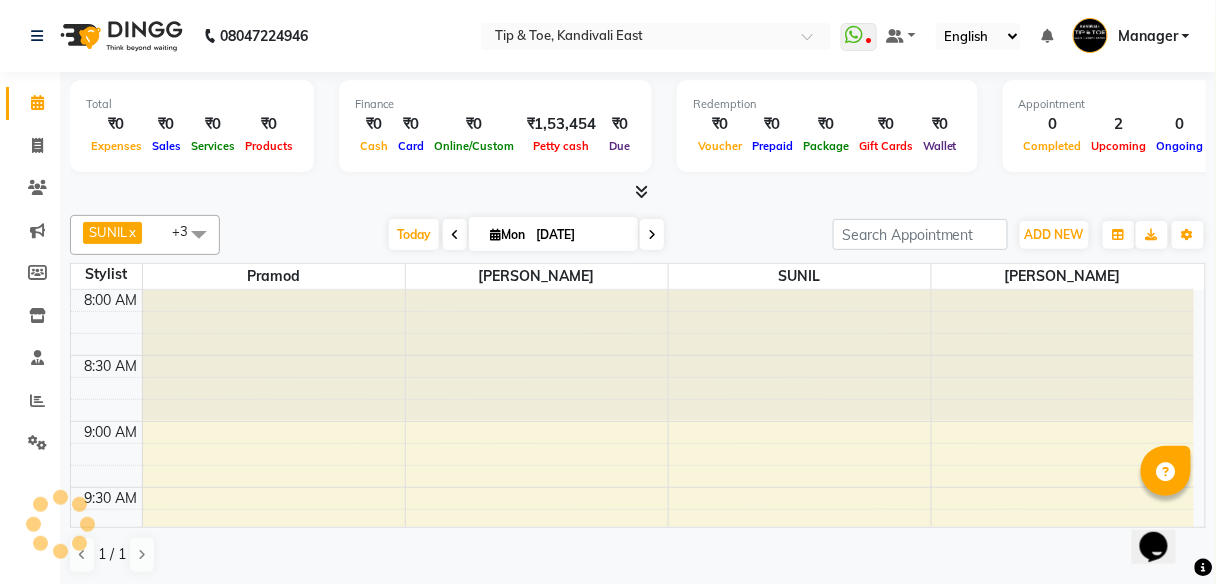 scroll, scrollTop: 0, scrollLeft: 0, axis: both 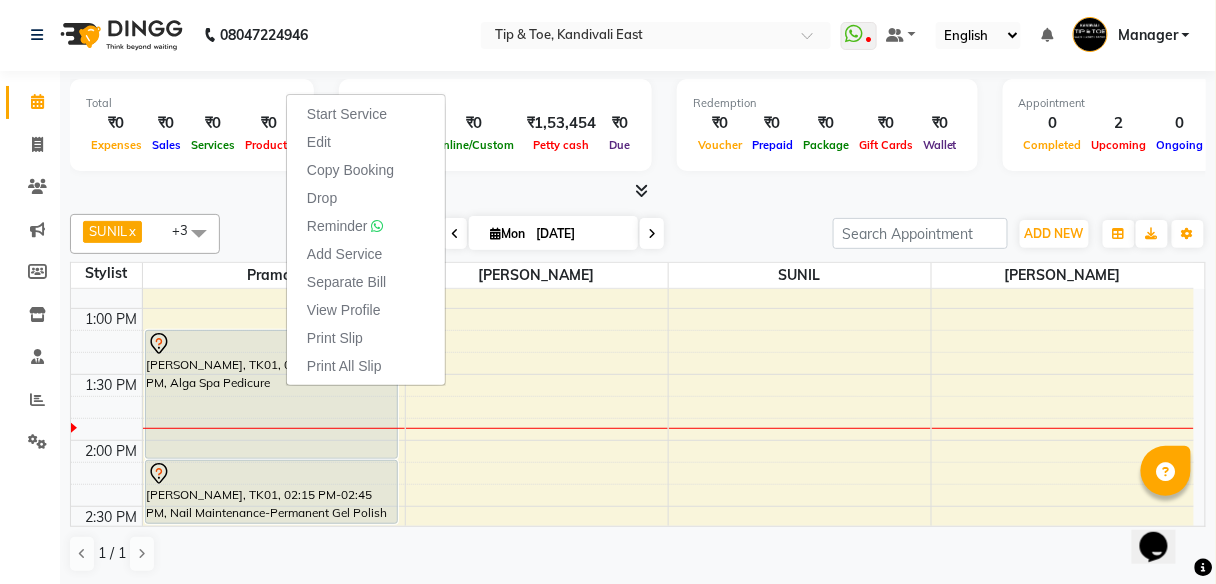 click on "Edit" at bounding box center (366, 142) 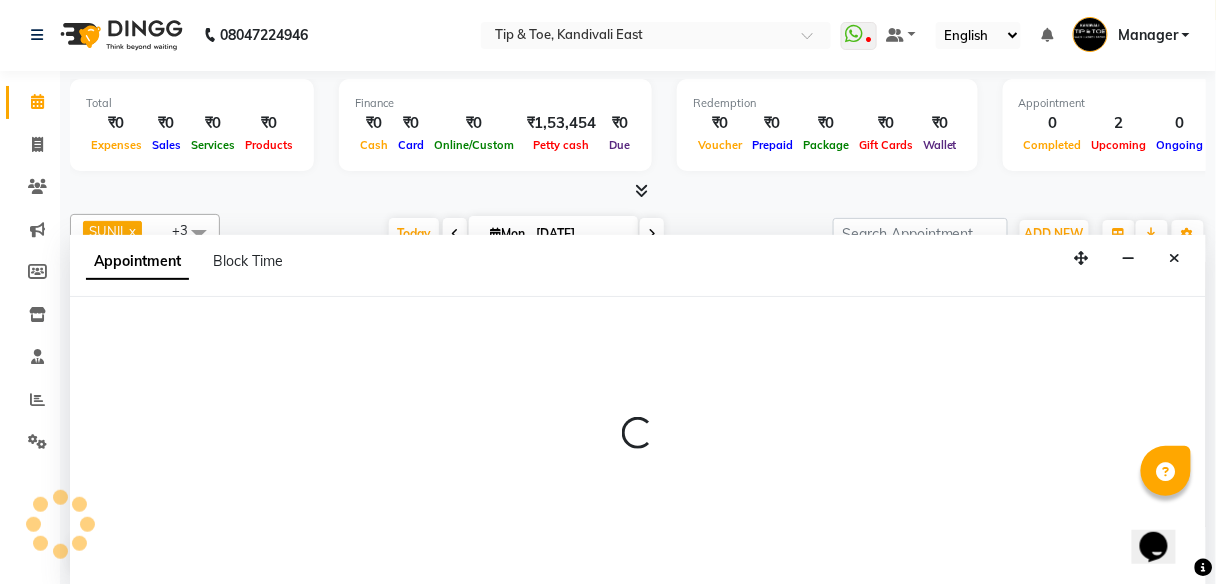 select on "tentative" 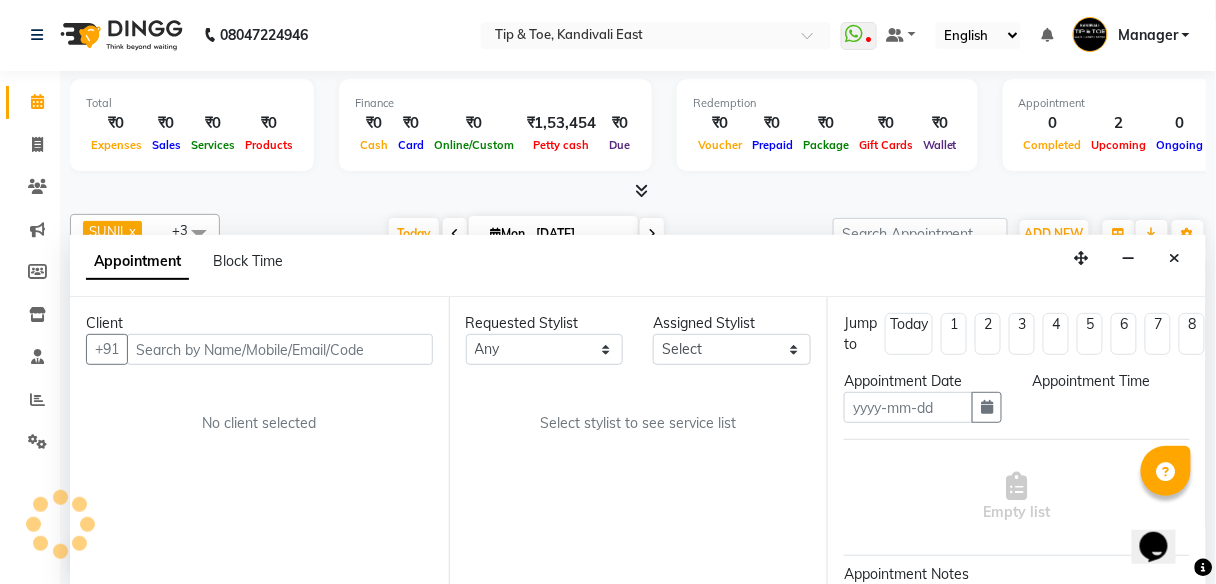 type on "[DATE]" 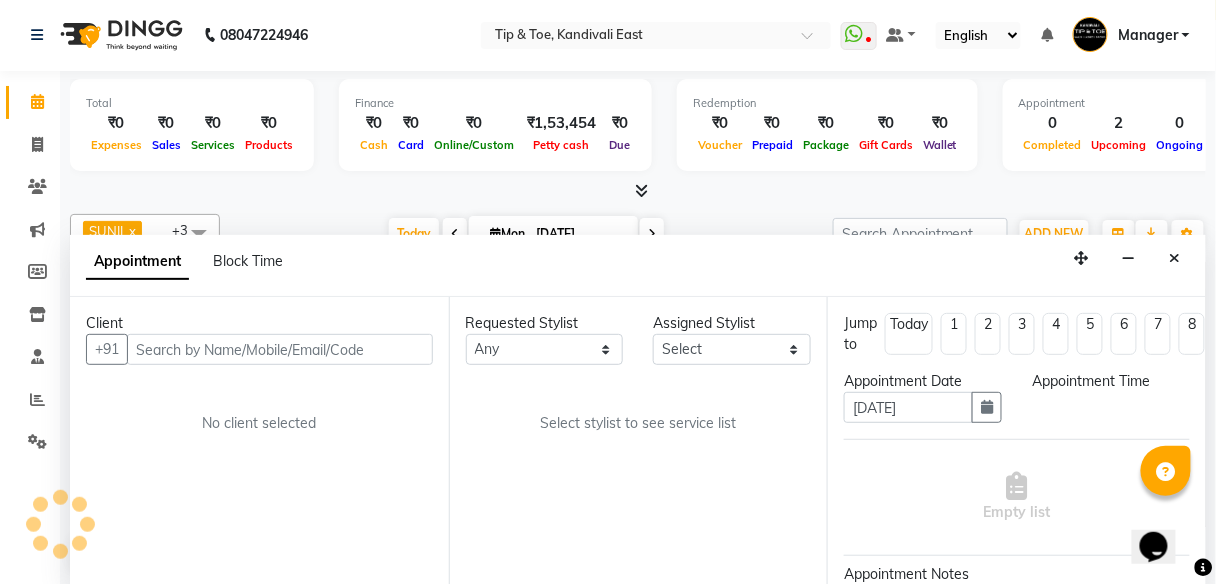 select on "795" 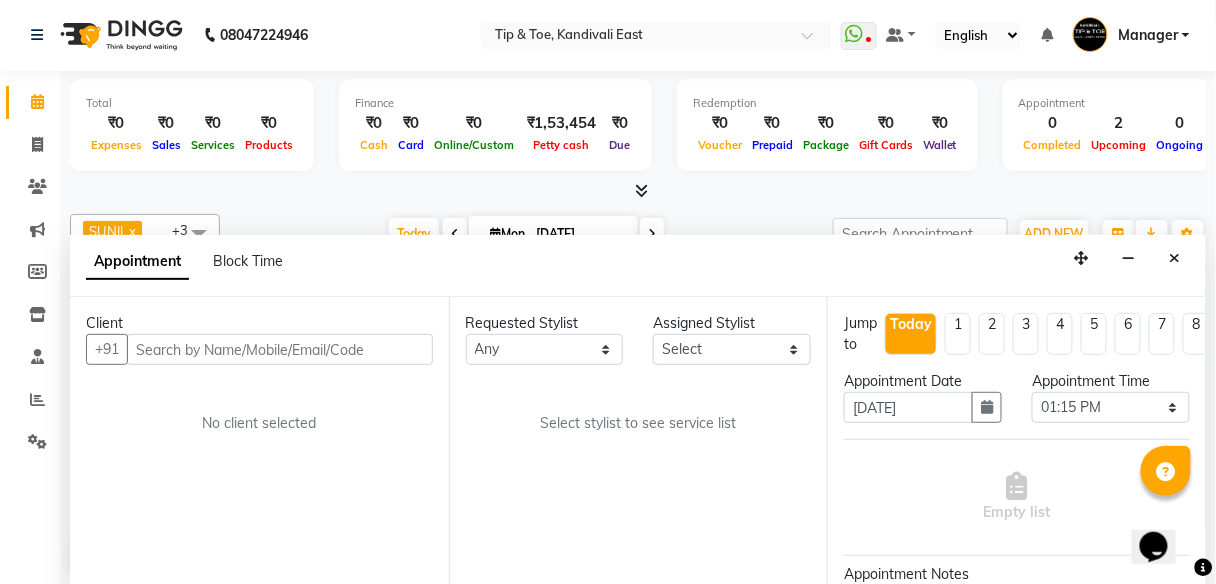 scroll, scrollTop: 0, scrollLeft: 0, axis: both 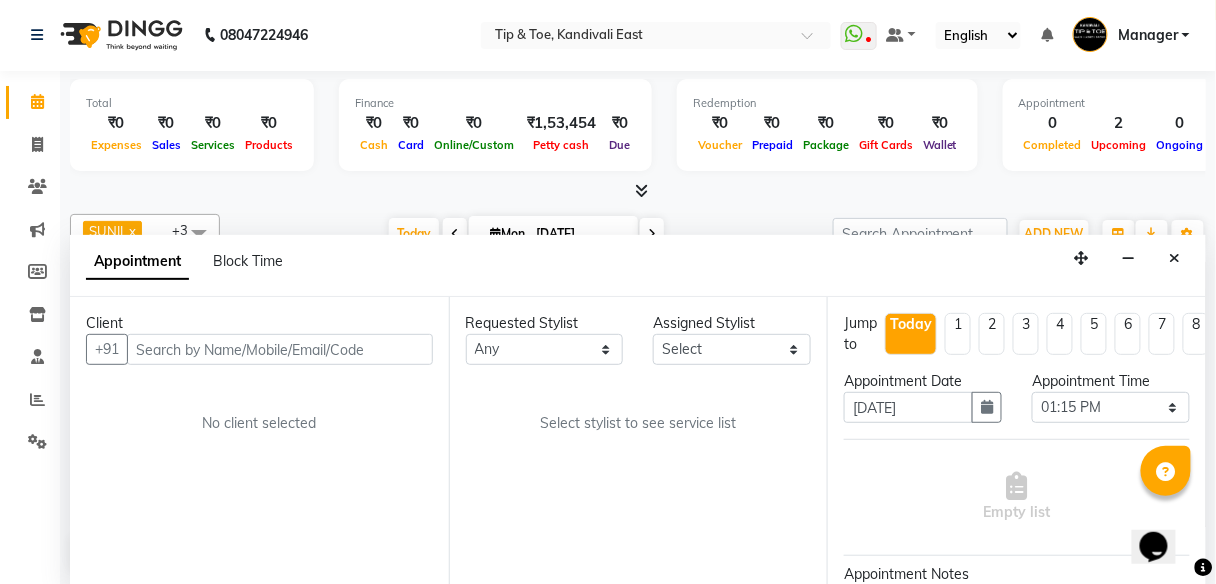 select on "70361" 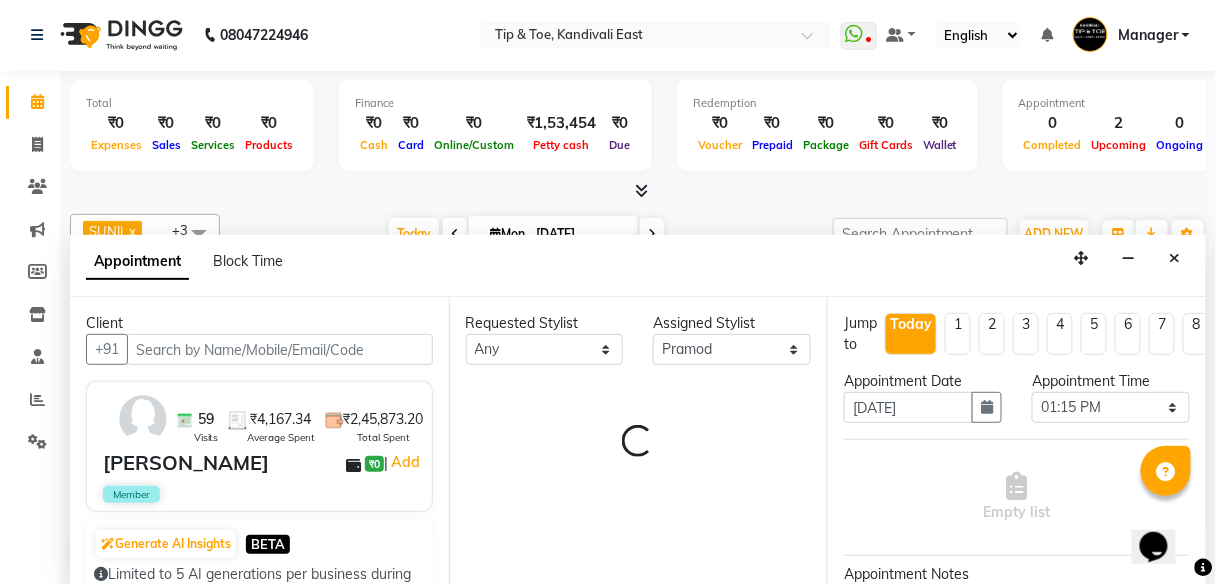 scroll, scrollTop: 780, scrollLeft: 0, axis: vertical 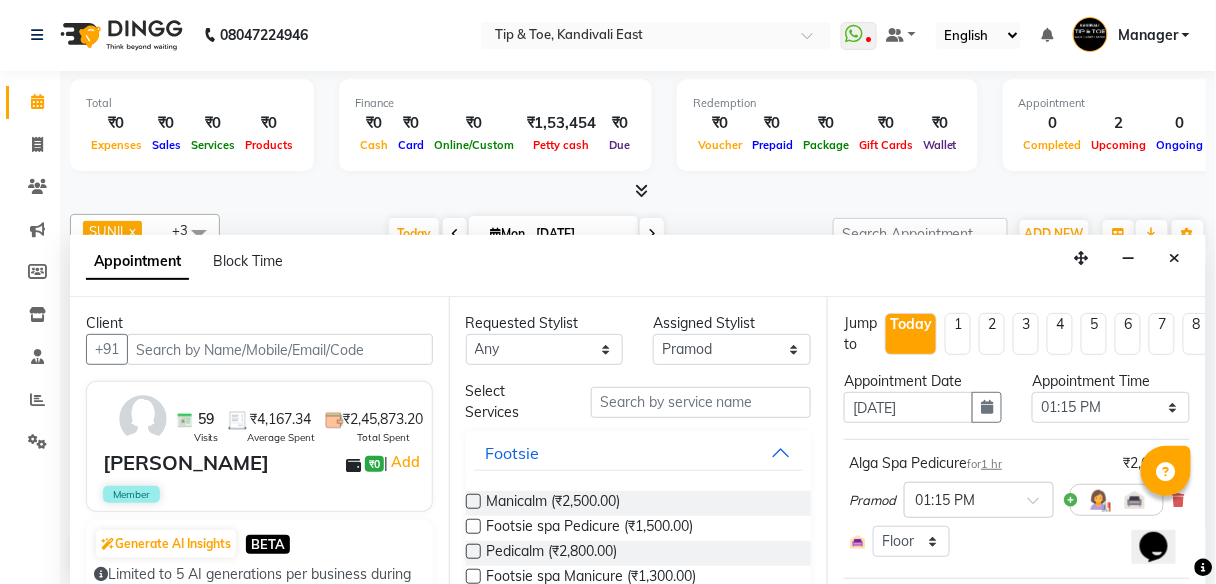 select on "3941" 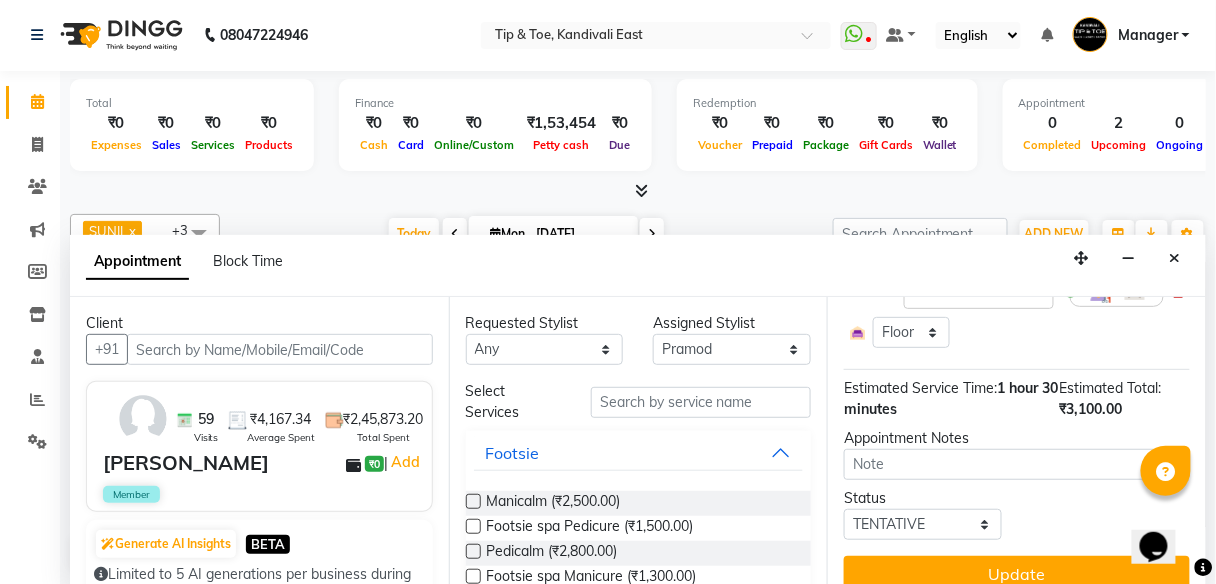 scroll, scrollTop: 385, scrollLeft: 0, axis: vertical 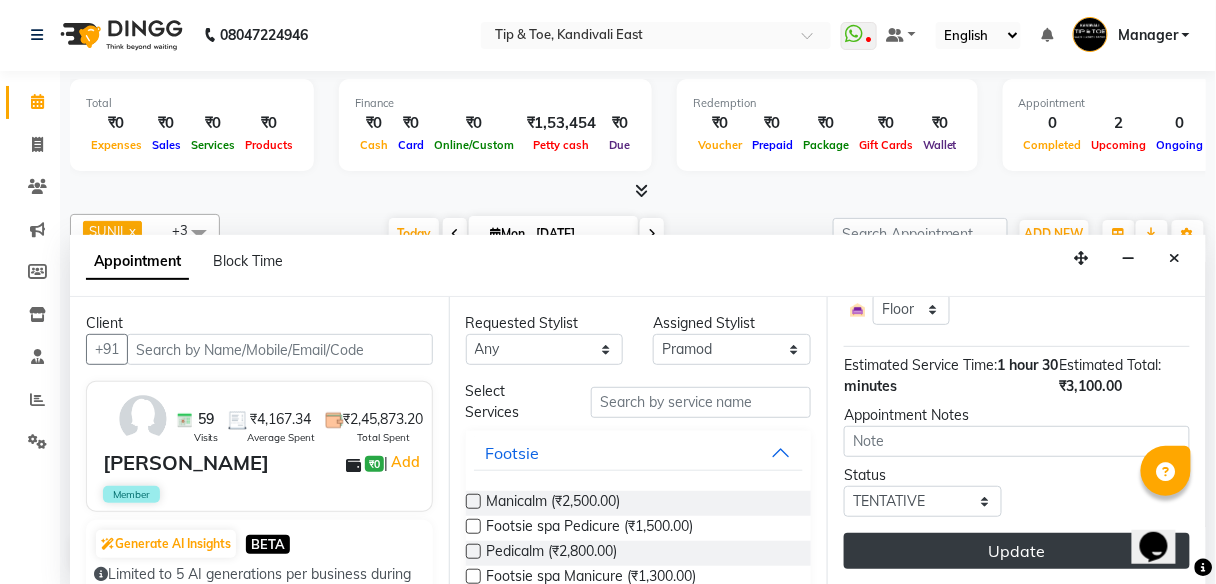 click on "Update" at bounding box center [1017, 551] 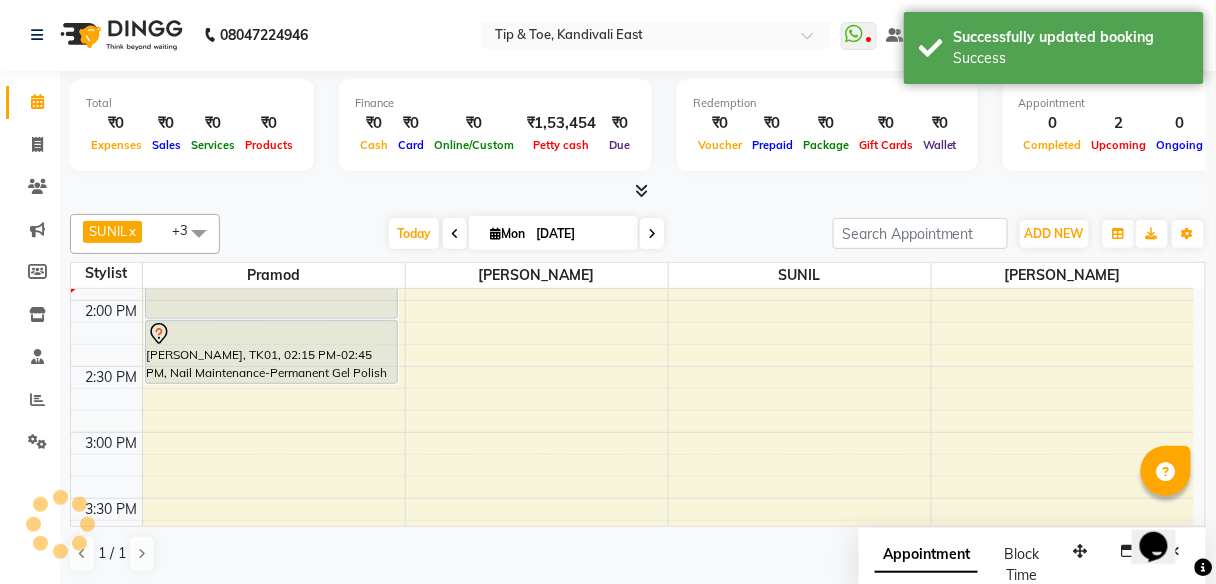 scroll, scrollTop: 0, scrollLeft: 0, axis: both 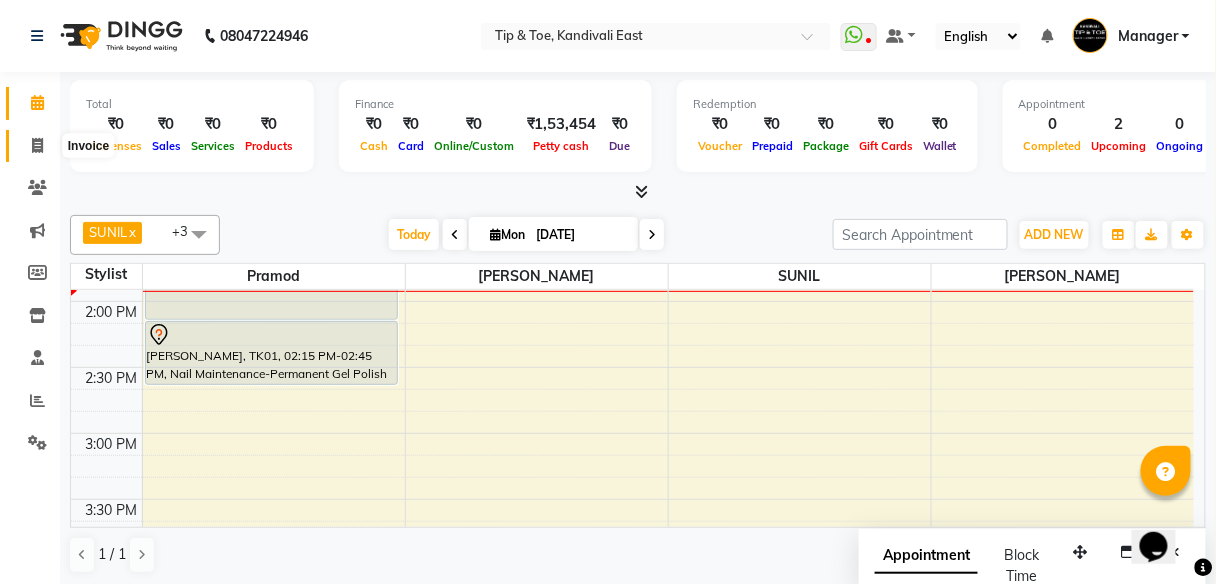 click 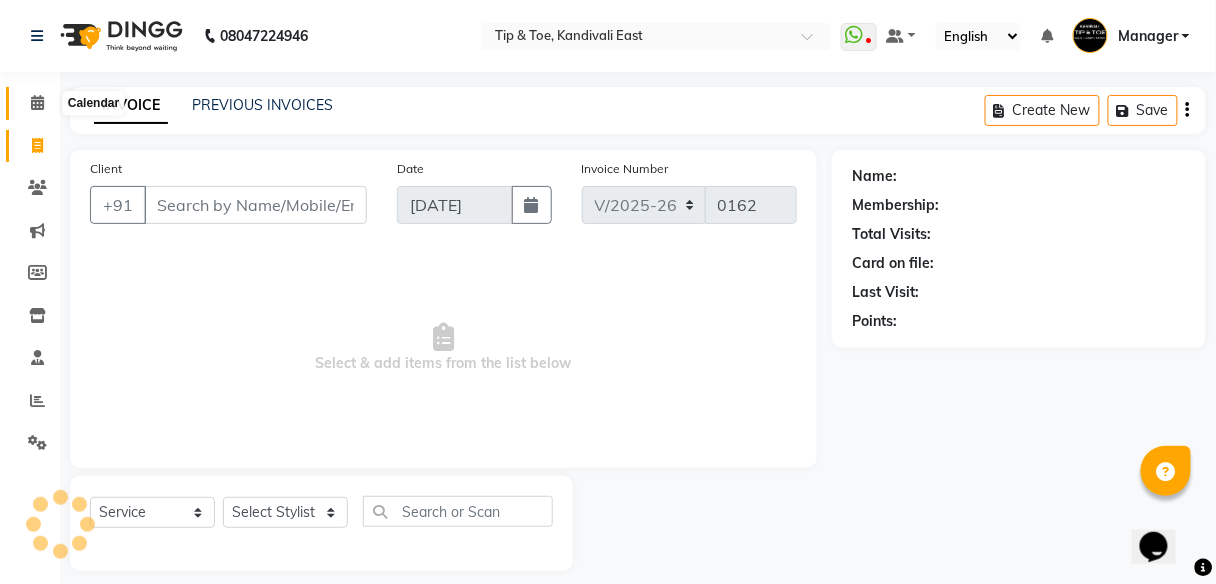 click 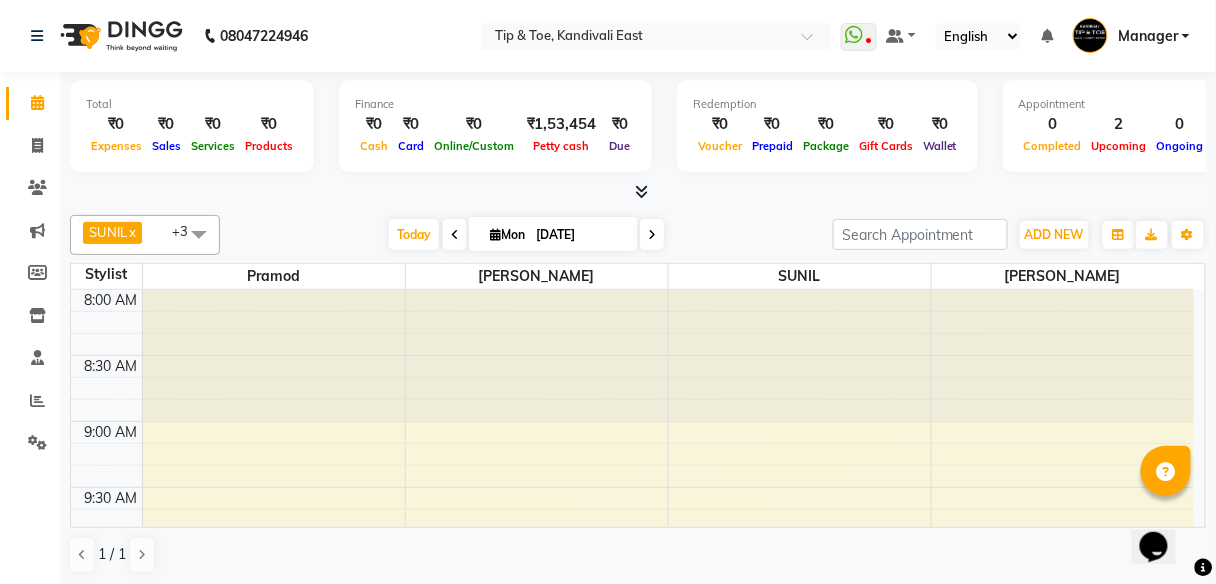 click at bounding box center (638, 192) 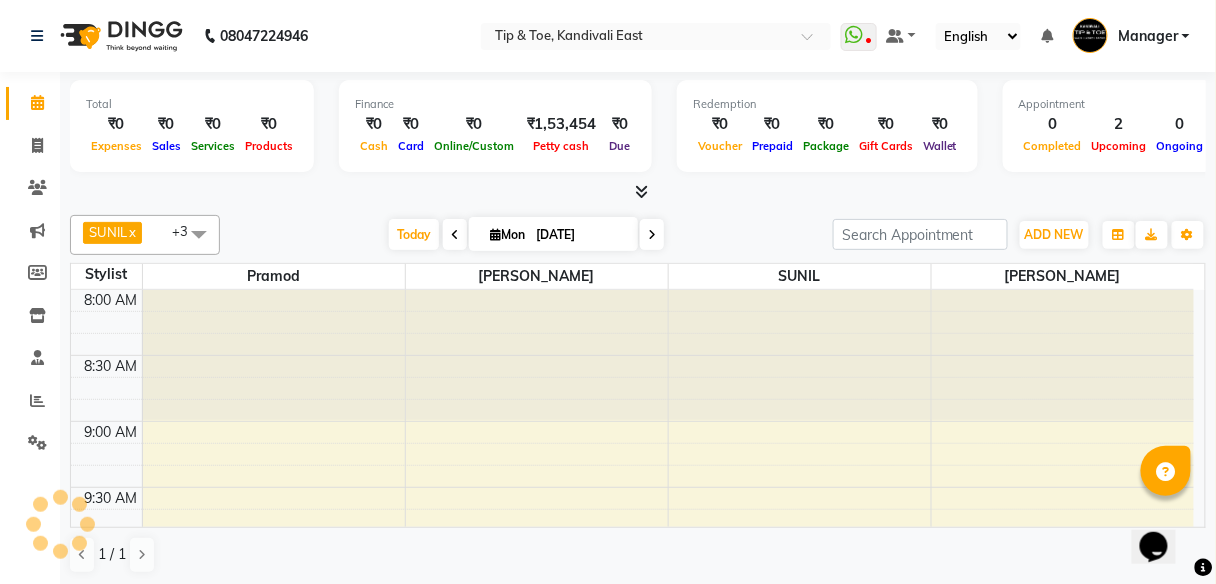 click on "SUNIL   x RUTUJA  x Pramod  x SUSHILA   x +3 Select All Dhanashree pooja Pramod RUTUJA SANJAY MAMA SUNIL SUNIL  SUSHILA  Today  Mon 14-07-2025 Toggle Dropdown Add Appointment Add Invoice Add Attendance Add Client Toggle Dropdown Add Appointment Add Invoice Add Attendance Add Client ADD NEW Toggle Dropdown Add Appointment Add Invoice Add Attendance Add Client SUNIL   x RUTUJA  x Pramod  x SUSHILA   x +3 Select All Dhanashree pooja Pramod RUTUJA SANJAY MAMA SUNIL SUNIL  SUSHILA  Group By  Staff View   Room View  View as Vertical  Vertical - Week View  Horizontal  Horizontal - Week View  List  Toggle Dropdown Calendar Settings Manage Tags   Arrange Stylists   Reset Stylists  Full Screen Appointment Form Zoom 150% Staff/Room Display Count 5 Stylist Pramod RUTUJA SUNIL  SUSHILA  8:00 AM 8:30 AM 9:00 AM 9:30 AM 10:00 AM 10:30 AM 11:00 AM 11:30 AM 12:00 PM 12:30 PM 1:00 PM 1:30 PM 2:00 PM 2:30 PM 3:00 PM 3:30 PM 4:00 PM 4:30 PM 5:00 PM 5:30 PM 6:00 PM 6:30 PM 7:00 PM 7:30 PM 8:00 PM 8:30 PM" 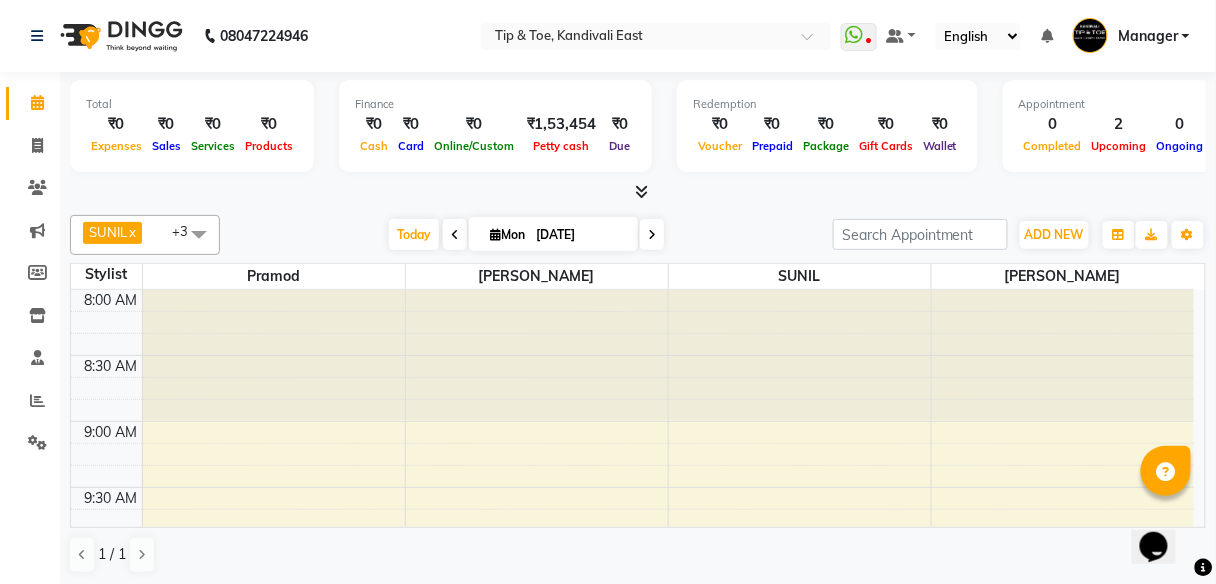 click on "SUNIL   x RUTUJA  x Pramod  x SUSHILA   x +3 Select All Dhanashree pooja Pramod RUTUJA SANJAY MAMA SUNIL SUNIL  SUSHILA  Today  Mon 14-07-2025 Toggle Dropdown Add Appointment Add Invoice Add Attendance Add Client Toggle Dropdown Add Appointment Add Invoice Add Attendance Add Client ADD NEW Toggle Dropdown Add Appointment Add Invoice Add Attendance Add Client SUNIL   x RUTUJA  x Pramod  x SUSHILA   x +3 Select All Dhanashree pooja Pramod RUTUJA SANJAY MAMA SUNIL SUNIL  SUSHILA  Group By  Staff View   Room View  View as Vertical  Vertical - Week View  Horizontal  Horizontal - Week View  List  Toggle Dropdown Calendar Settings Manage Tags   Arrange Stylists   Reset Stylists  Full Screen Appointment Form Zoom 150% Staff/Room Display Count 5 Stylist Pramod RUTUJA SUNIL  SUSHILA  8:00 AM 8:30 AM 9:00 AM 9:30 AM 10:00 AM 10:30 AM 11:00 AM 11:30 AM 12:00 PM 12:30 PM 1:00 PM 1:30 PM 2:00 PM 2:30 PM 3:00 PM 3:30 PM 4:00 PM 4:30 PM 5:00 PM 5:30 PM 6:00 PM 6:30 PM 7:00 PM 7:30 PM 8:00 PM 8:30 PM" 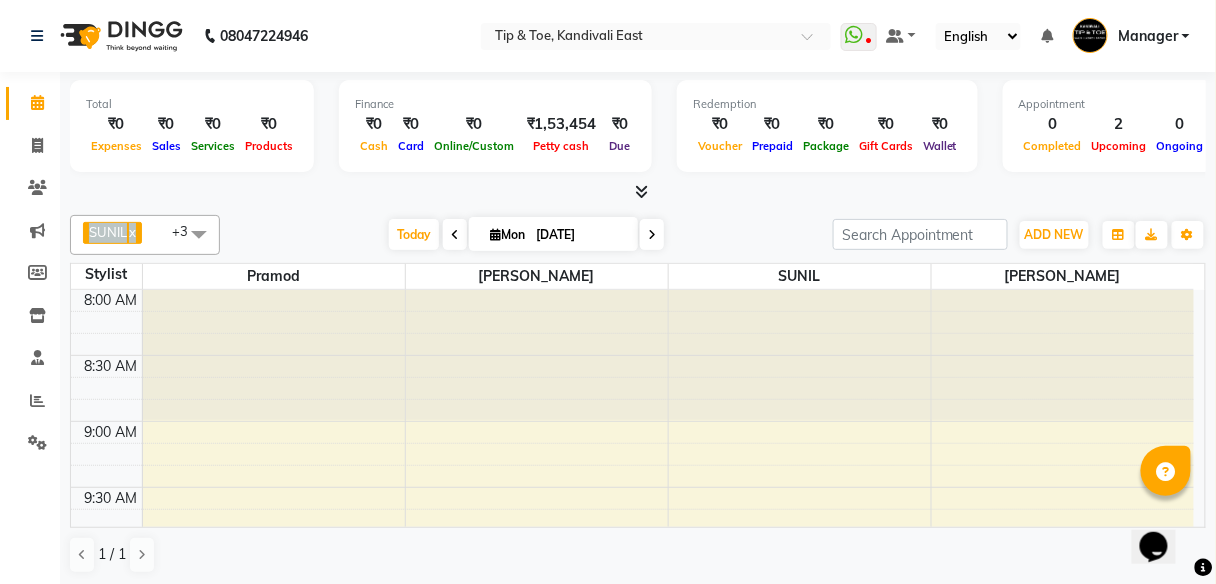 click on "SUNIL   x RUTUJA  x Pramod  x SUSHILA   x +3 Select All Dhanashree pooja Pramod RUTUJA SANJAY MAMA SUNIL SUNIL  SUSHILA  Today  Mon 14-07-2025 Toggle Dropdown Add Appointment Add Invoice Add Attendance Add Client Toggle Dropdown Add Appointment Add Invoice Add Attendance Add Client ADD NEW Toggle Dropdown Add Appointment Add Invoice Add Attendance Add Client SUNIL   x RUTUJA  x Pramod  x SUSHILA   x +3 Select All Dhanashree pooja Pramod RUTUJA SANJAY MAMA SUNIL SUNIL  SUSHILA  Group By  Staff View   Room View  View as Vertical  Vertical - Week View  Horizontal  Horizontal - Week View  List  Toggle Dropdown Calendar Settings Manage Tags   Arrange Stylists   Reset Stylists  Full Screen Appointment Form Zoom 150% Staff/Room Display Count 5 Stylist Pramod RUTUJA SUNIL  SUSHILA  8:00 AM 8:30 AM 9:00 AM 9:30 AM 10:00 AM 10:30 AM 11:00 AM 11:30 AM 12:00 PM 12:30 PM 1:00 PM 1:30 PM 2:00 PM 2:30 PM 3:00 PM 3:30 PM 4:00 PM 4:30 PM 5:00 PM 5:30 PM 6:00 PM 6:30 PM 7:00 PM 7:30 PM 8:00 PM 8:30 PM" 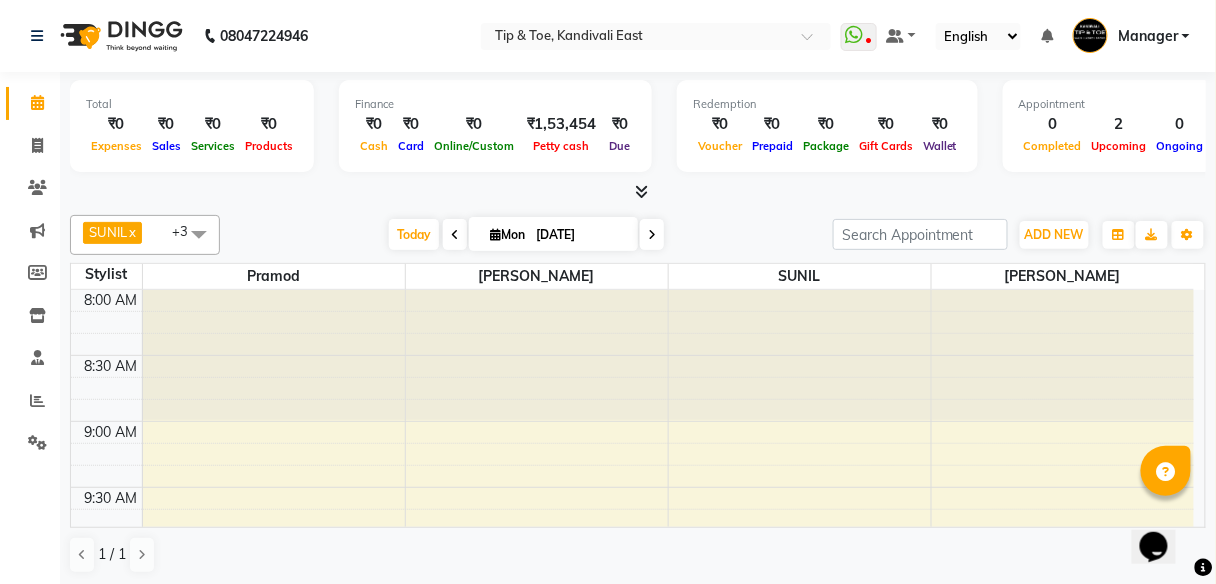 click on "SUNIL   x RUTUJA  x Pramod  x SUSHILA   x +3 Select All Dhanashree pooja Pramod RUTUJA SANJAY MAMA SUNIL SUNIL  SUSHILA  Today  Mon 14-07-2025 Toggle Dropdown Add Appointment Add Invoice Add Attendance Add Client Toggle Dropdown Add Appointment Add Invoice Add Attendance Add Client ADD NEW Toggle Dropdown Add Appointment Add Invoice Add Attendance Add Client SUNIL   x RUTUJA  x Pramod  x SUSHILA   x +3 Select All Dhanashree pooja Pramod RUTUJA SANJAY MAMA SUNIL SUNIL  SUSHILA  Group By  Staff View   Room View  View as Vertical  Vertical - Week View  Horizontal  Horizontal - Week View  List  Toggle Dropdown Calendar Settings Manage Tags   Arrange Stylists   Reset Stylists  Full Screen Appointment Form Zoom 150% Staff/Room Display Count 5 Stylist Pramod RUTUJA SUNIL  SUSHILA  8:00 AM 8:30 AM 9:00 AM 9:30 AM 10:00 AM 10:30 AM 11:00 AM 11:30 AM 12:00 PM 12:30 PM 1:00 PM 1:30 PM 2:00 PM 2:30 PM 3:00 PM 3:30 PM 4:00 PM 4:30 PM 5:00 PM 5:30 PM 6:00 PM 6:30 PM 7:00 PM 7:30 PM 8:00 PM 8:30 PM" 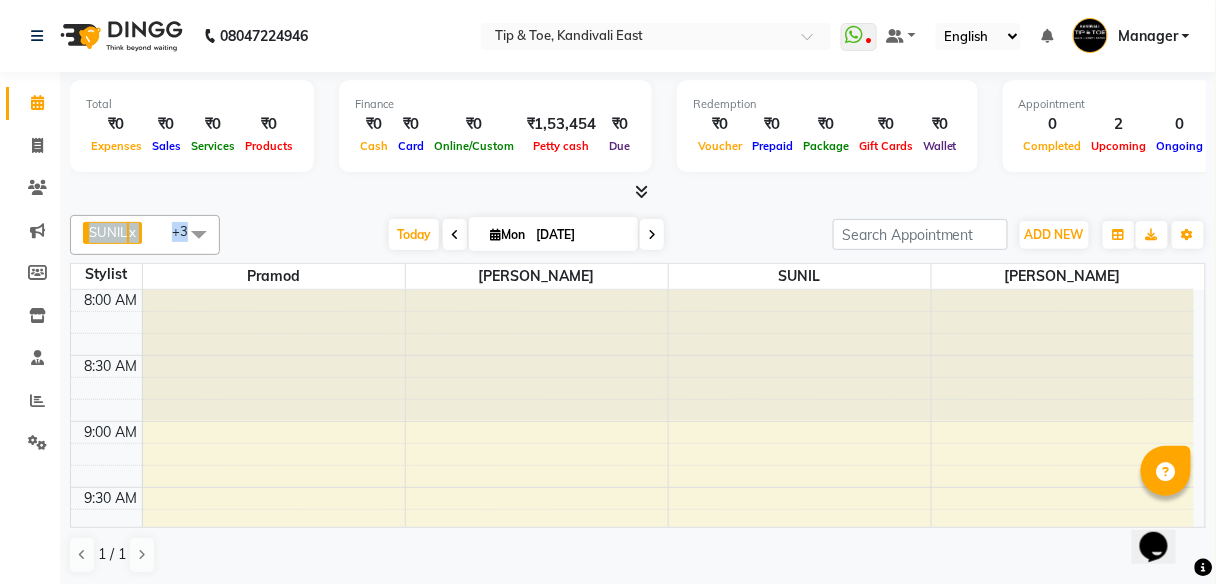 click on "SUNIL   x RUTUJA  x Pramod  x SUSHILA   x +3 Select All Dhanashree pooja Pramod RUTUJA SANJAY MAMA SUNIL SUNIL  SUSHILA  Today  Mon 14-07-2025 Toggle Dropdown Add Appointment Add Invoice Add Attendance Add Client Toggle Dropdown Add Appointment Add Invoice Add Attendance Add Client ADD NEW Toggle Dropdown Add Appointment Add Invoice Add Attendance Add Client SUNIL   x RUTUJA  x Pramod  x SUSHILA   x +3 Select All Dhanashree pooja Pramod RUTUJA SANJAY MAMA SUNIL SUNIL  SUSHILA  Group By  Staff View   Room View  View as Vertical  Vertical - Week View  Horizontal  Horizontal - Week View  List  Toggle Dropdown Calendar Settings Manage Tags   Arrange Stylists   Reset Stylists  Full Screen Appointment Form Zoom 150% Staff/Room Display Count 5 Stylist Pramod RUTUJA SUNIL  SUSHILA  8:00 AM 8:30 AM 9:00 AM 9:30 AM 10:00 AM 10:30 AM 11:00 AM 11:30 AM 12:00 PM 12:30 PM 1:00 PM 1:30 PM 2:00 PM 2:30 PM 3:00 PM 3:30 PM 4:00 PM 4:30 PM 5:00 PM 5:30 PM 6:00 PM 6:30 PM 7:00 PM 7:30 PM 8:00 PM 8:30 PM" 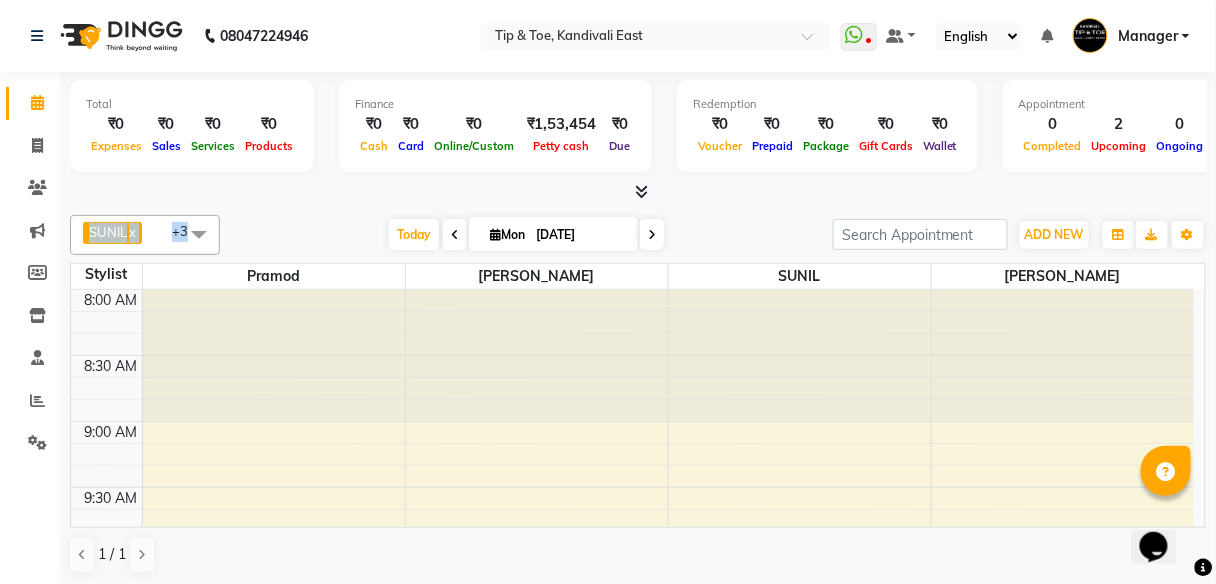 click at bounding box center (199, 234) 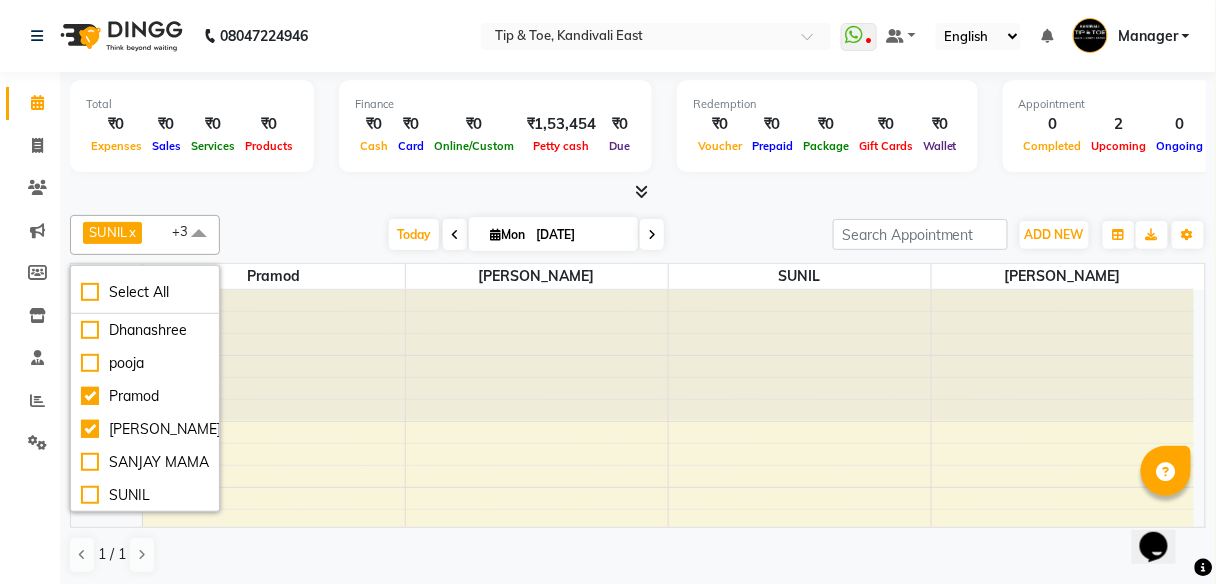 click at bounding box center [199, 234] 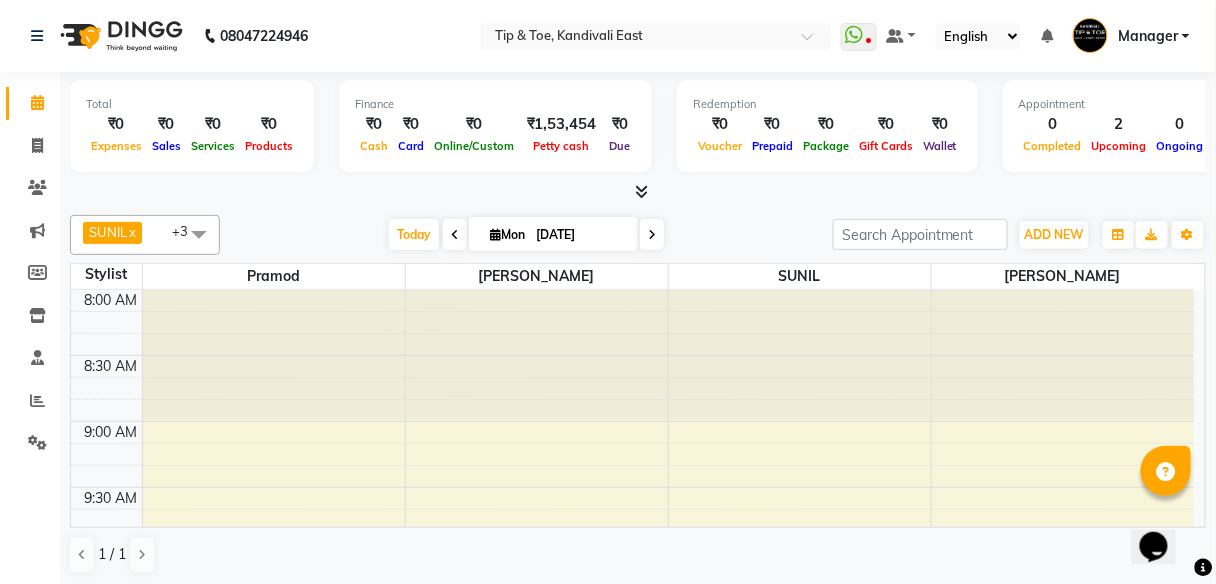 click on "SUNIL   x RUTUJA  x Pramod  x SUSHILA   x +3" at bounding box center (145, 235) 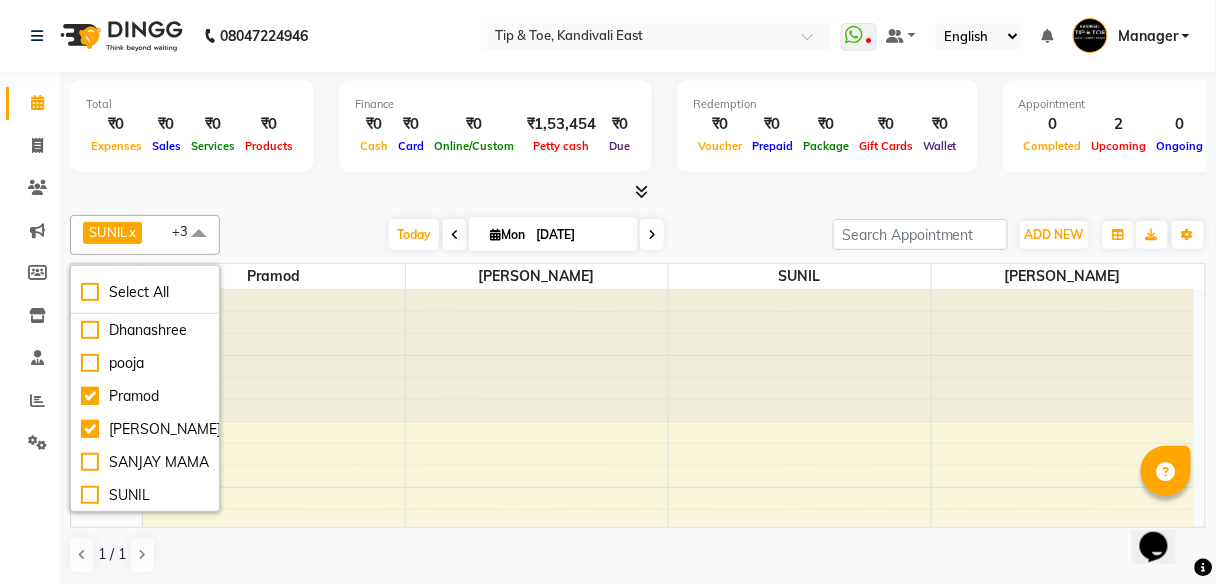click on "SUNIL   x RUTUJA  x Pramod  x SUSHILA   x +3" at bounding box center (145, 235) 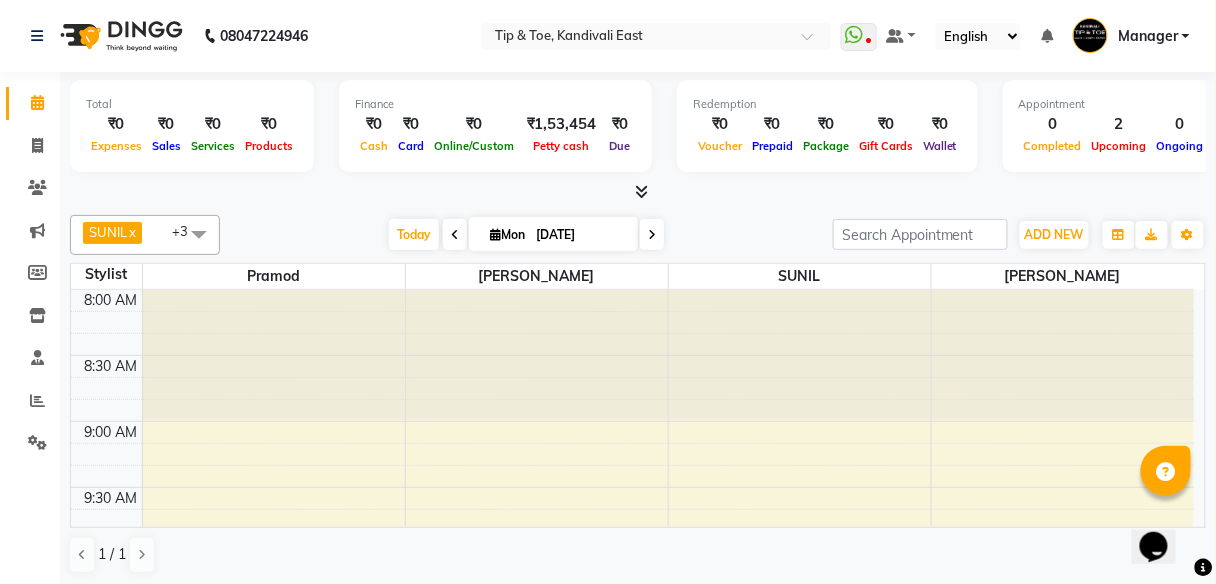 click on "SUNIL   x RUTUJA  x Pramod  x SUSHILA   x +3" at bounding box center (145, 235) 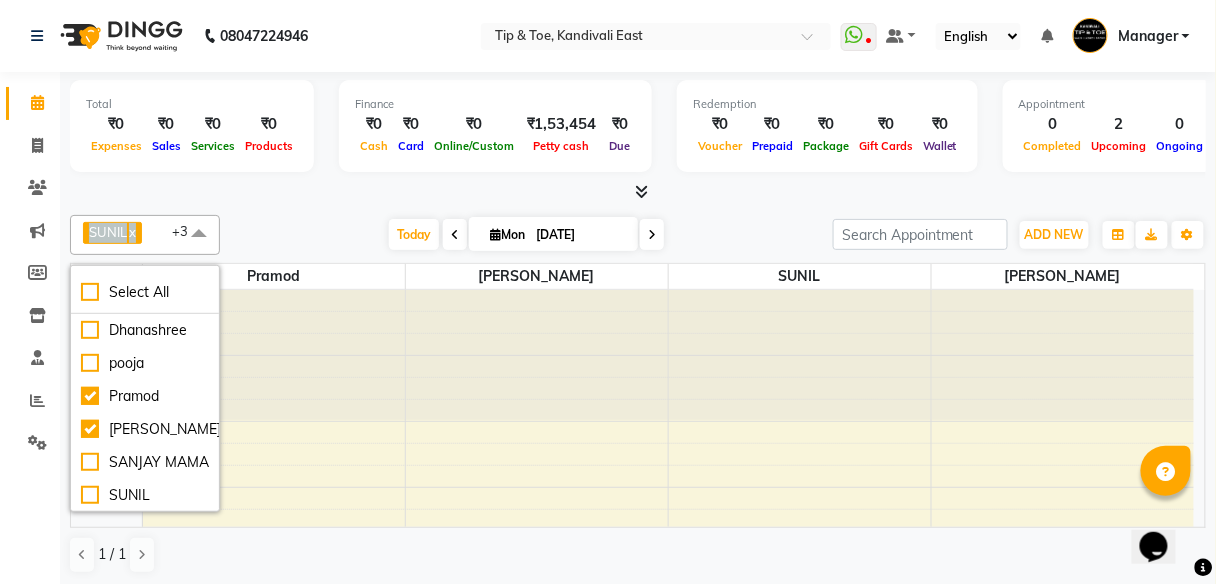 click on "SUNIL   x RUTUJA  x Pramod  x SUSHILA   x +3" at bounding box center [145, 235] 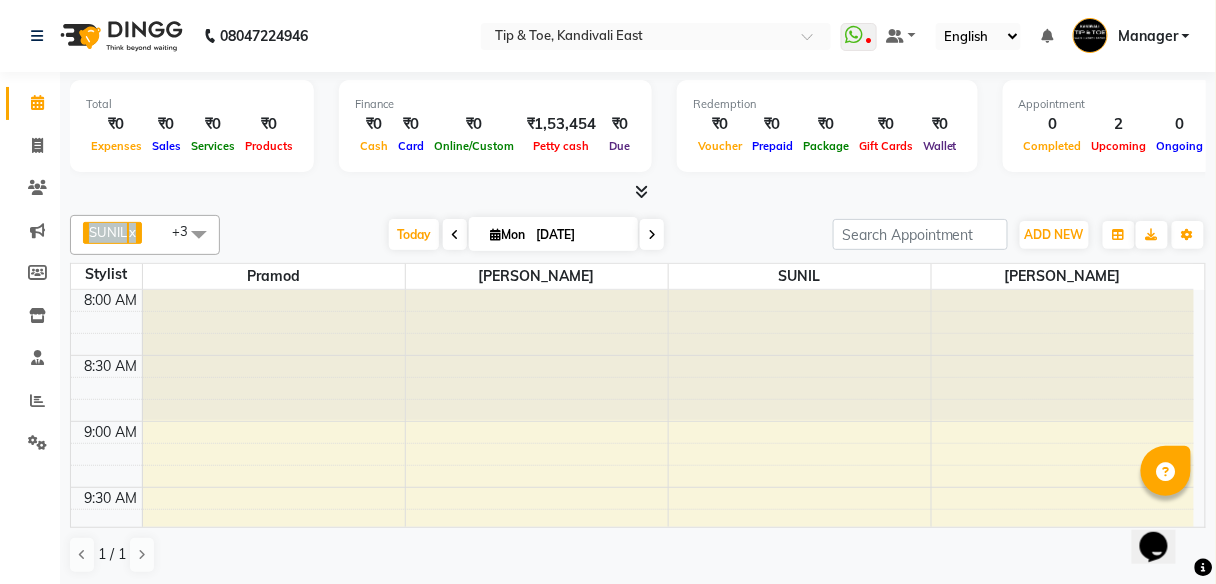 click on "SUNIL   x RUTUJA  x Pramod  x SUSHILA   x +3" at bounding box center [145, 235] 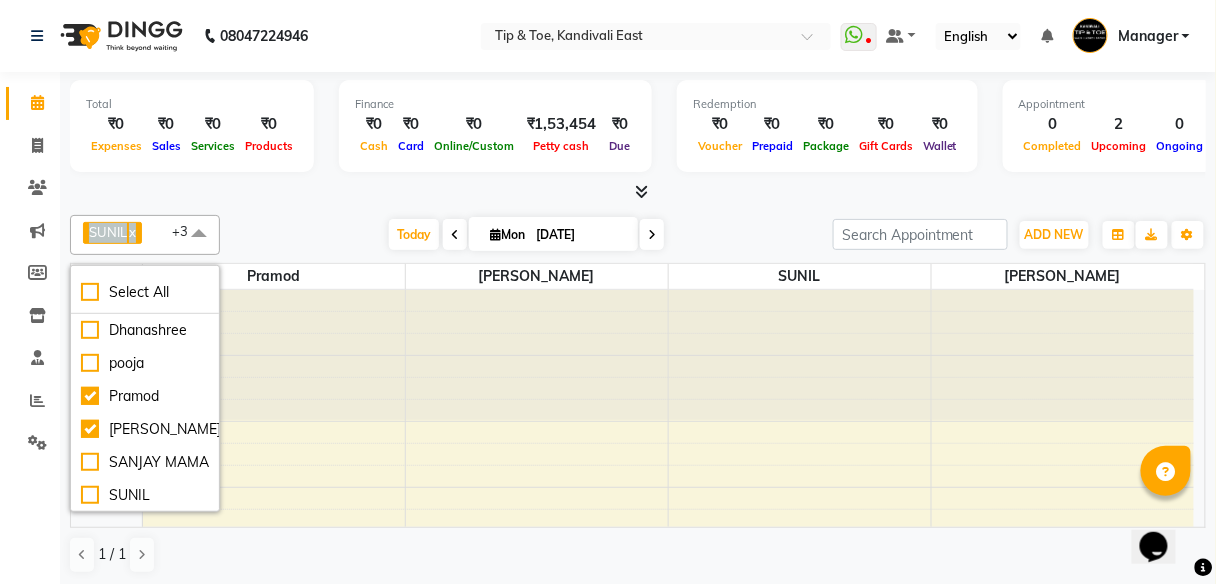 click on "SUNIL   x RUTUJA  x Pramod  x SUSHILA   x +3" at bounding box center (145, 235) 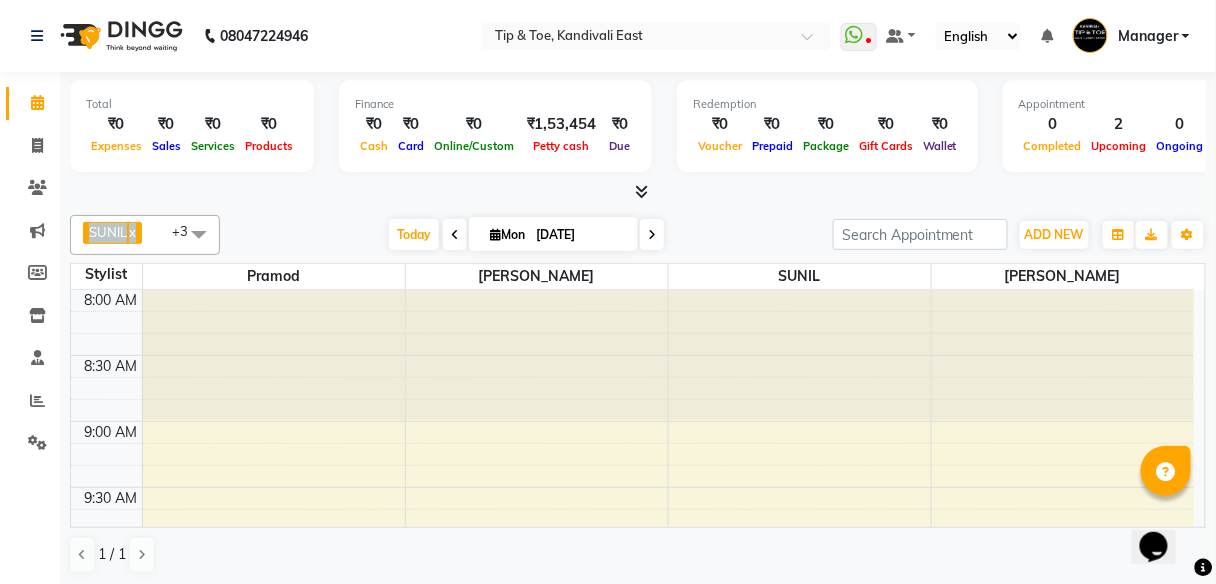 click on "SUNIL   x RUTUJA  x Pramod  x SUSHILA   x +3" at bounding box center [145, 235] 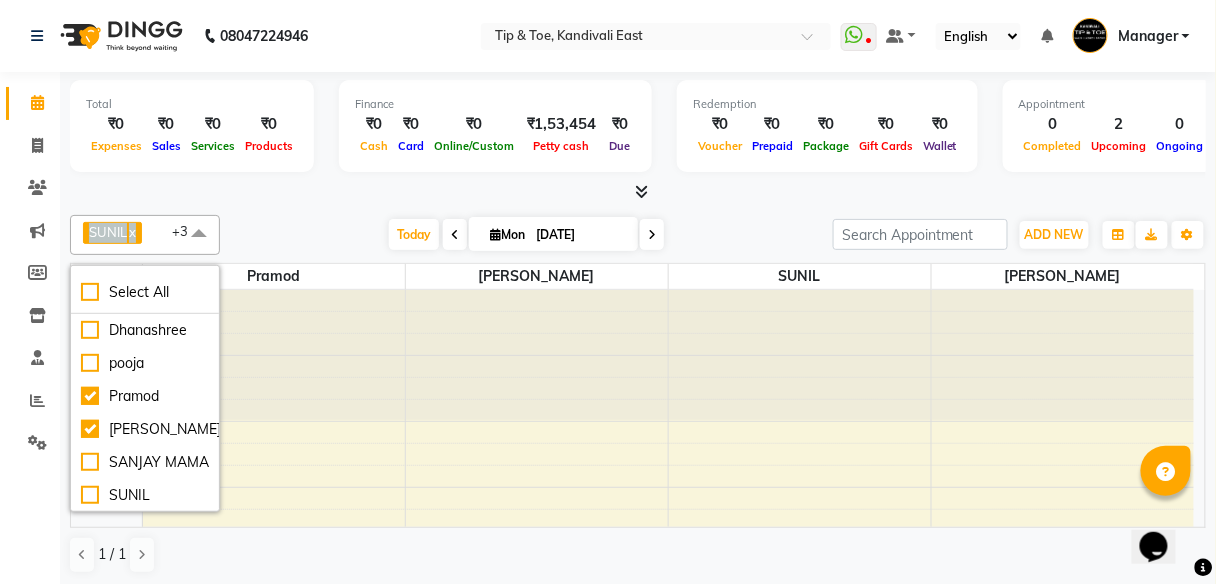 click on "SUNIL   x RUTUJA  x Pramod  x SUSHILA   x +3" at bounding box center [145, 235] 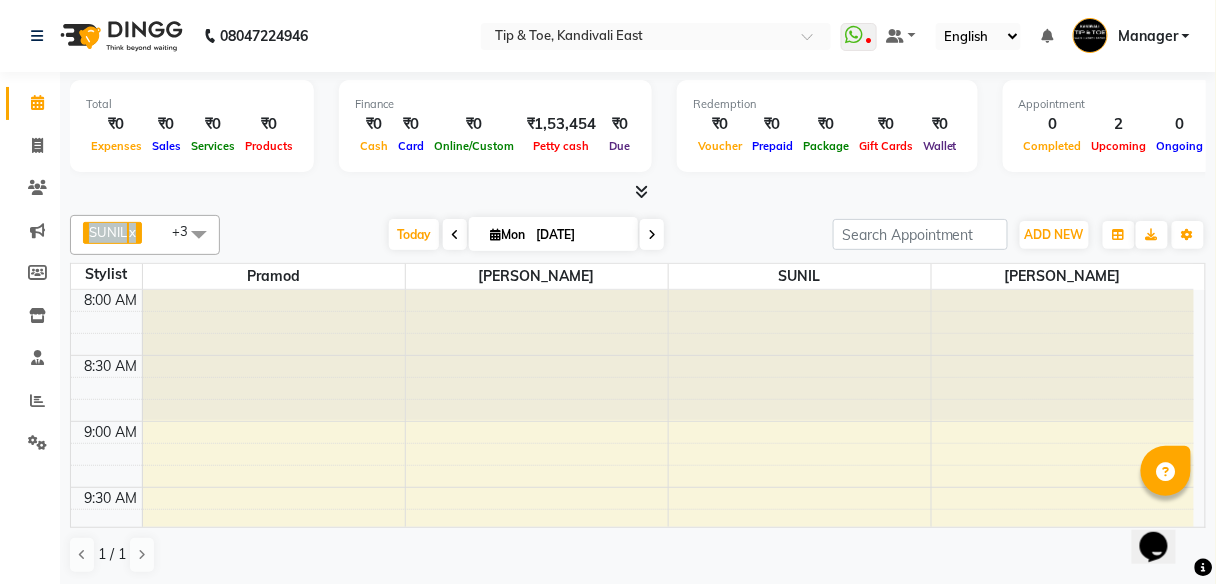 click on "SUNIL   x RUTUJA  x Pramod  x SUSHILA   x +3" at bounding box center (145, 235) 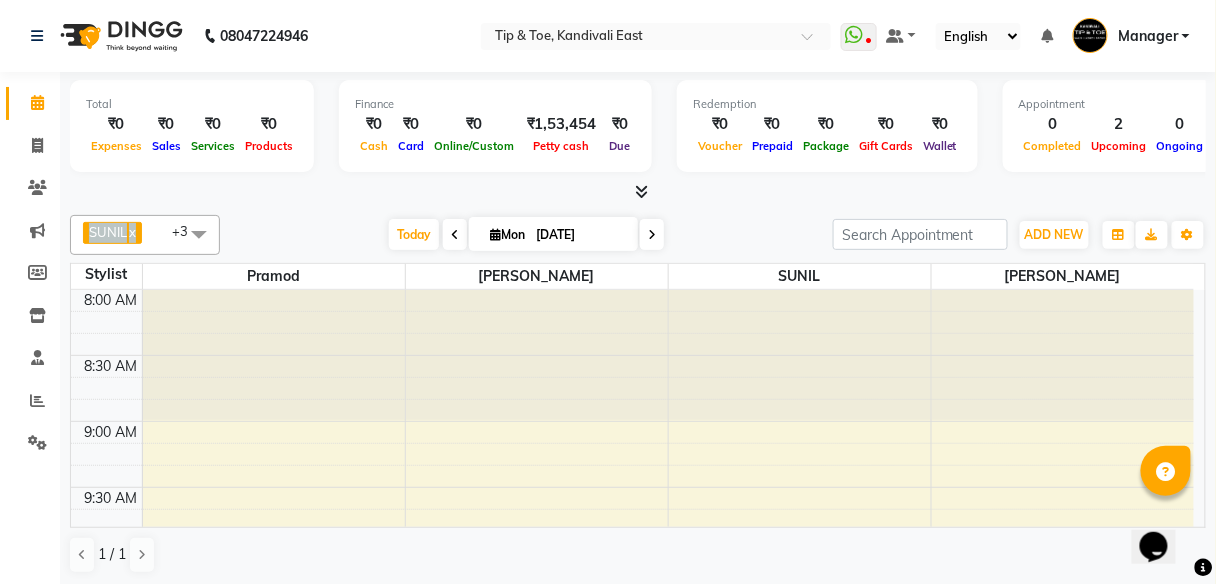 drag, startPoint x: 144, startPoint y: 217, endPoint x: 413, endPoint y: -70, distance: 393.35733 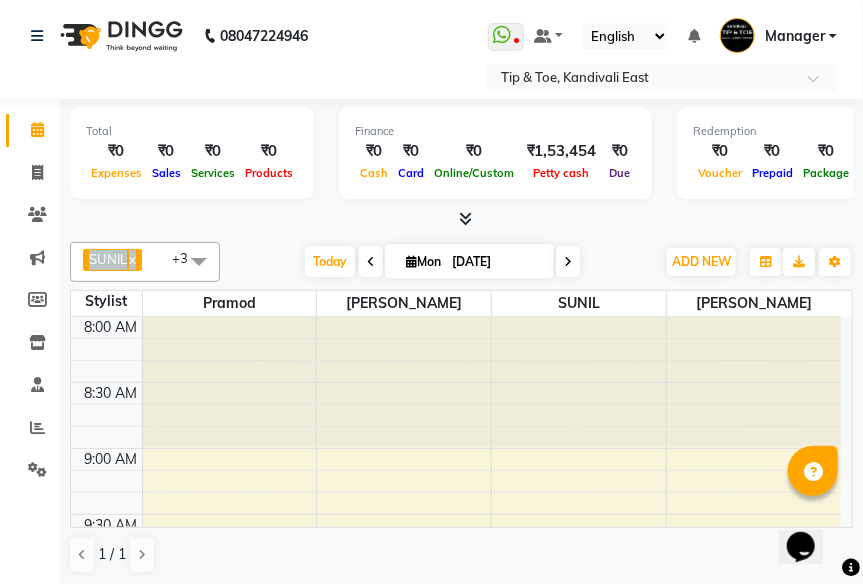 drag, startPoint x: 354, startPoint y: 187, endPoint x: 337, endPoint y: 428, distance: 241.59885 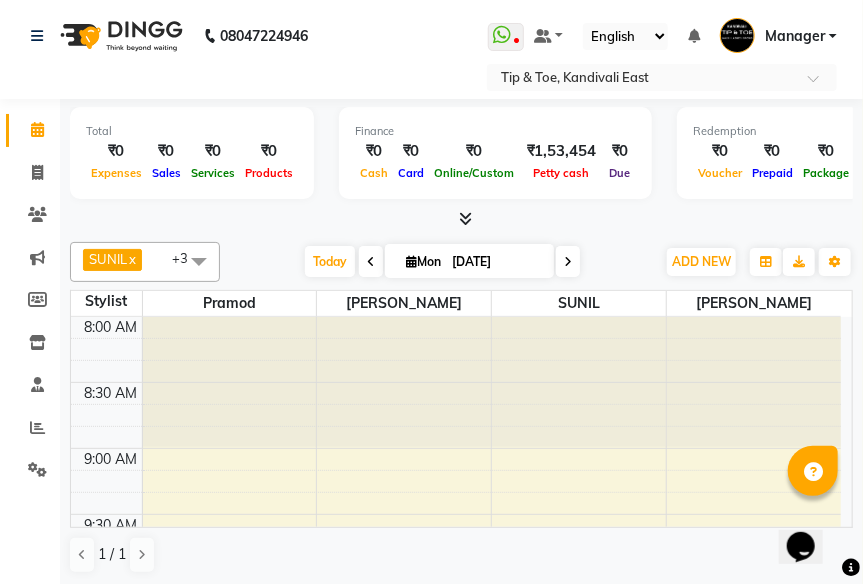 click on "08047224946 Select Location × Tip & Toe, Kandivali East  WhatsApp Status  ✕ Status:  Disconnected Recent Service Activity: 01-01-1970     05:30 AM  08047224946 Whatsapp Settings Default Panel My Panel English ENGLISH Español العربية मराठी हिंदी ગુજરાતી தமிழ் 中文 Notifications nothing to show Manager Manage Profile Change Password Sign out  Version:3.15.4  ☀ Tip & Toe, Kandivali East  Calendar  Invoice  Clients  Marketing  Members  Inventory  Staff  Reports  Settings Completed InProgress Upcoming Dropped Tentative Check-In Confirm Bookings Generate Report Segments Page Builder Total  ₹0  Expenses ₹0  Sales ₹0  Services ₹0  Products Finance  ₹0  Cash ₹0  Card ₹0  Online/Custom ₹1,53,454 Petty cash ₹0 Due  Redemption  ₹0 Voucher ₹0 Prepaid ₹0 Package ₹0  Gift Cards ₹0  Wallet  Appointment  0 Completed 2 Upcoming 0 Ongoing 0 No show  Other sales  ₹0  Packages ₹0  Memberships ₹0  Vouchers ₹0  Prepaids x x" at bounding box center [431, 292] 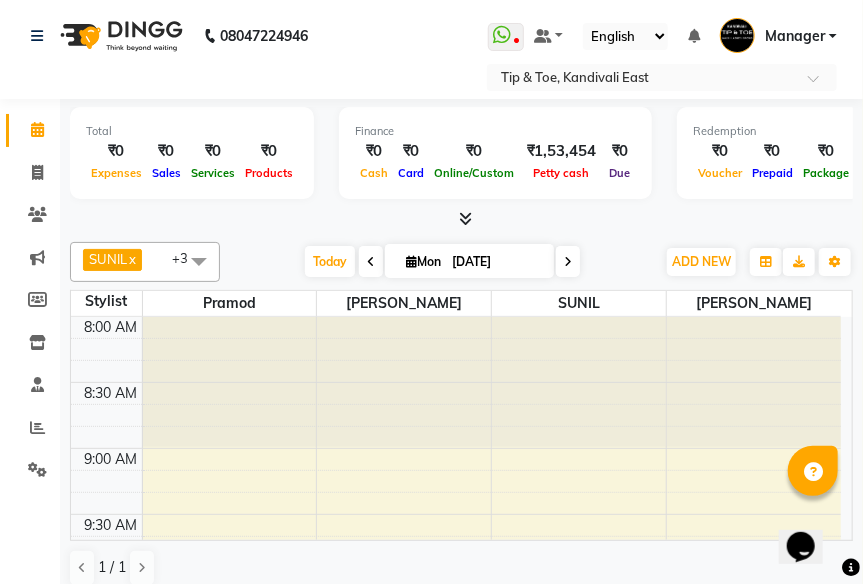 click on "Total  ₹0  Expenses ₹0  Sales ₹0  Services ₹0  Products Finance  ₹0  Cash ₹0  Card ₹0  Online/Custom ₹1,53,454 Petty cash ₹0 Due  Redemption  ₹0 Voucher ₹0 Prepaid ₹0 Package ₹0  Gift Cards ₹0  Wallet  Appointment  0 Completed 2 Upcoming 0 Ongoing 0 No show  Other sales  ₹0  Packages ₹0  Memberships ₹0  Vouchers ₹0  Prepaids ₹0  Gift Cards SUNIL   x RUTUJA  x Pramod  x SUSHILA   x +3 Select All Dhanashree pooja Pramod RUTUJA SANJAY MAMA SUNIL SUNIL  SUSHILA  Today  Mon 14-07-2025 Toggle Dropdown Add Appointment Add Invoice Add Attendance Add Client Toggle Dropdown Add Appointment Add Invoice Add Attendance Add Client ADD NEW Toggle Dropdown Add Appointment Add Invoice Add Attendance Add Client SUNIL   x RUTUJA  x Pramod  x SUSHILA   x +3 Select All Dhanashree pooja Pramod RUTUJA SANJAY MAMA SUNIL SUNIL  SUSHILA  Group By  Staff View   Room View  View as Vertical  Vertical - Week View  Horizontal  Horizontal - Week View  List  Toggle Dropdown Calendar Settings Zoom" 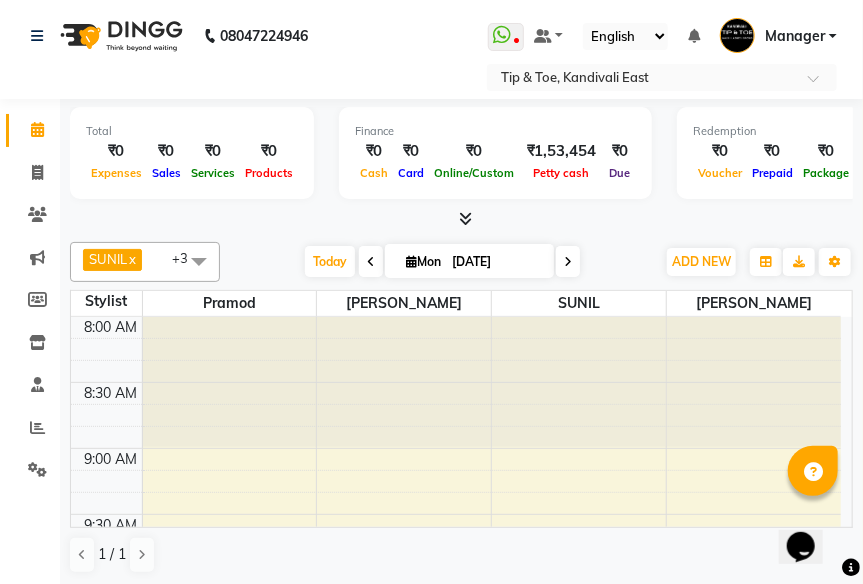 click at bounding box center (230, 382) 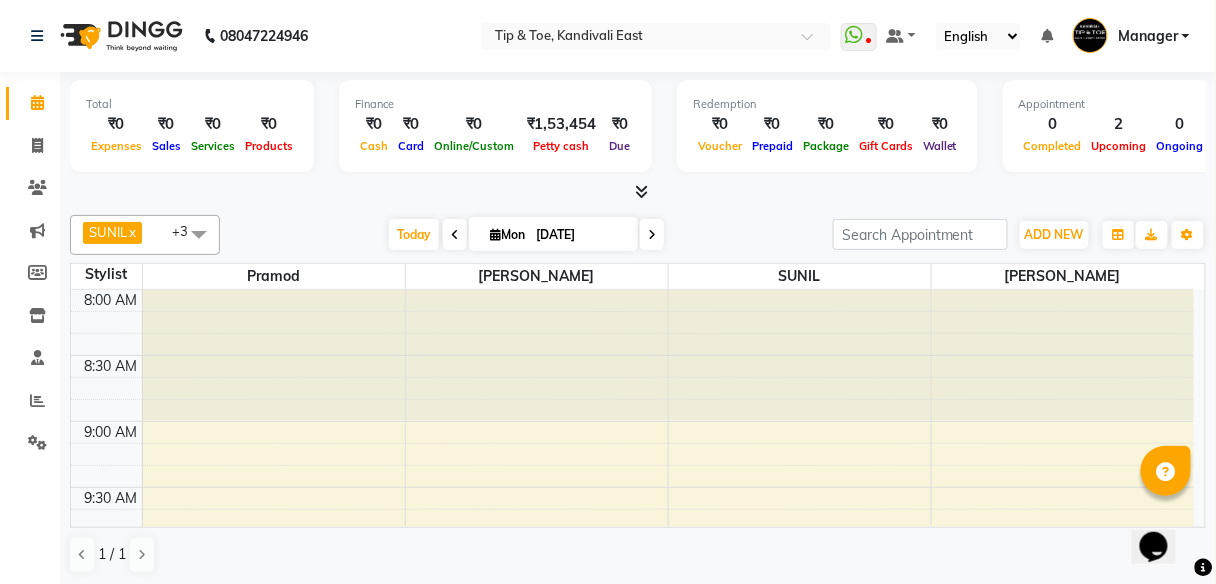 click on "Opens Chat This icon Opens the chat window." at bounding box center (1163, 511) 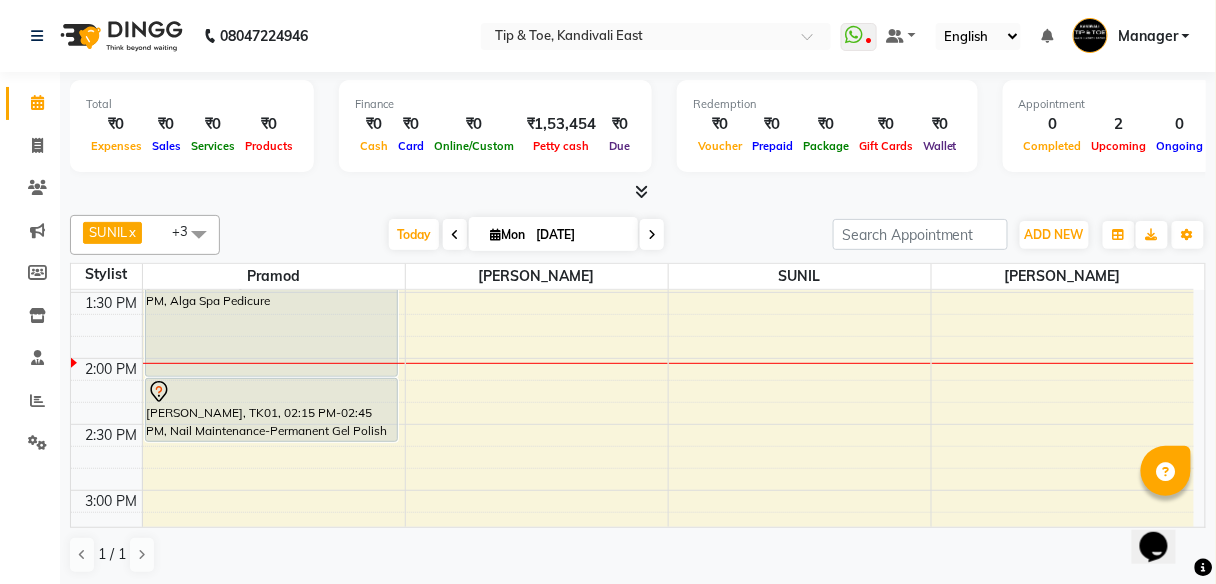 scroll, scrollTop: 741, scrollLeft: 0, axis: vertical 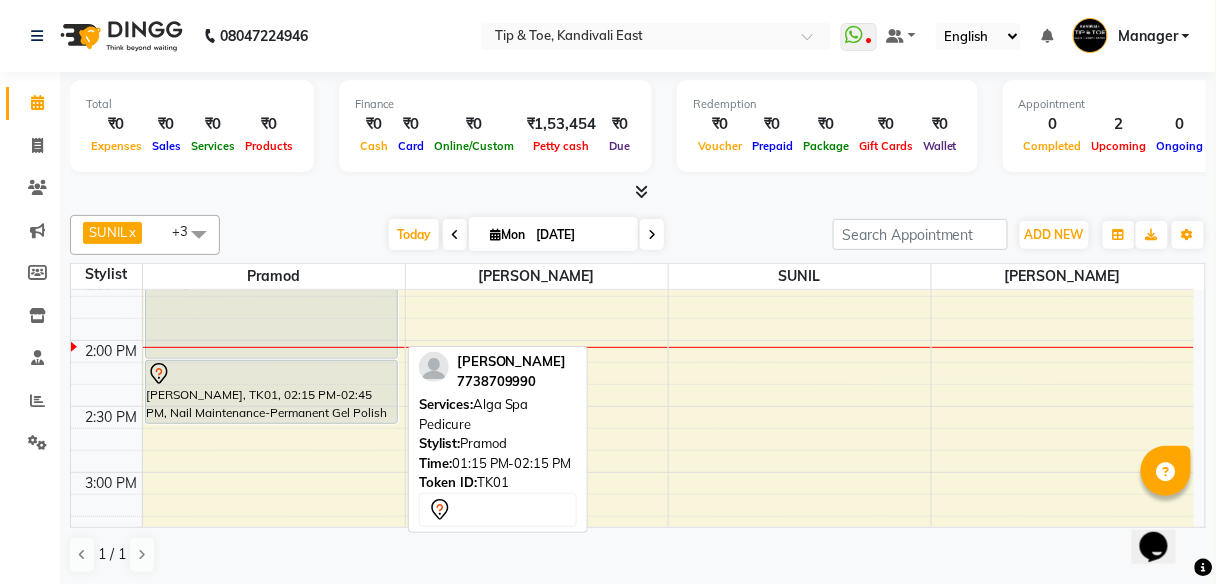 click on "[PERSON_NAME], TK01, 01:15 PM-02:15 PM, Alga Spa Pedicure" at bounding box center (271, 294) 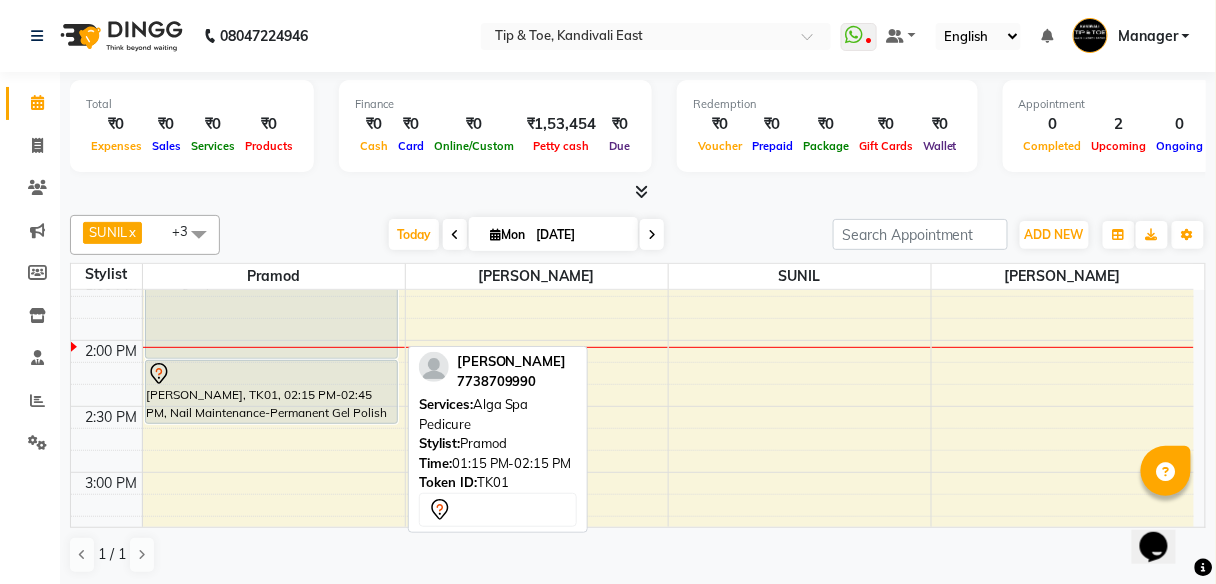 select on "7" 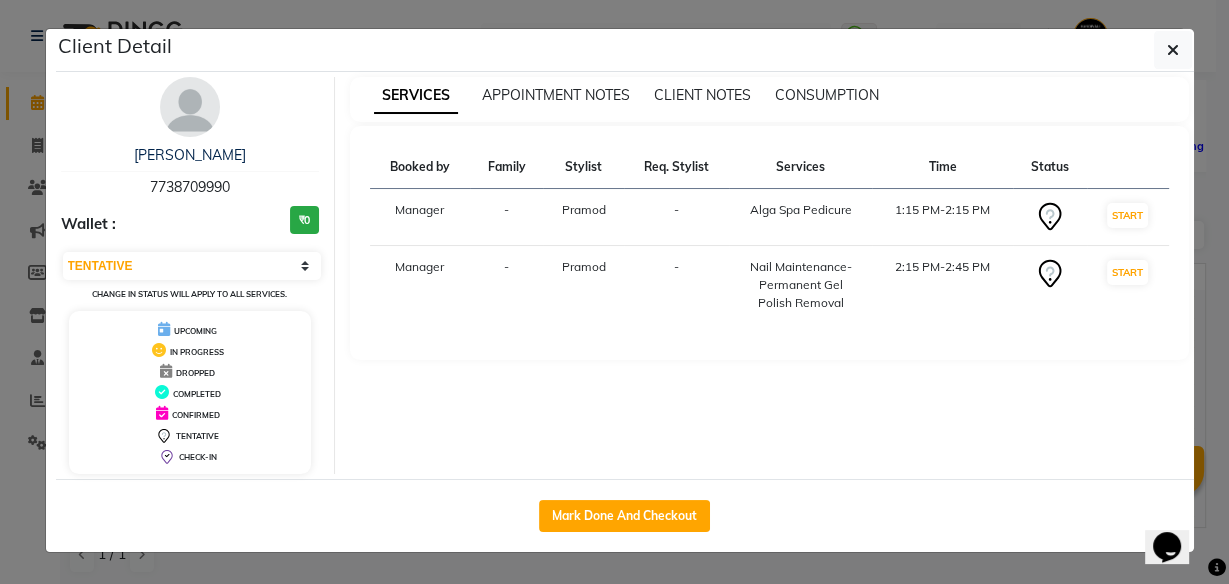 click on "Client Detail  [PERSON_NAME]   7738709990 Wallet : ₹0 Select IN SERVICE CONFIRMED TENTATIVE CHECK IN MARK DONE DROPPED UPCOMING Change in status will apply to all services. UPCOMING IN PROGRESS DROPPED COMPLETED CONFIRMED TENTATIVE CHECK-IN SERVICES APPOINTMENT NOTES CLIENT NOTES CONSUMPTION Booked by Family Stylist Req. Stylist Services Time Status  Manager  - [GEOGRAPHIC_DATA] -  Alga Spa Pedicure   1:15 PM-2:15 PM   START   Manager  - Pramod -  Nail Maintenance-Permanent Gel Polish Removal   2:15 PM-2:45 PM   START   Mark Done And Checkout" 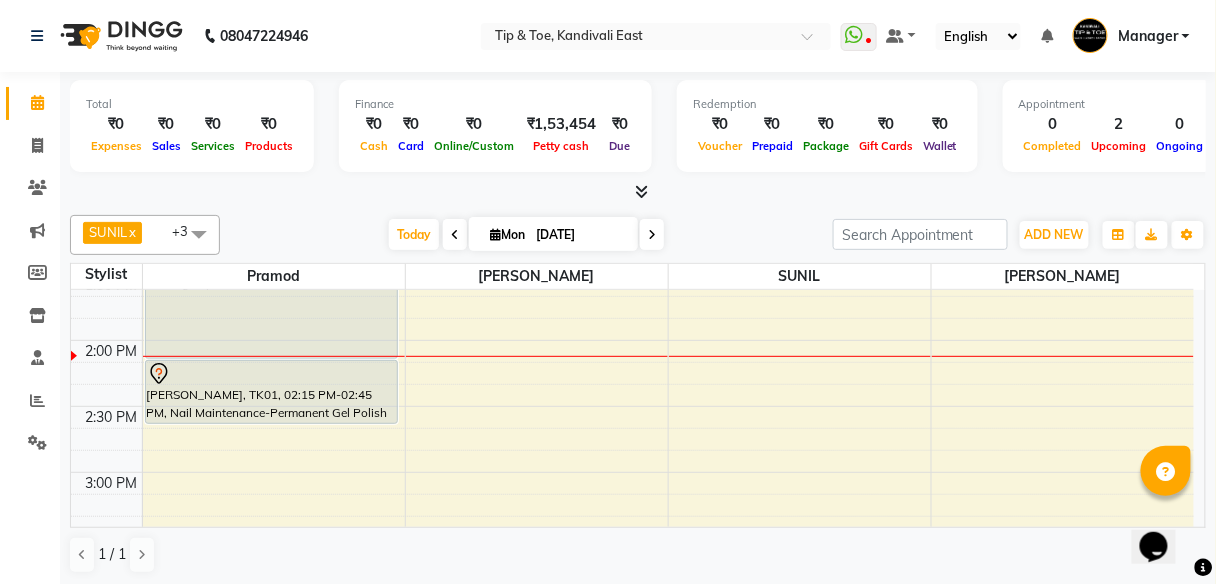 click on "8:00 AM 8:30 AM 9:00 AM 9:30 AM 10:00 AM 10:30 AM 11:00 AM 11:30 AM 12:00 PM 12:30 PM 1:00 PM 1:30 PM 2:00 PM 2:30 PM 3:00 PM 3:30 PM 4:00 PM 4:30 PM 5:00 PM 5:30 PM 6:00 PM 6:30 PM 7:00 PM 7:30 PM 8:00 PM 8:30 PM             Aparna Karnad, TK01, 01:15 PM-02:15 PM, Alga Spa Pedicure             Aparna Karnad, TK01, 02:15 PM-02:45 PM, Nail Maintenance-Permanent Gel Polish Removal" at bounding box center (632, 406) 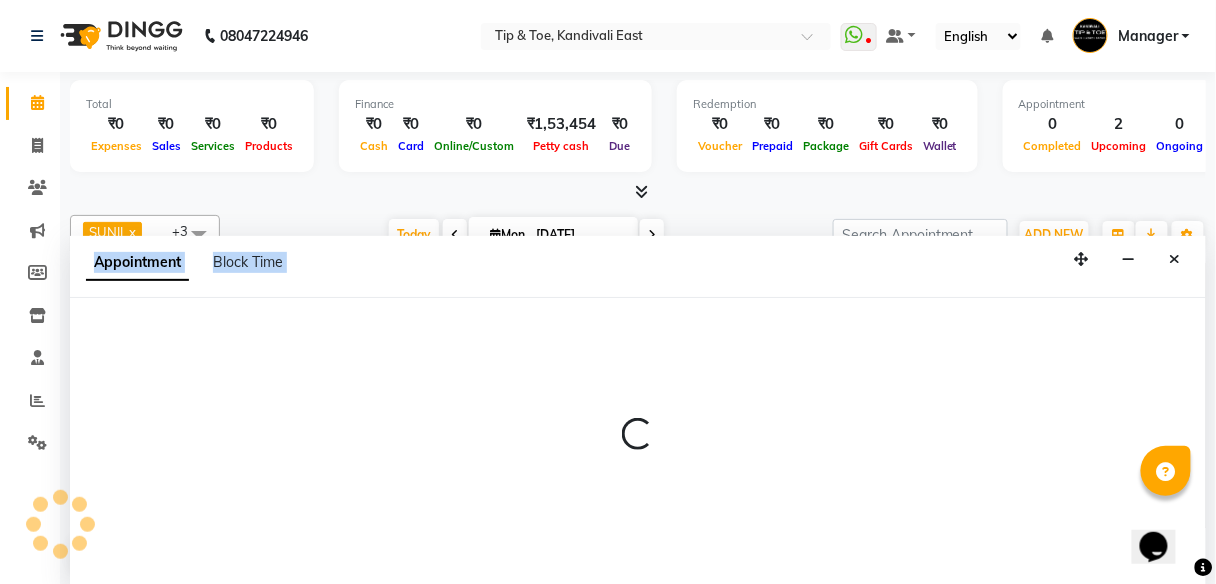 scroll, scrollTop: 1, scrollLeft: 0, axis: vertical 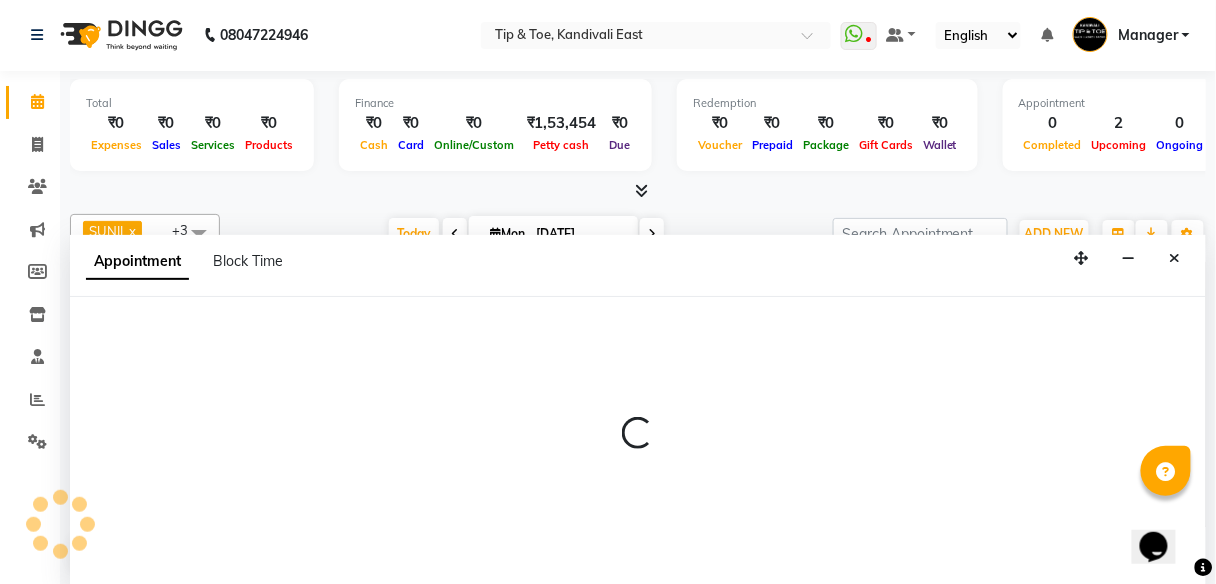 select on "70361" 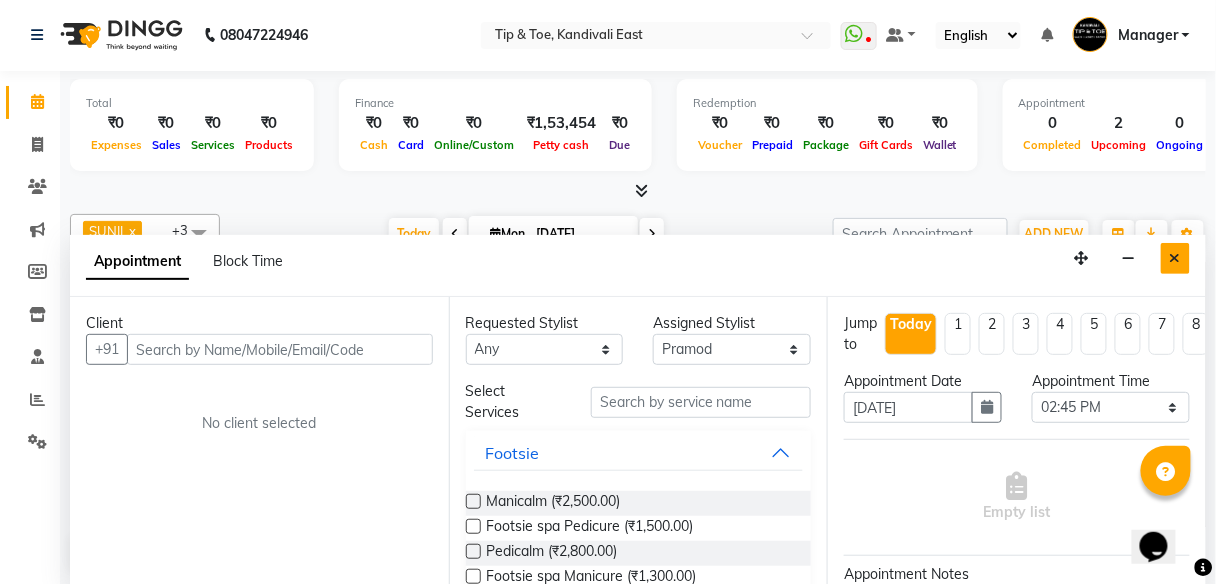 click at bounding box center (1175, 258) 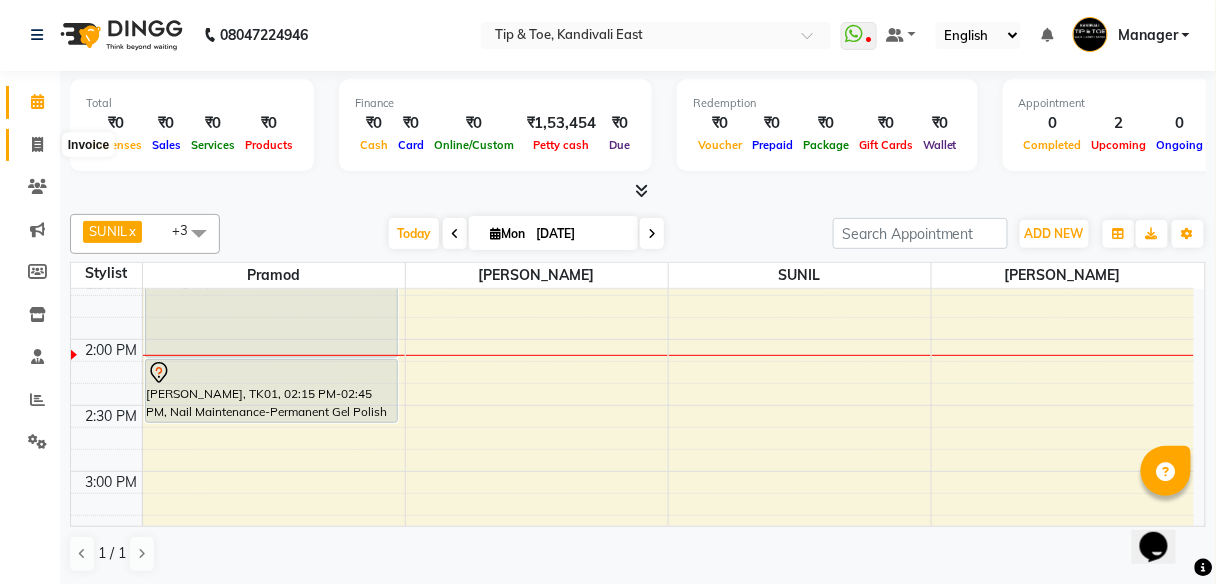 click 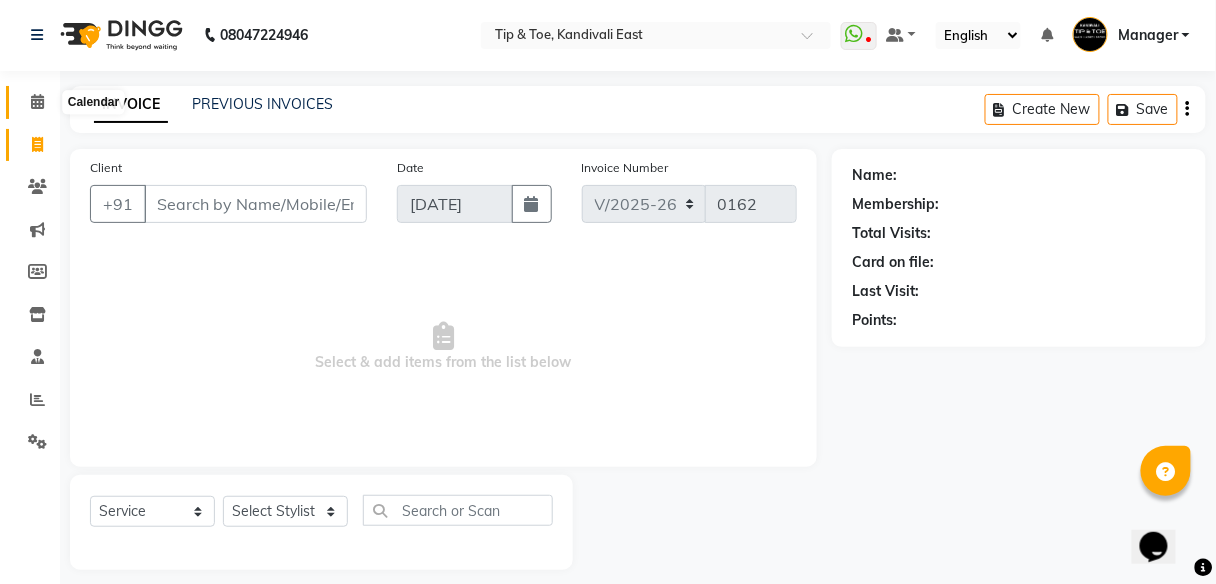 click 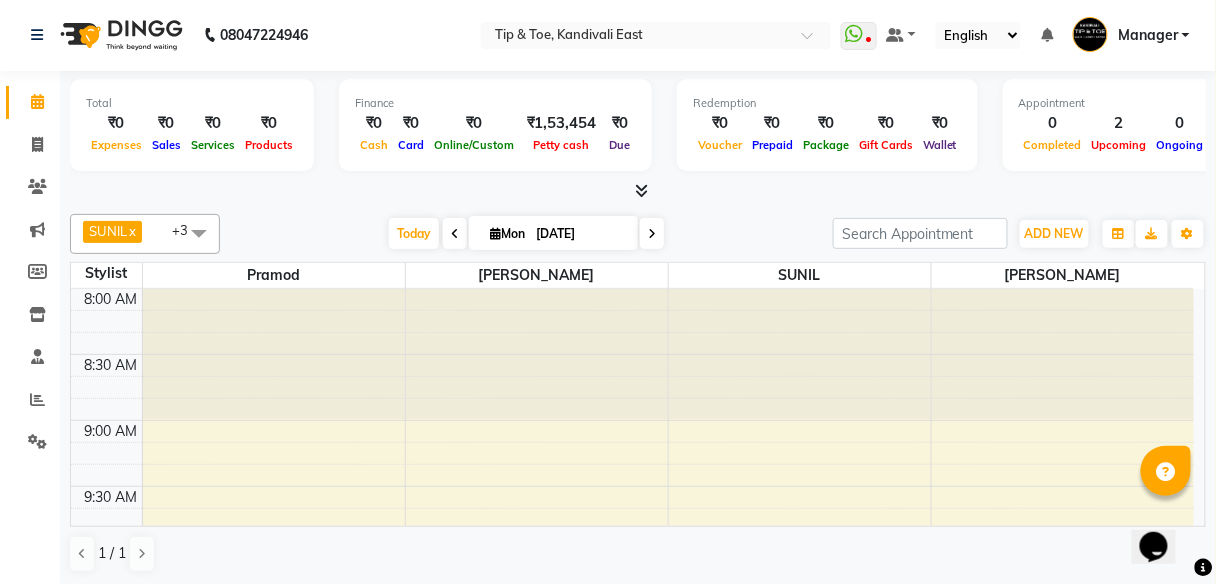 scroll, scrollTop: 0, scrollLeft: 0, axis: both 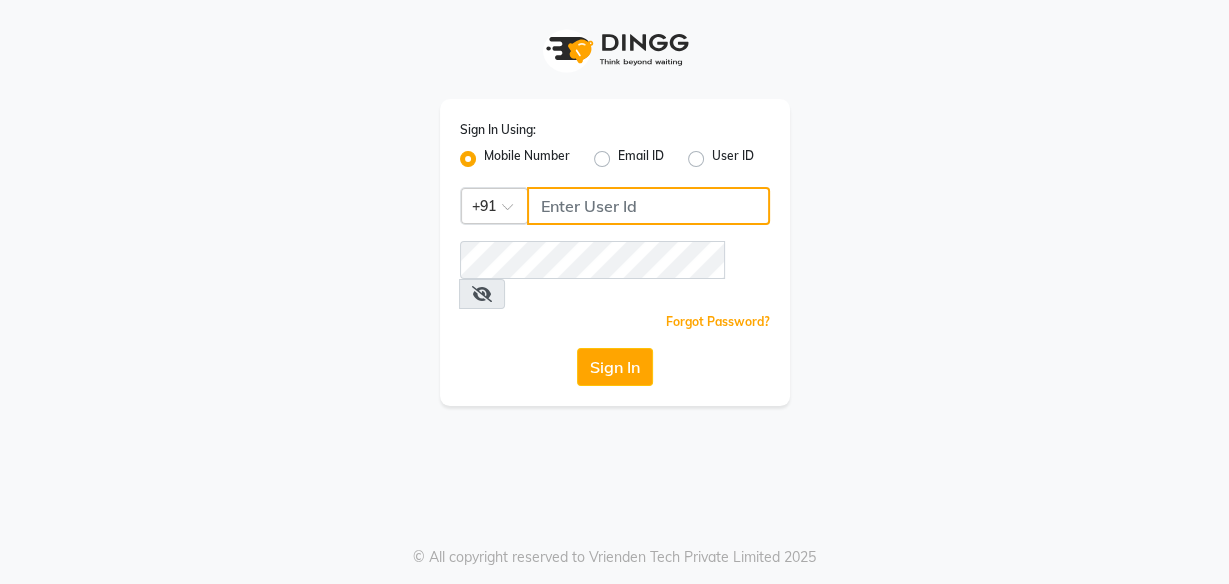 click 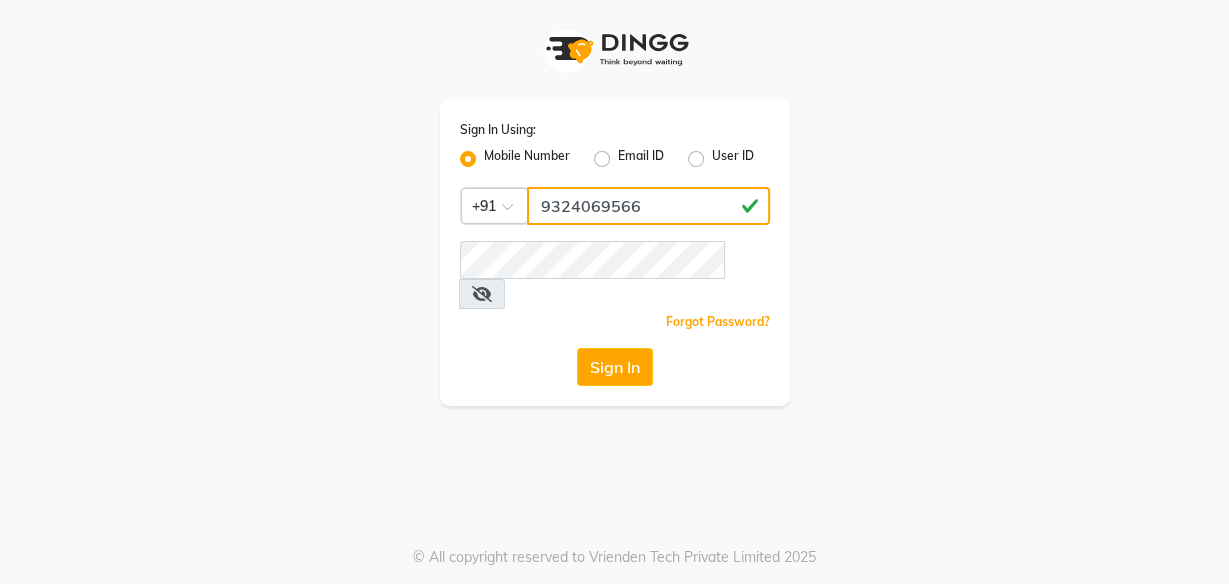 click on "9324069566" 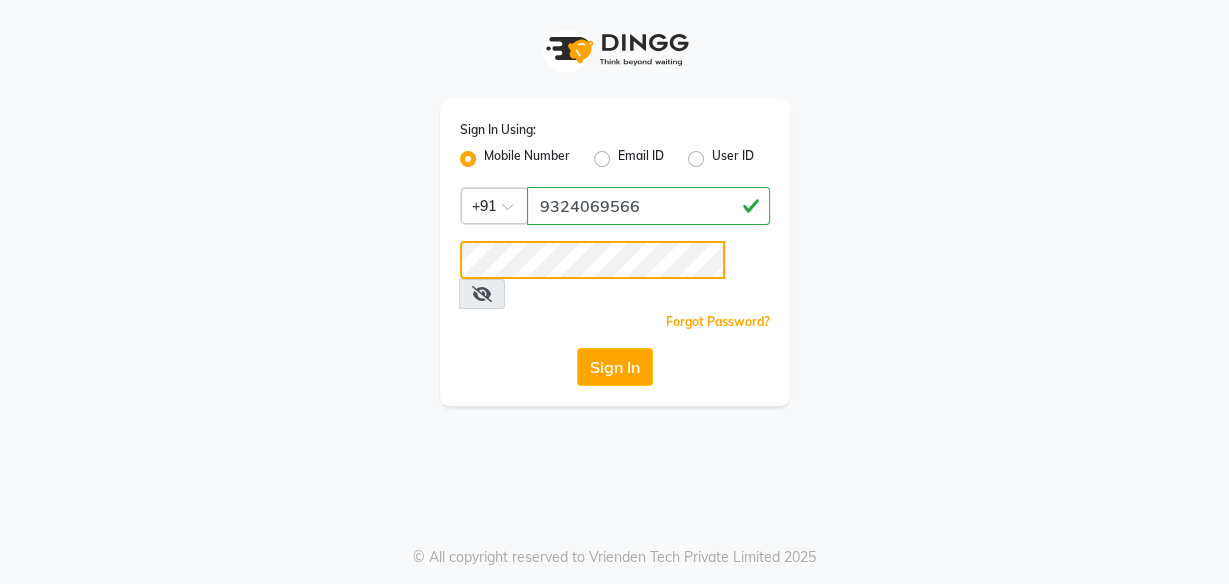 click on "Sign In" 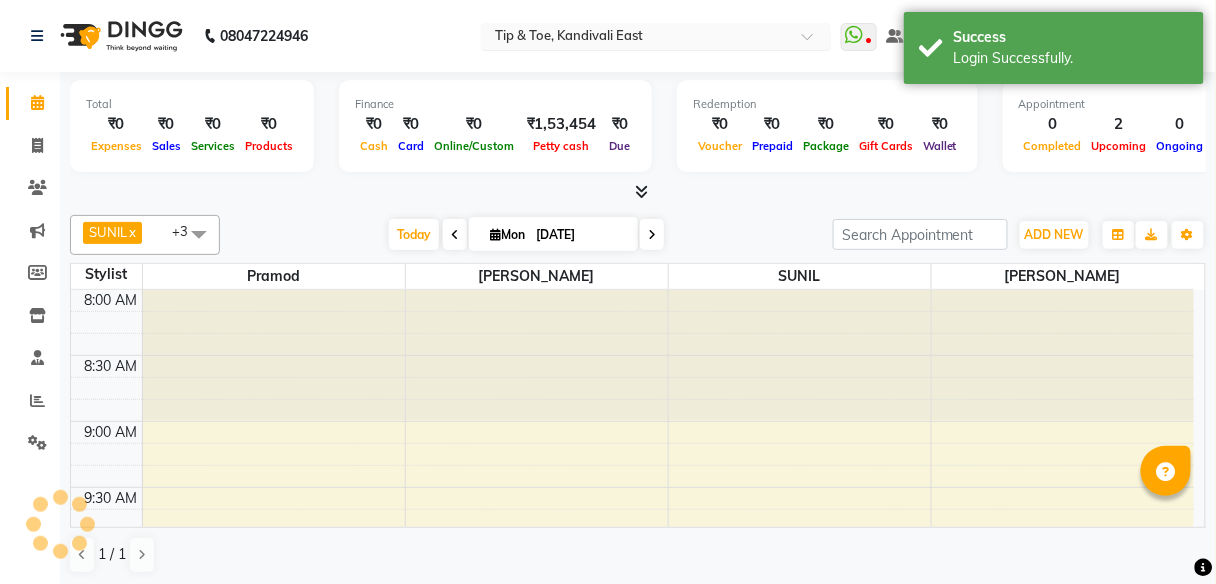 scroll, scrollTop: 0, scrollLeft: 0, axis: both 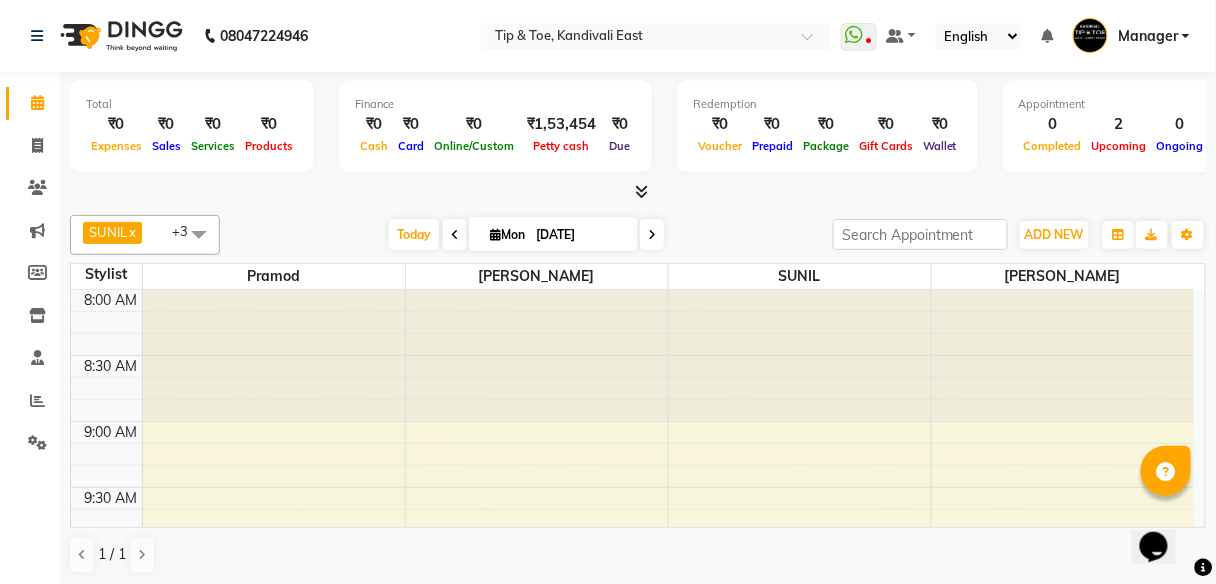 click on "Opens Chat This icon Opens the chat window." at bounding box center (1163, 511) 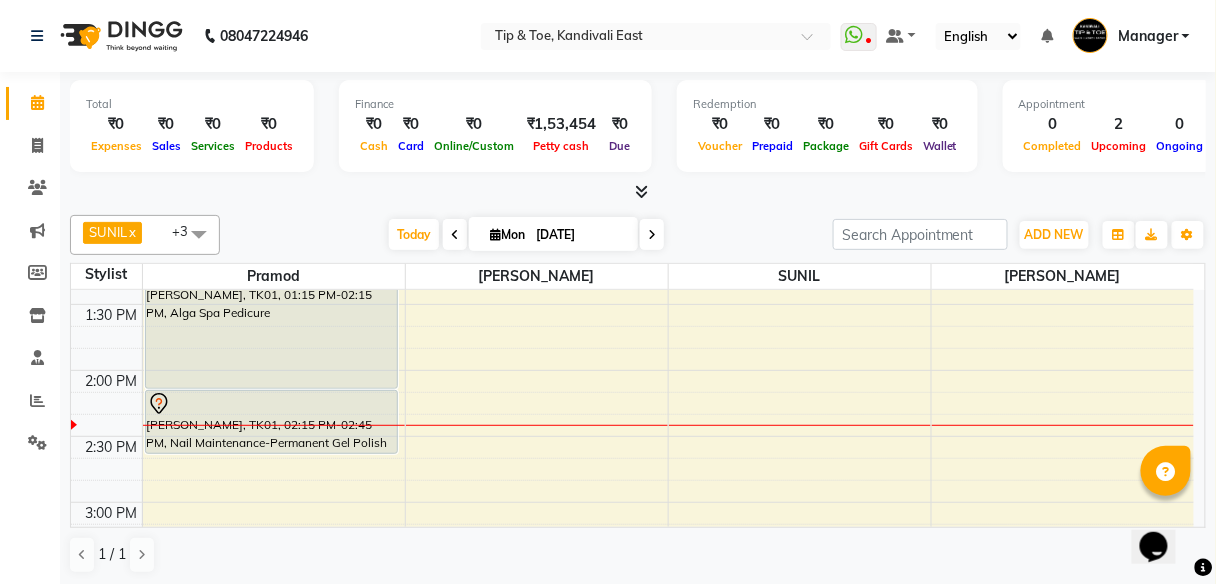 scroll, scrollTop: 736, scrollLeft: 0, axis: vertical 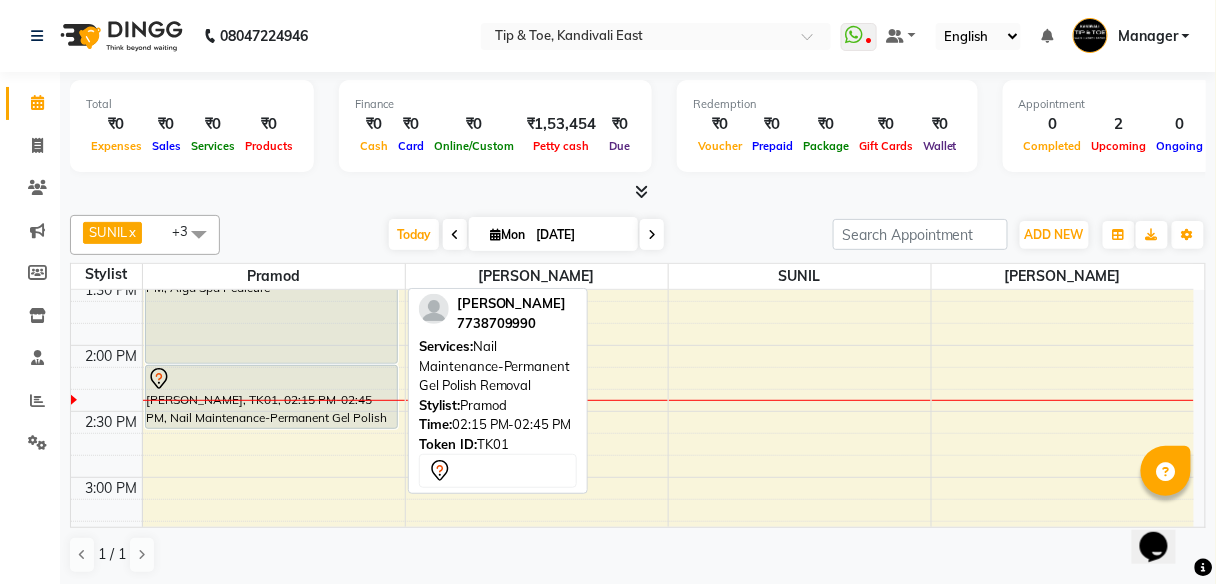 click at bounding box center [271, 379] 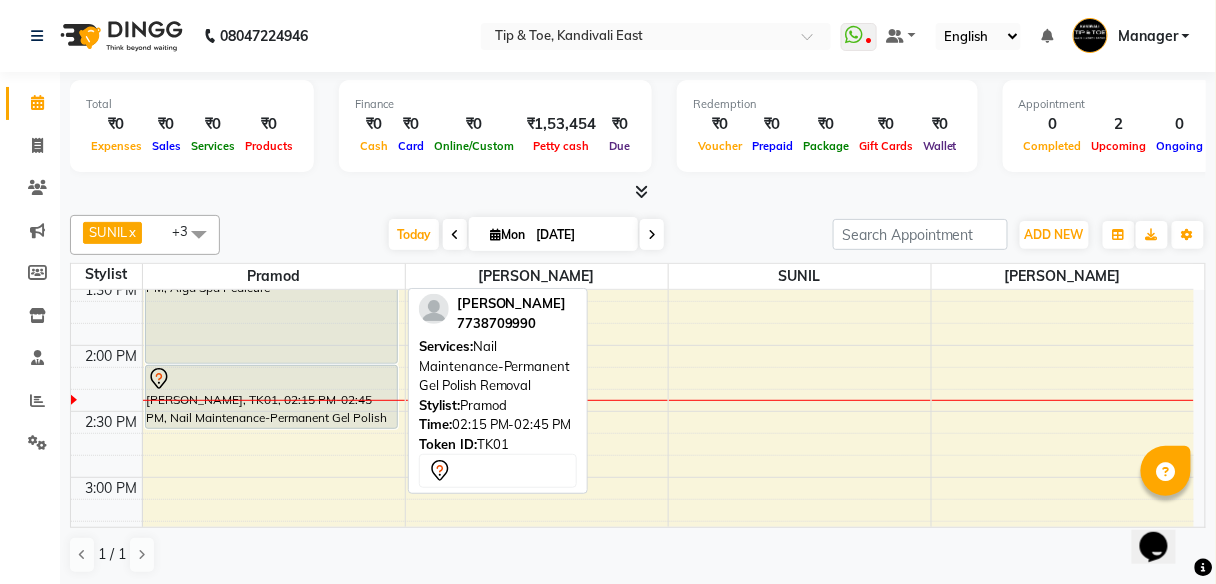 select on "7" 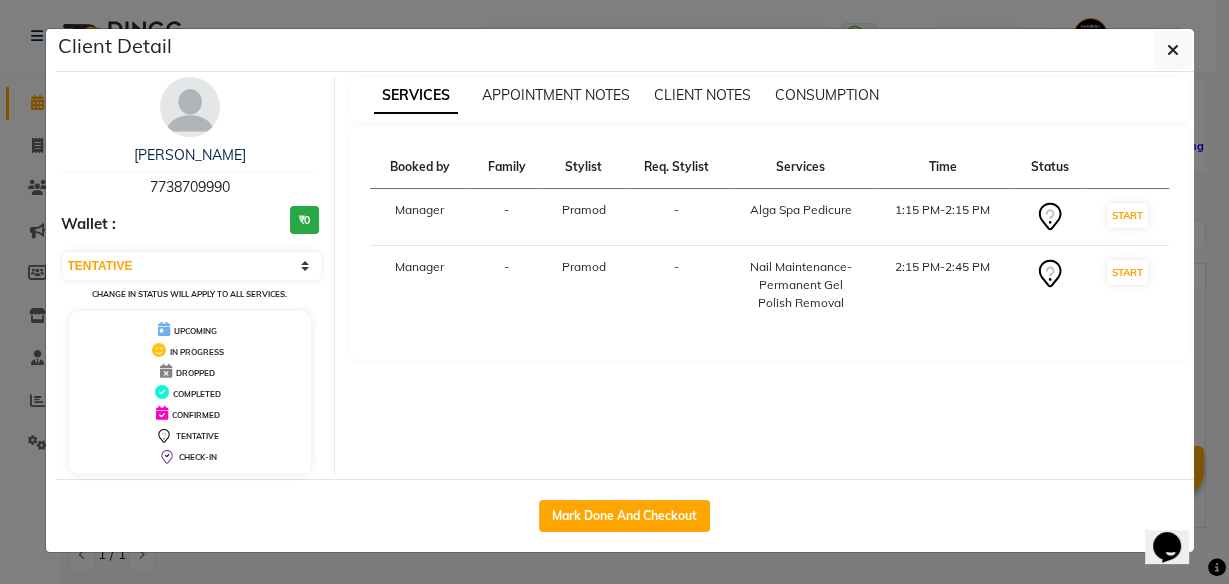 click on "Client Detail  [PERSON_NAME]   7738709990 Wallet : ₹0 Select IN SERVICE CONFIRMED TENTATIVE CHECK IN MARK DONE DROPPED UPCOMING Change in status will apply to all services. UPCOMING IN PROGRESS DROPPED COMPLETED CONFIRMED TENTATIVE CHECK-IN SERVICES APPOINTMENT NOTES CLIENT NOTES CONSUMPTION Booked by Family Stylist Req. Stylist Services Time Status  Manager  - [GEOGRAPHIC_DATA] -  Alga Spa Pedicure   1:15 PM-2:15 PM   START   Manager  - Pramod -  Nail Maintenance-Permanent Gel Polish Removal   2:15 PM-2:45 PM   START   Mark Done And Checkout" 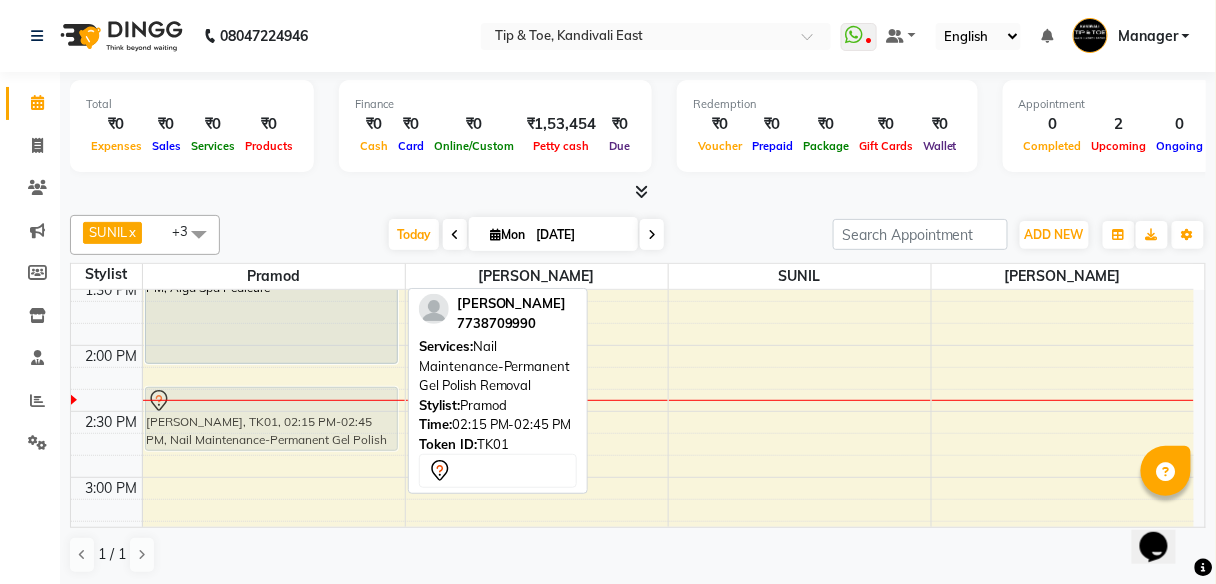 click on "[PERSON_NAME], TK01, 01:15 PM-02:15 PM, Alga Spa Pedicure             [PERSON_NAME], TK01, 02:15 PM-02:45 PM, Nail Maintenance-Permanent Gel Polish Removal             [PERSON_NAME], TK01, 02:15 PM-02:45 PM, Nail Maintenance-Permanent Gel Polish Removal" at bounding box center (274, 411) 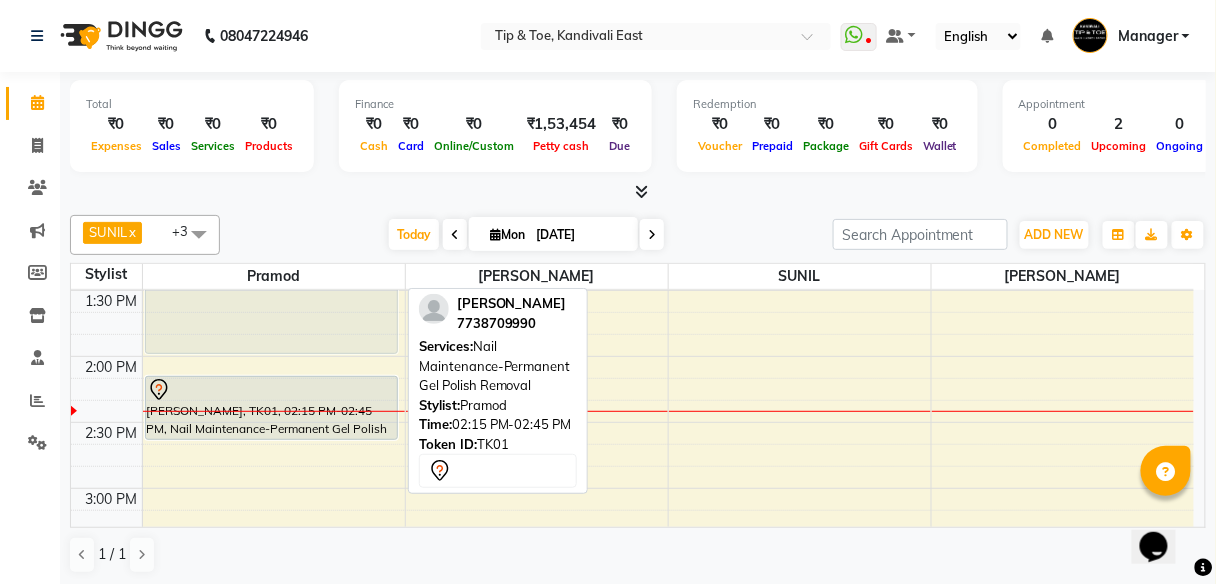 click on "[PERSON_NAME], TK01, 01:15 PM-02:15 PM, Alga Spa Pedicure             [PERSON_NAME], TK01, 02:15 PM-02:45 PM, Nail Maintenance-Permanent Gel Polish Removal             [PERSON_NAME], TK01, 01:15 PM-02:15 PM, Alga Spa Pedicure" at bounding box center (274, 422) 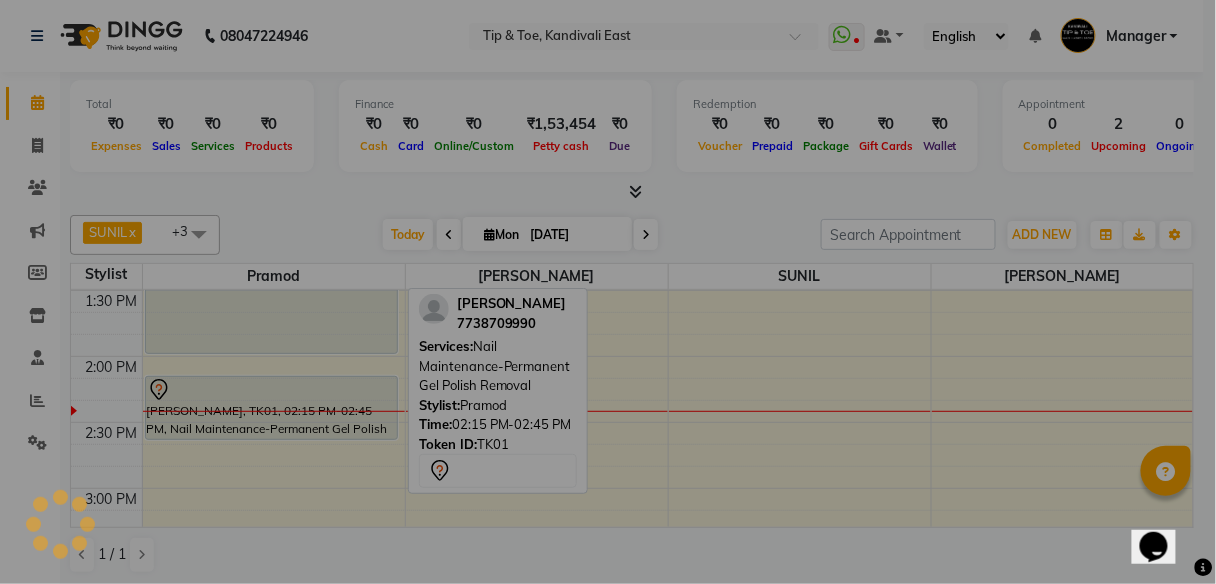 scroll, scrollTop: 724, scrollLeft: 0, axis: vertical 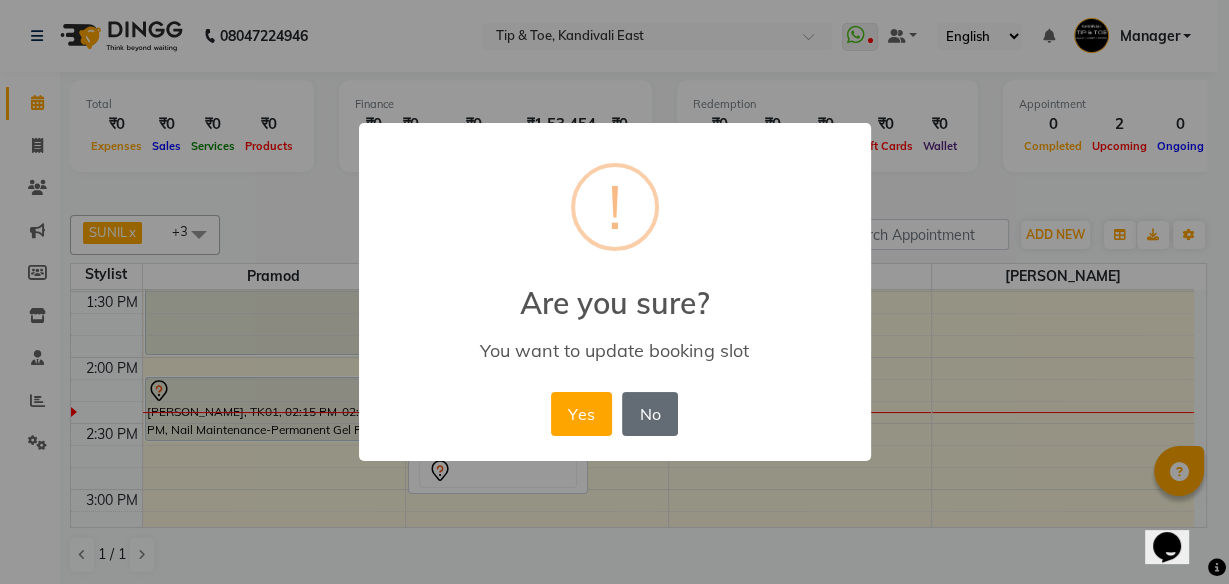 click on "No" at bounding box center [650, 414] 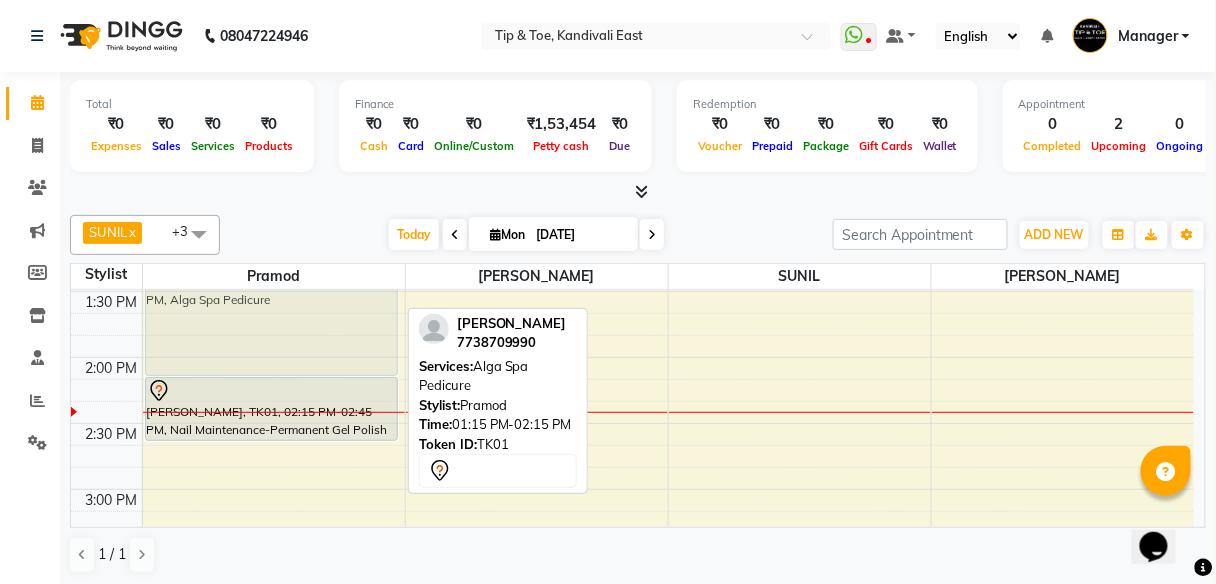 click on "[PERSON_NAME], TK01, 01:15 PM-02:15 PM, Alga Spa Pedicure             [PERSON_NAME], TK01, 02:15 PM-02:45 PM, Nail Maintenance-Permanent Gel Polish Removal             [PERSON_NAME], TK01, 01:15 PM-02:15 PM, Alga Spa Pedicure" at bounding box center [274, 423] 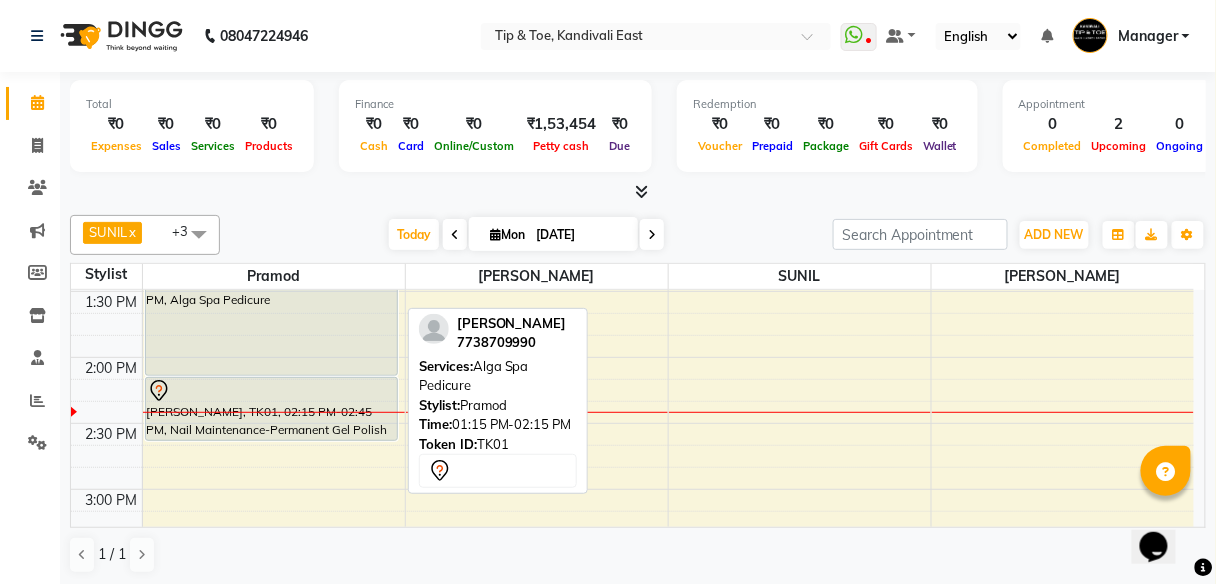 click on "[PERSON_NAME], TK01, 01:15 PM-02:15 PM, Alga Spa Pedicure" at bounding box center [271, 311] 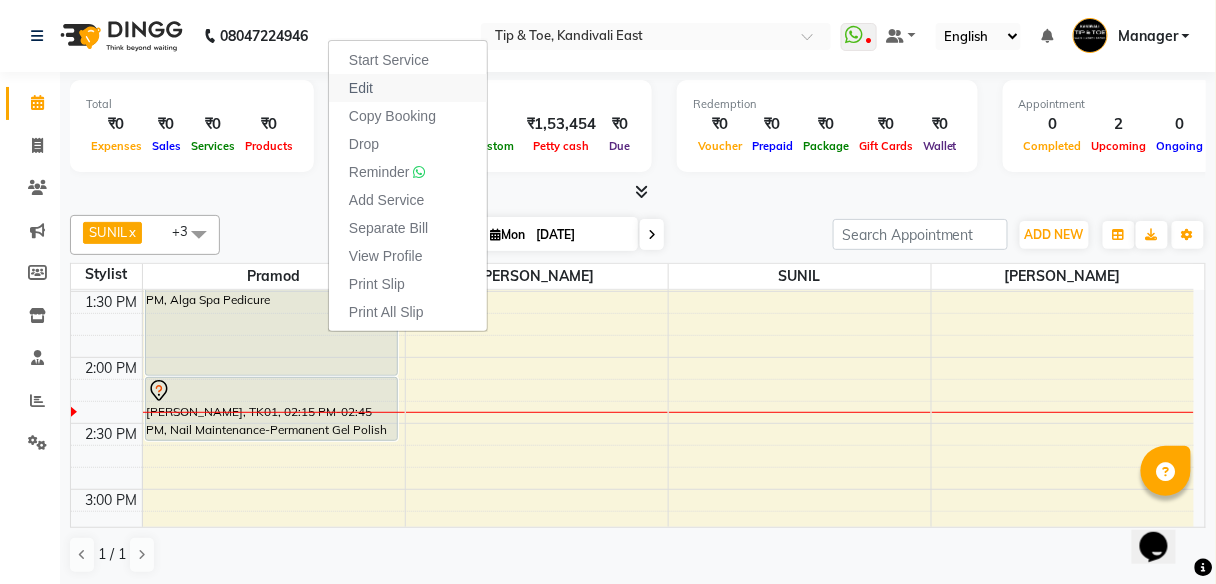 click on "Edit" at bounding box center [361, 88] 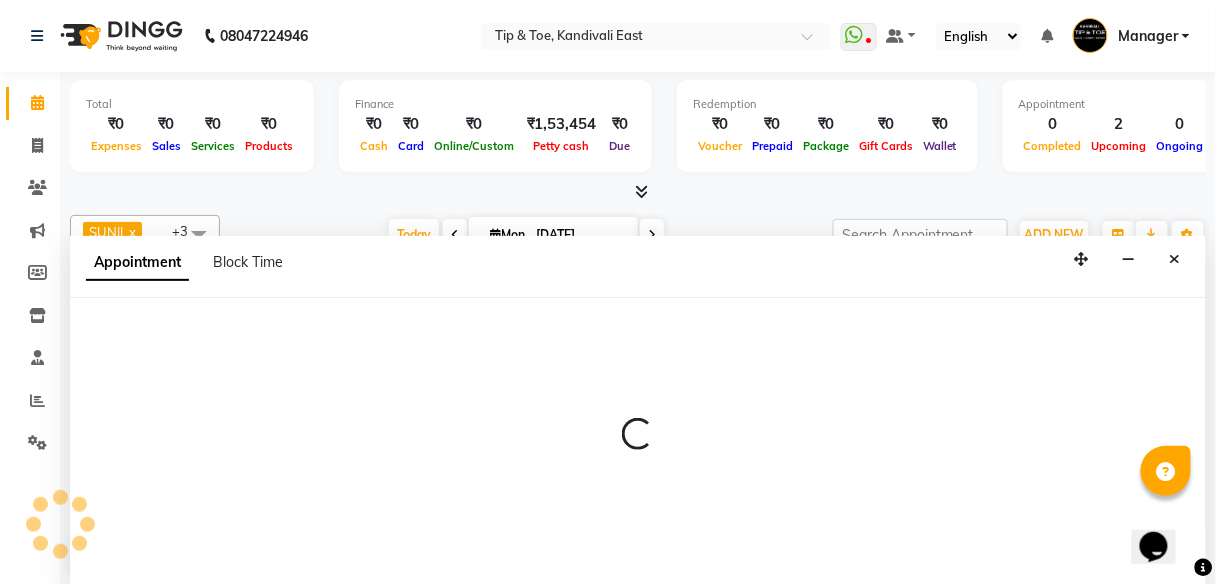 scroll, scrollTop: 1, scrollLeft: 0, axis: vertical 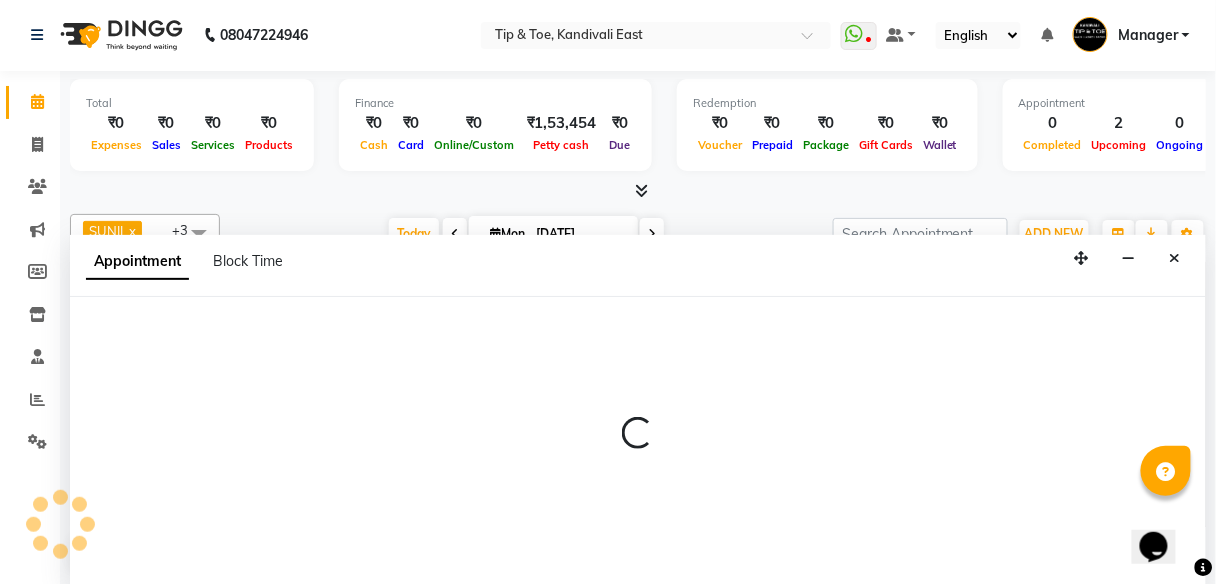 select on "tentative" 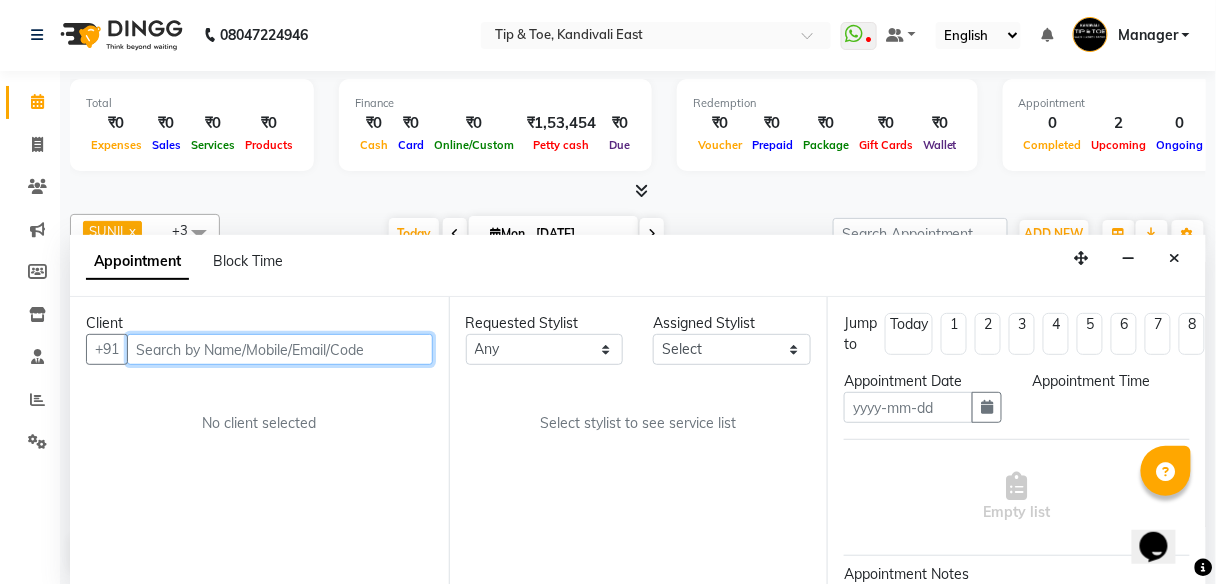 type on "[DATE]" 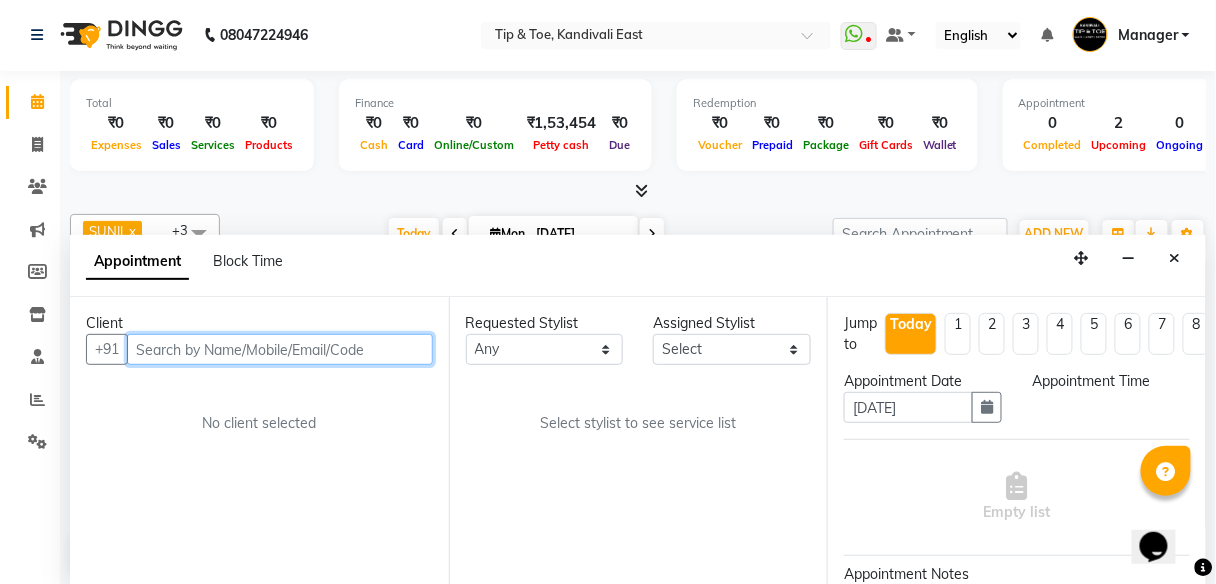 scroll, scrollTop: 0, scrollLeft: 0, axis: both 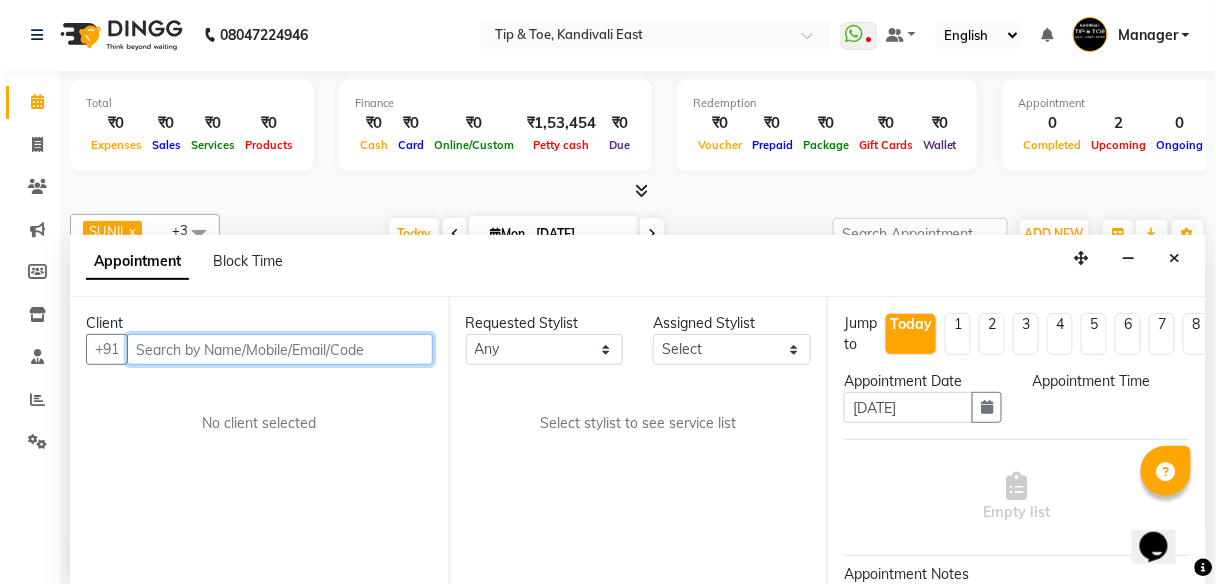 select on "795" 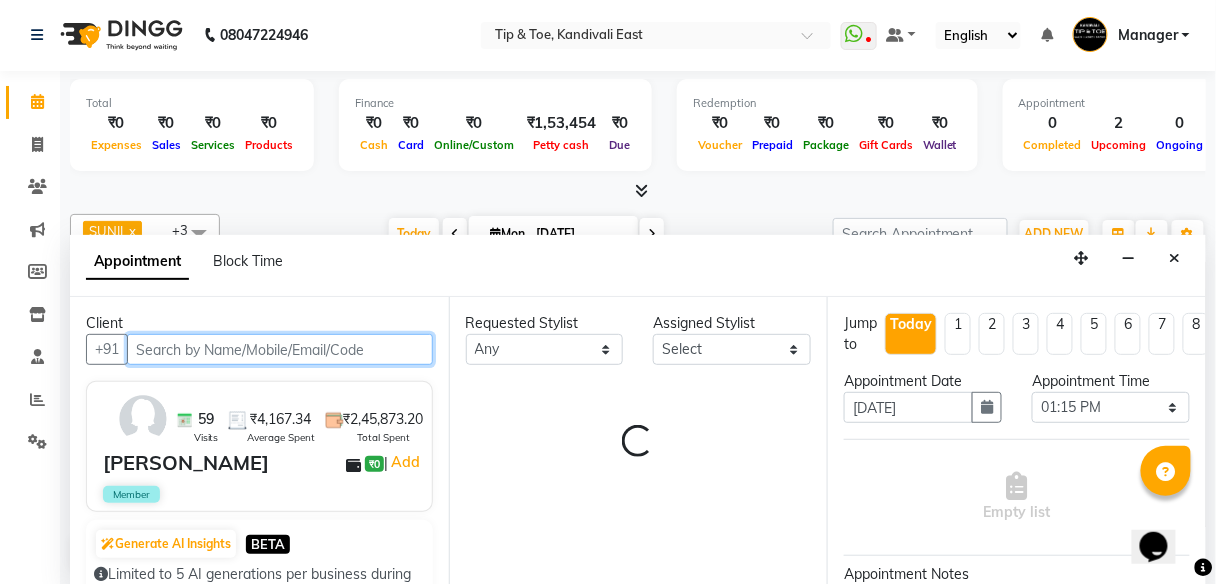 select on "70361" 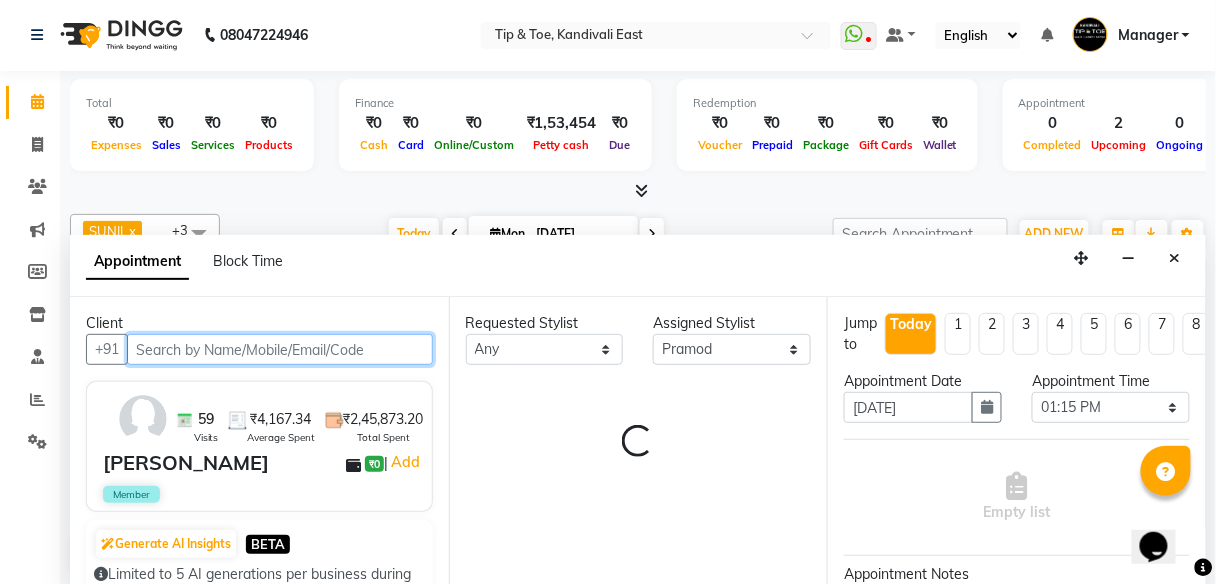select on "3941" 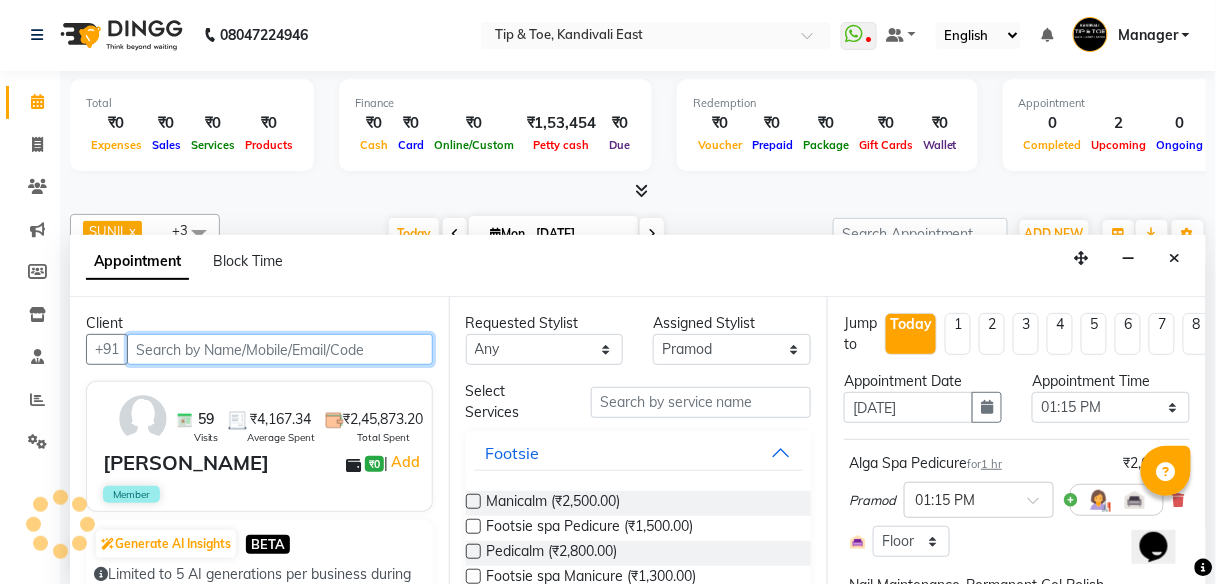 scroll, scrollTop: 780, scrollLeft: 0, axis: vertical 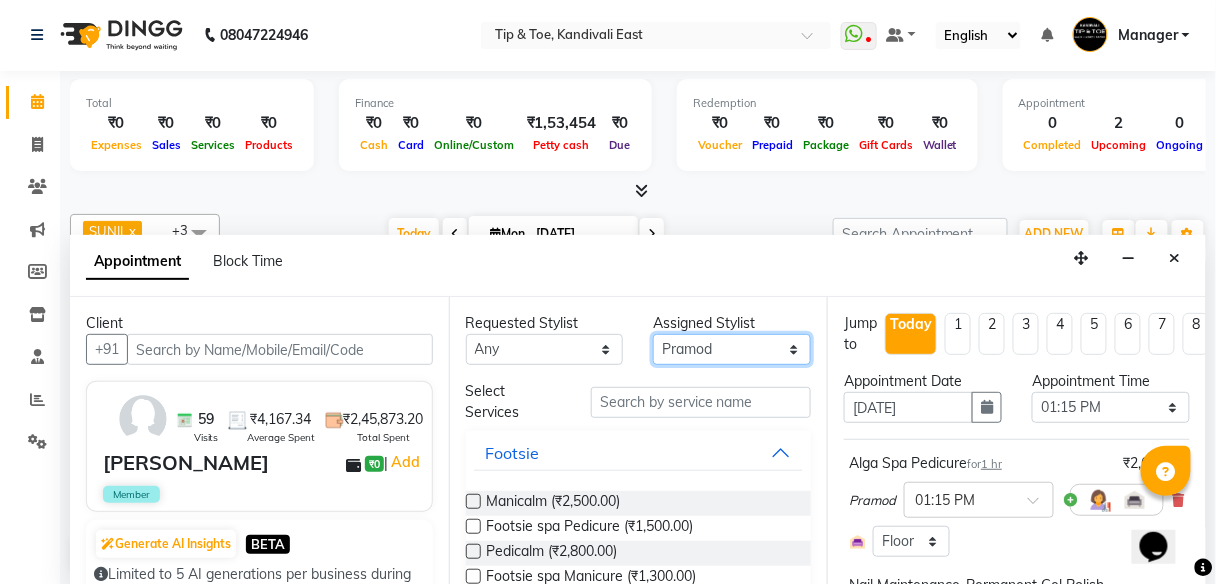 click on "Select [PERSON_NAME] pooja Pramod [PERSON_NAME] [PERSON_NAME] MAMA [PERSON_NAME] [PERSON_NAME]" at bounding box center (732, 349) 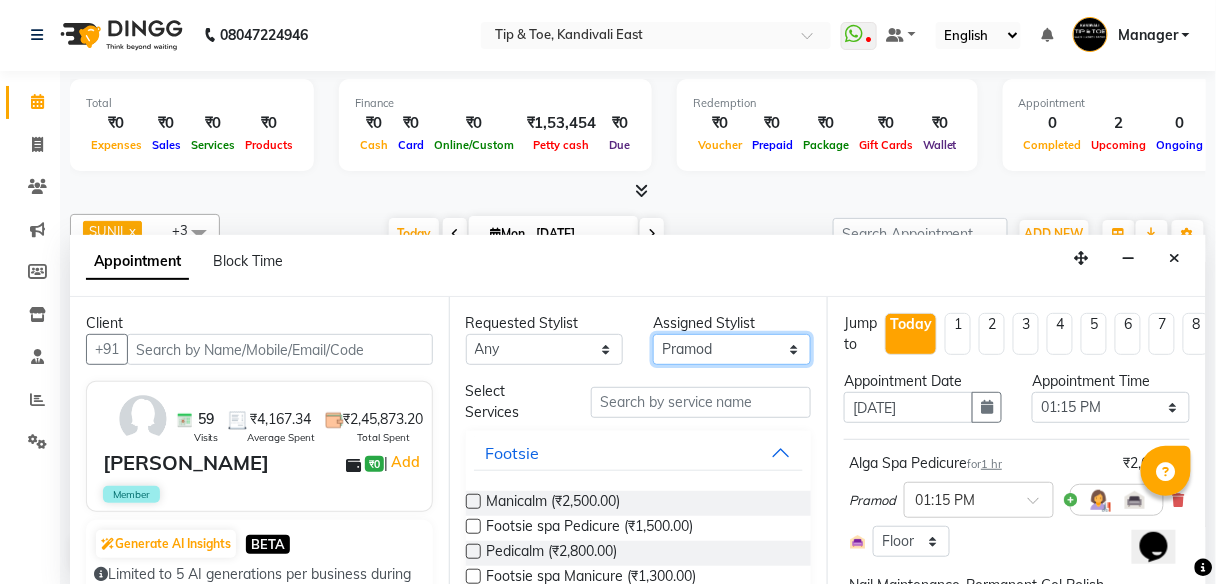select on "85200" 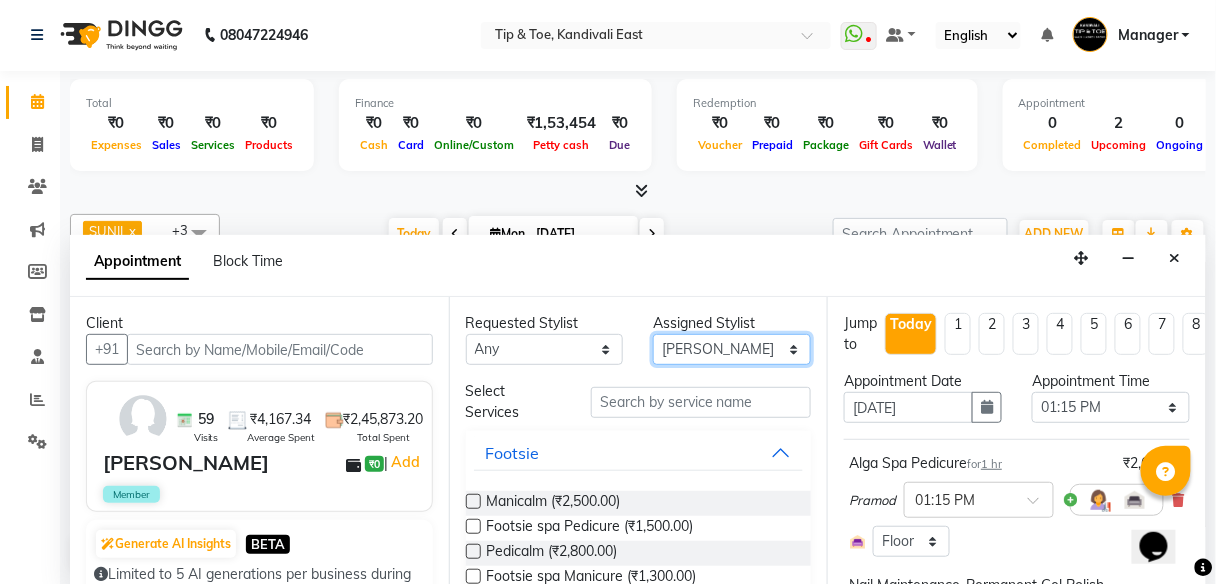 click on "Select [PERSON_NAME] pooja Pramod [PERSON_NAME] [PERSON_NAME] MAMA [PERSON_NAME] [PERSON_NAME]" at bounding box center [732, 349] 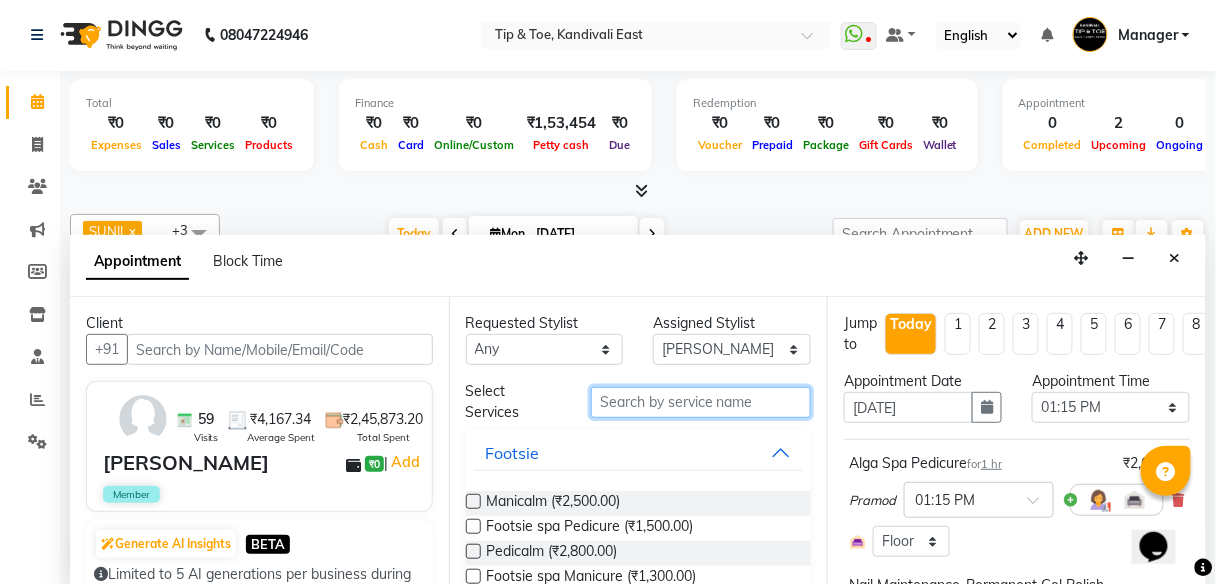 click at bounding box center (701, 402) 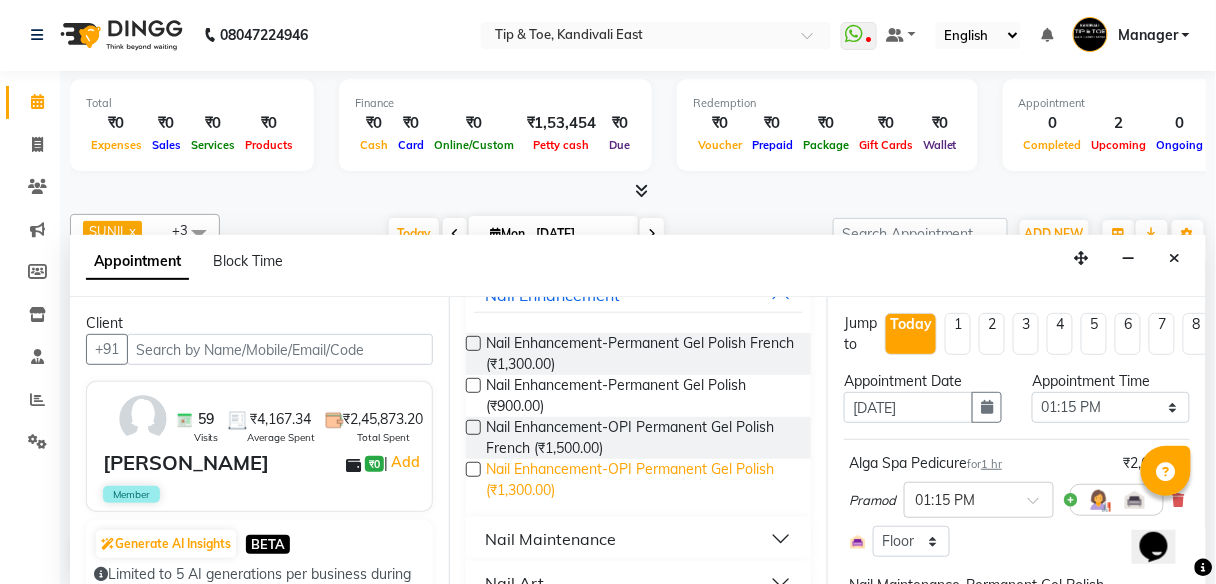 scroll, scrollTop: 160, scrollLeft: 0, axis: vertical 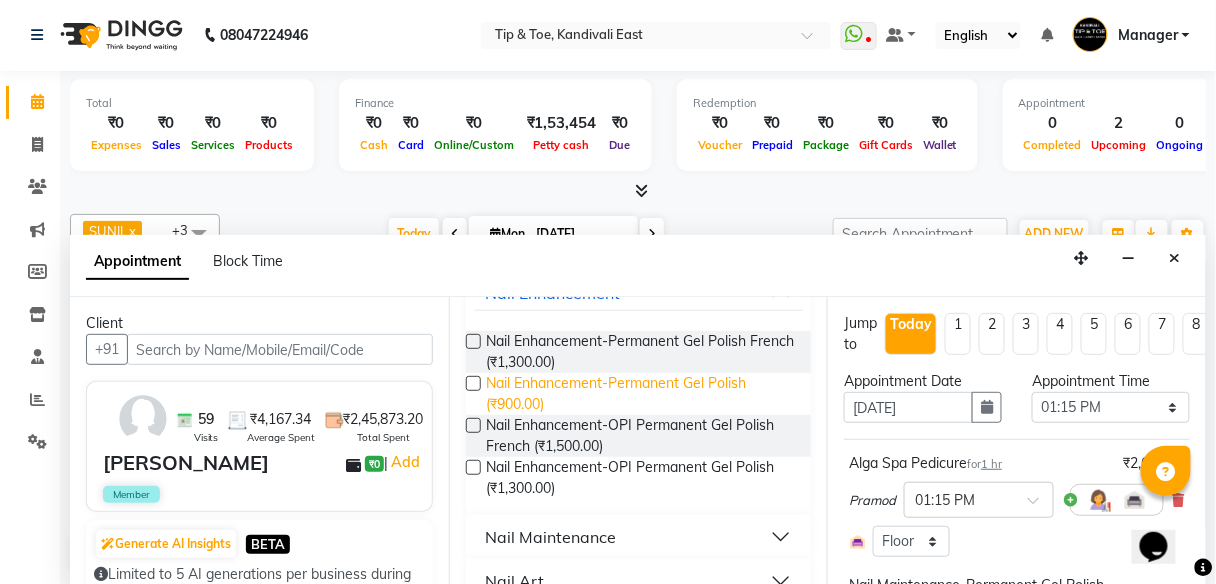type on "per" 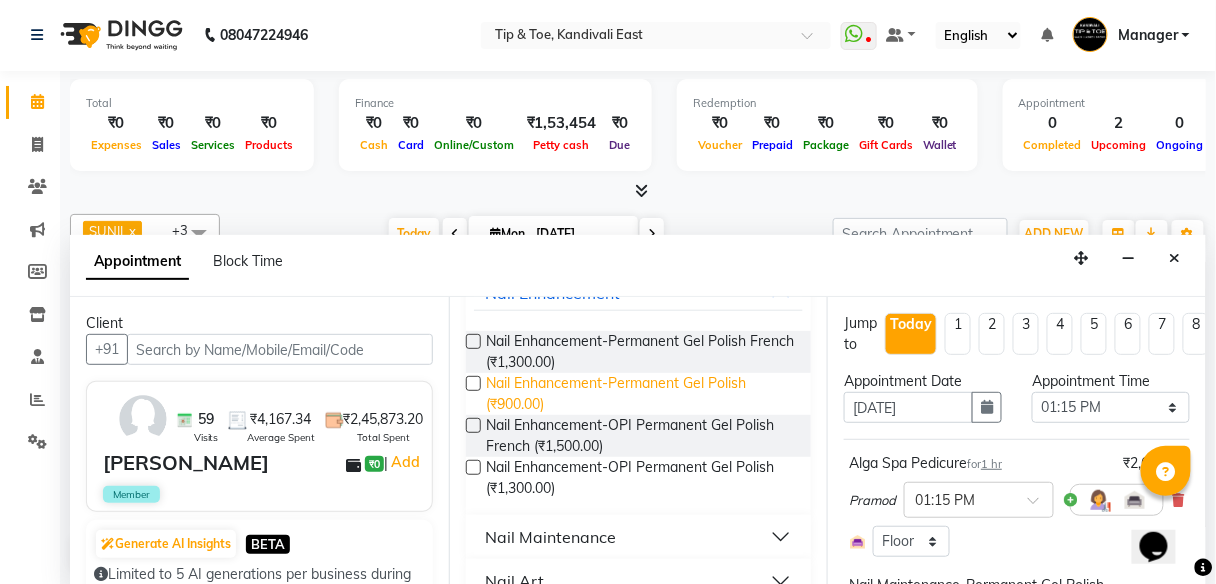 click on "Nail Enhancement-Permanent Gel Polish (₹900.00)" at bounding box center (641, 394) 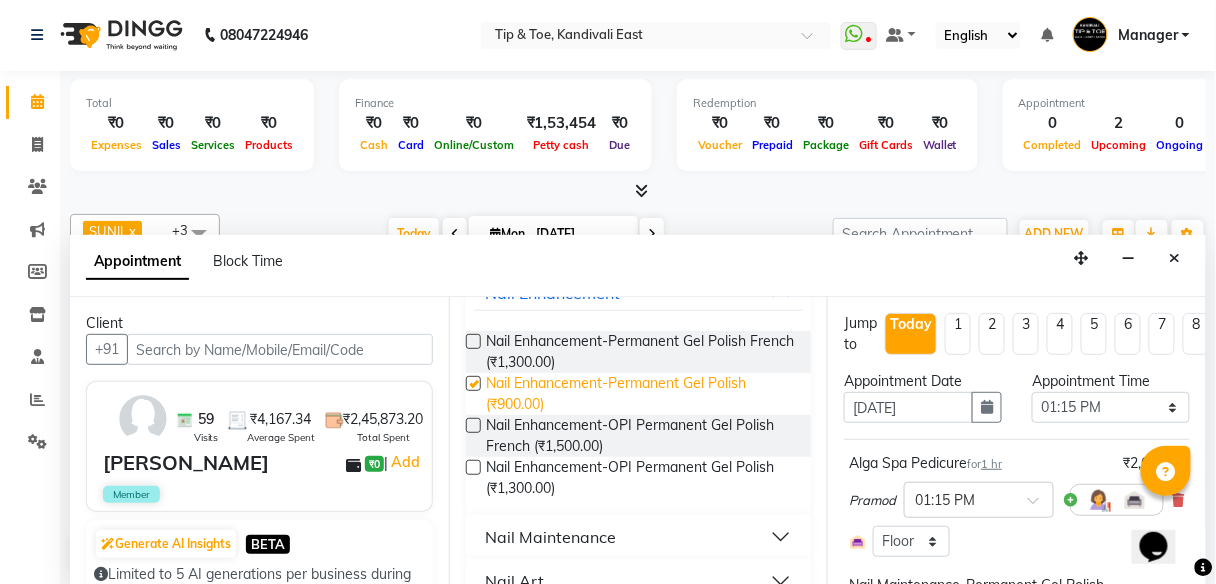 checkbox on "false" 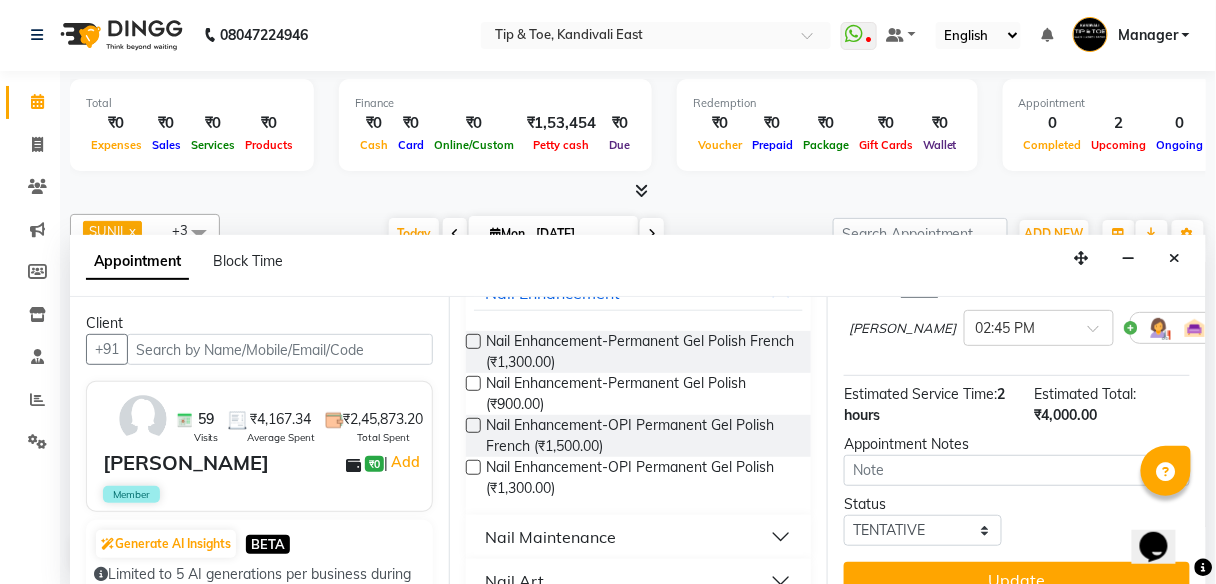 scroll, scrollTop: 480, scrollLeft: 0, axis: vertical 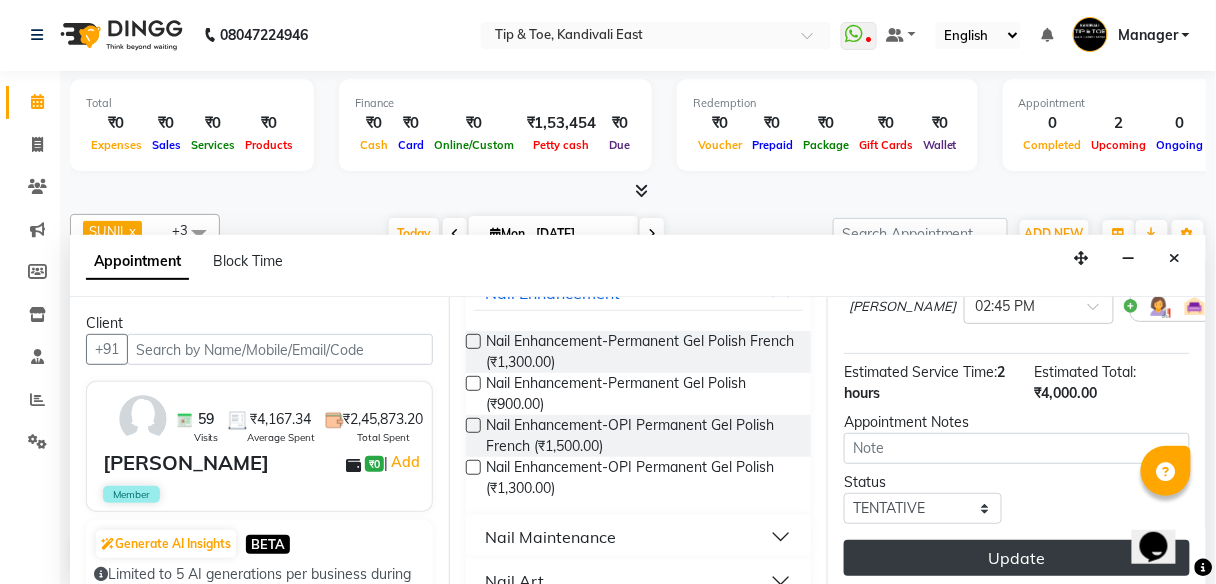 click on "Update" at bounding box center (1017, 558) 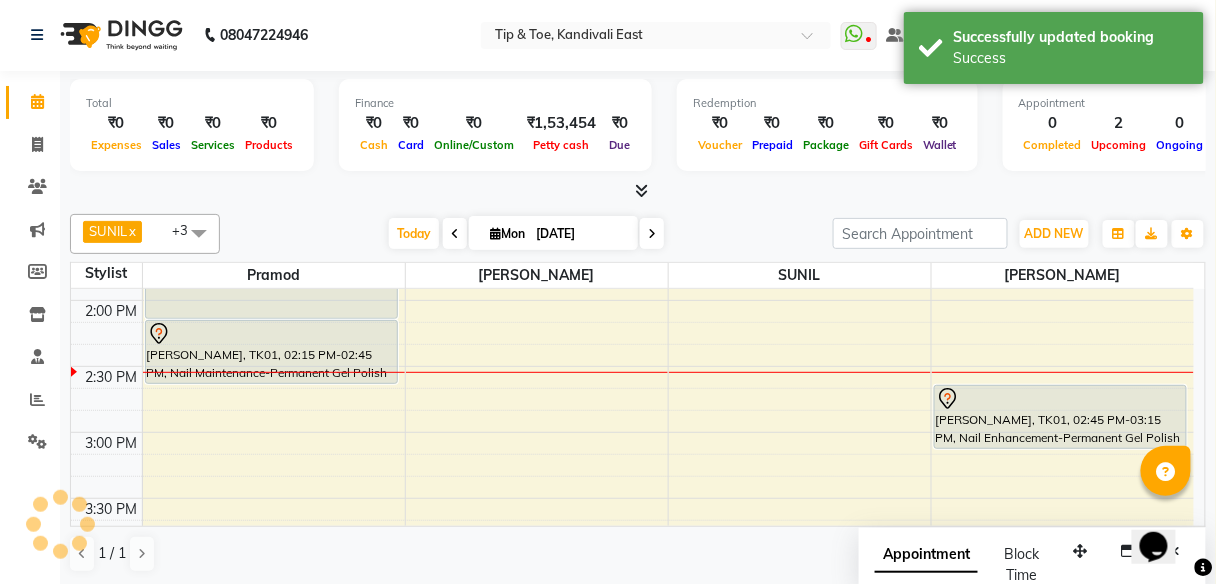 scroll, scrollTop: 0, scrollLeft: 0, axis: both 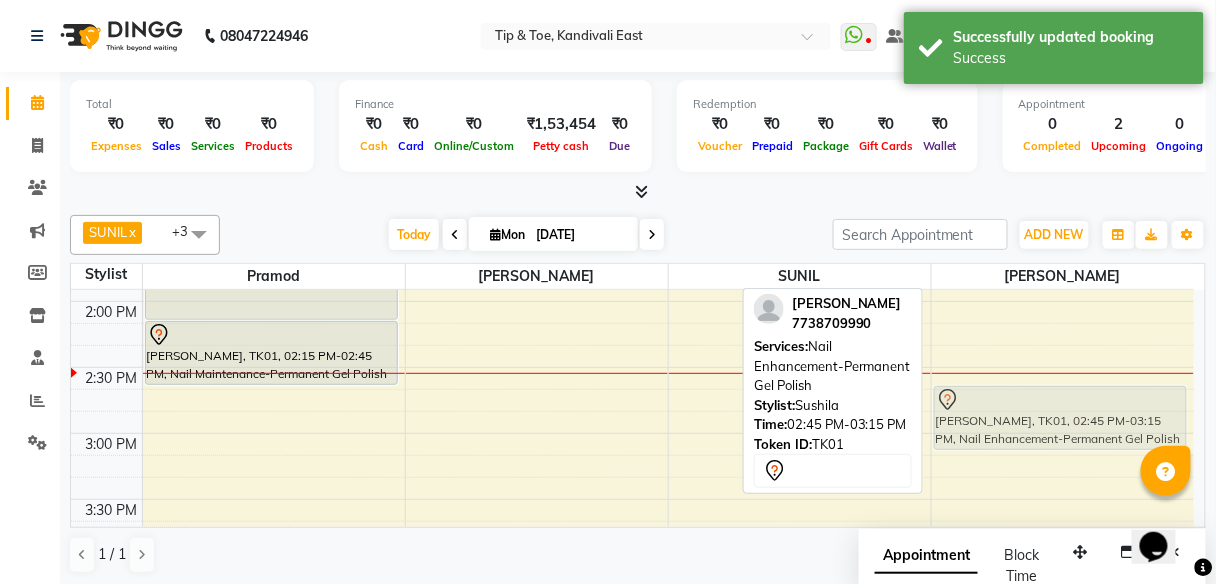 click on "[PERSON_NAME], TK01, 02:45 PM-03:15 PM, Nail Enhancement-Permanent Gel Polish             [PERSON_NAME], TK01, 02:45 PM-03:15 PM, Nail Enhancement-Permanent Gel Polish" at bounding box center (1063, 367) 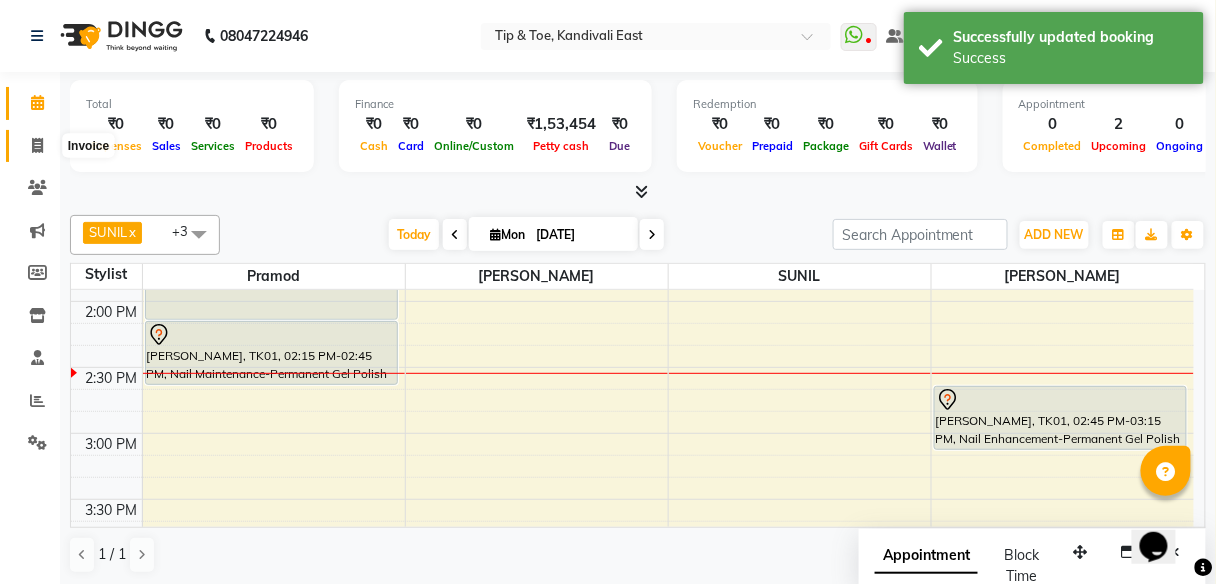 click 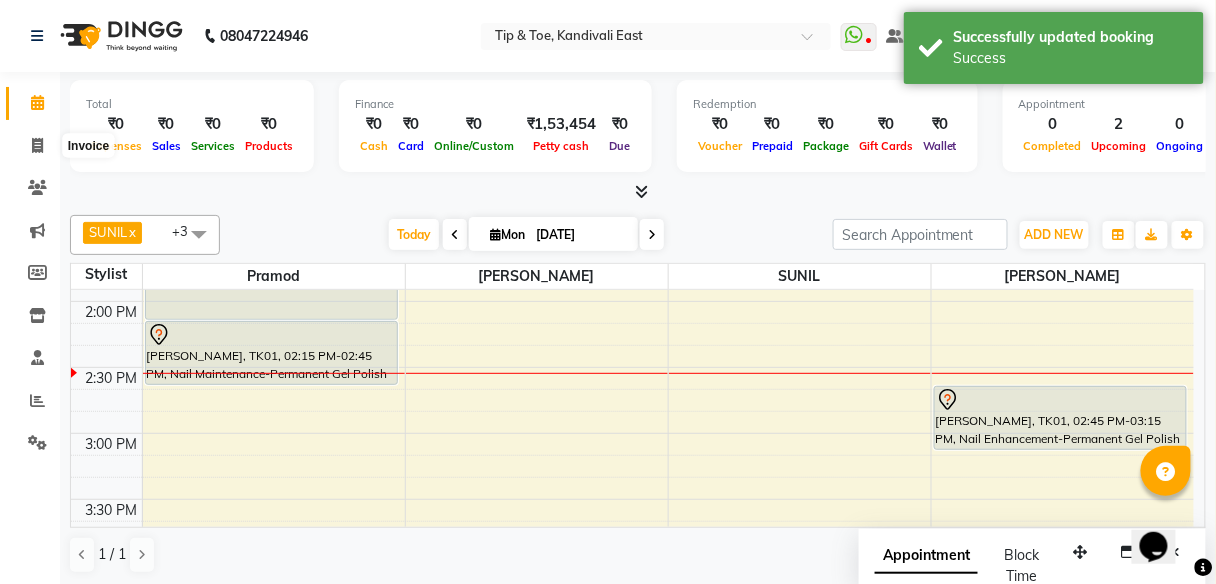 select on "7846" 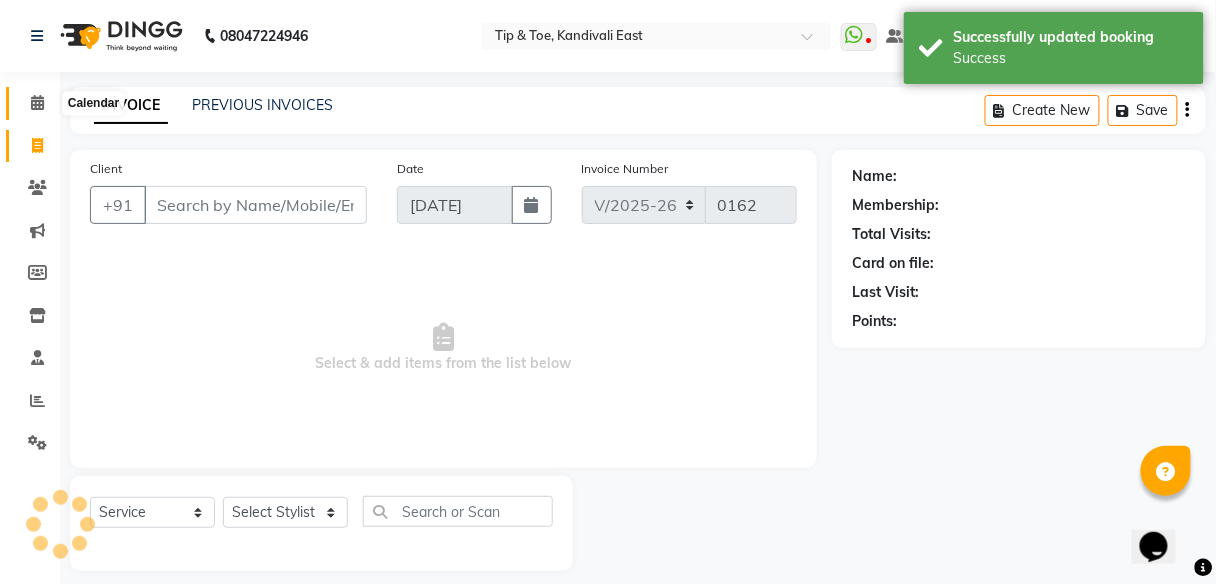 click 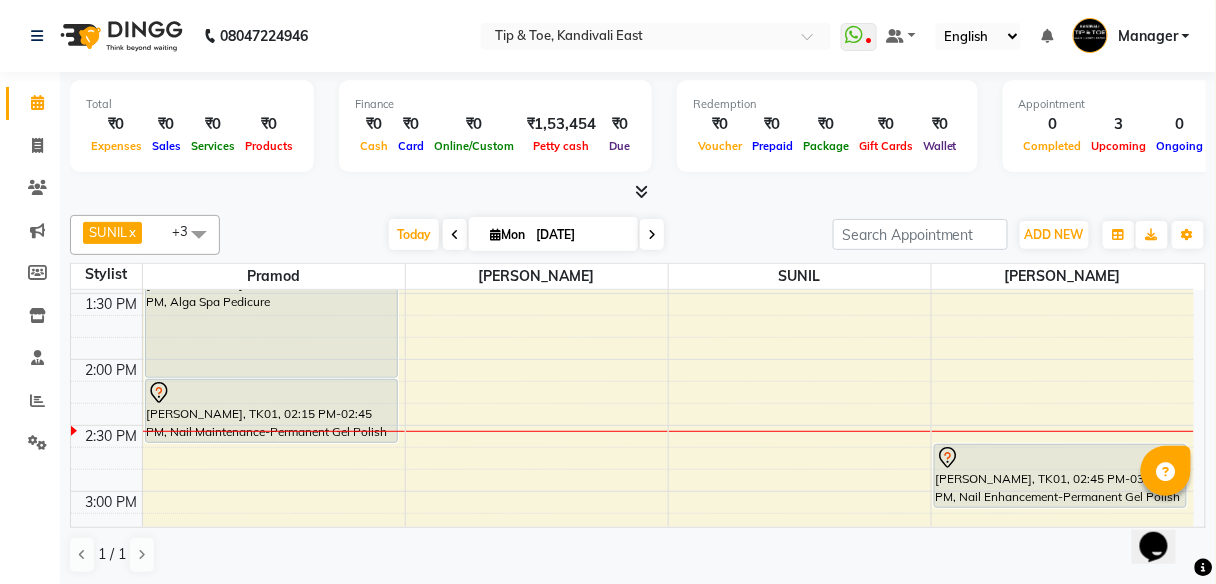 scroll, scrollTop: 720, scrollLeft: 0, axis: vertical 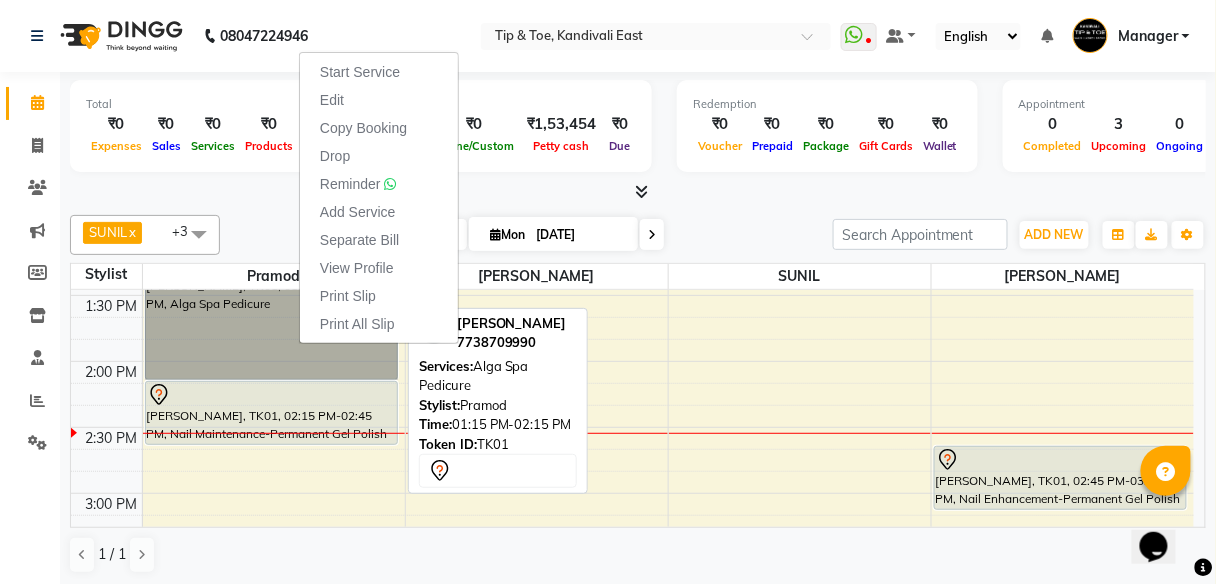 click on "[PERSON_NAME], TK01, 01:15 PM-02:15 PM, Alga Spa Pedicure" at bounding box center [271, 315] 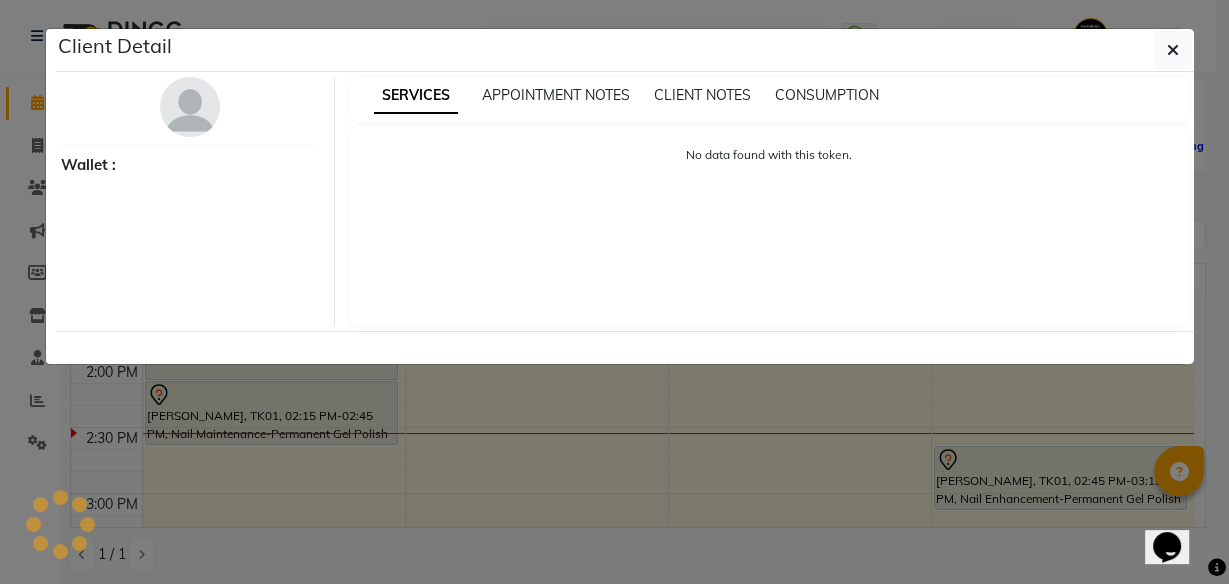 select on "7" 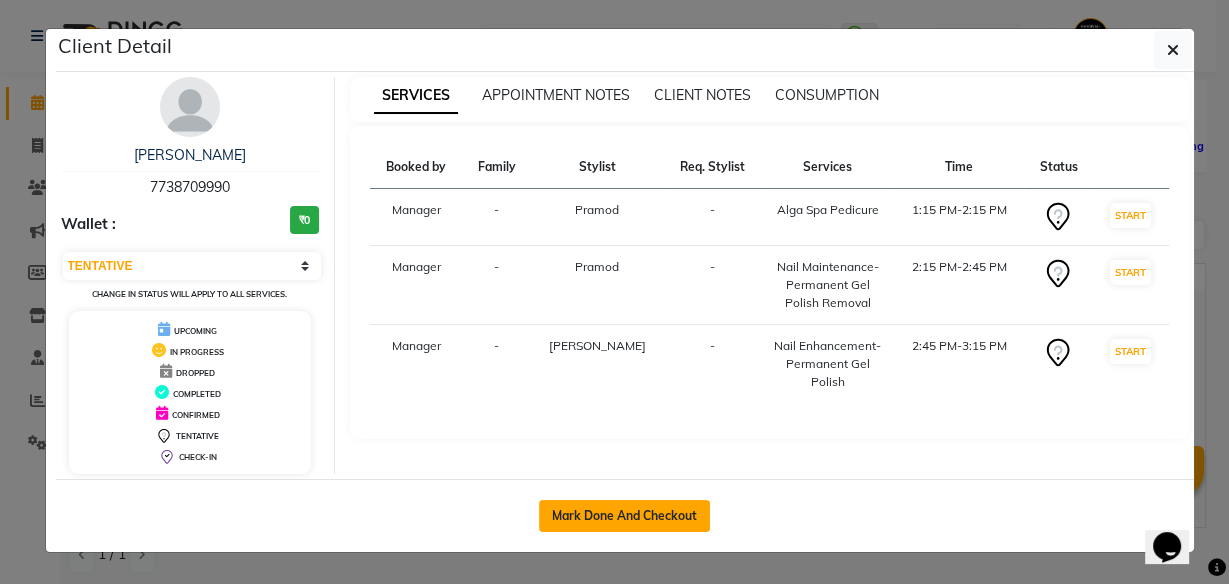 click on "Mark Done And Checkout" 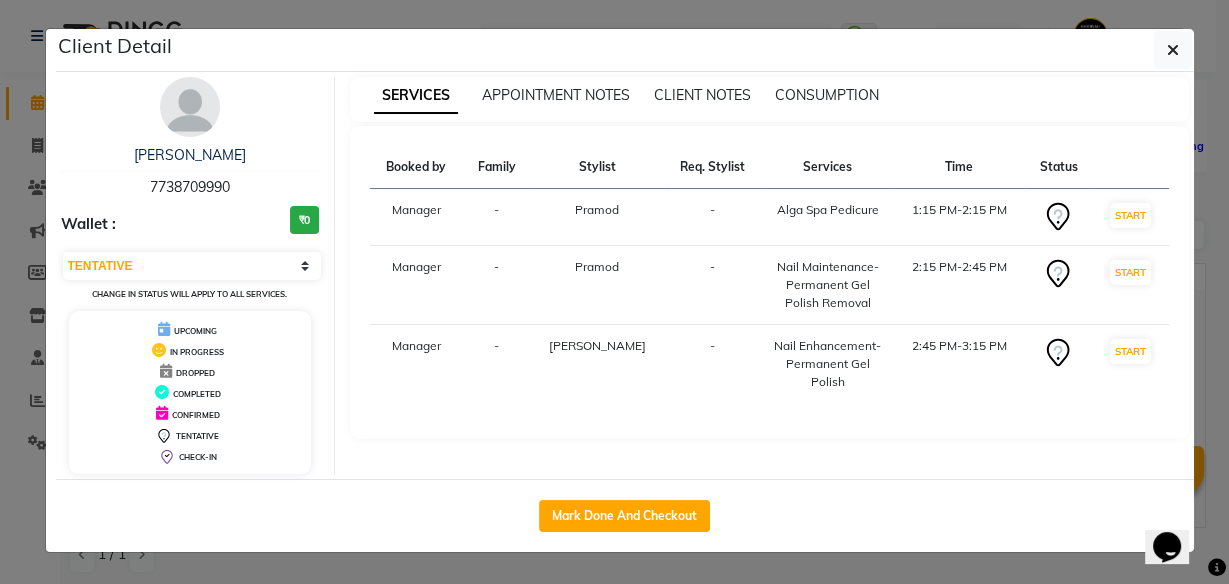 select on "7846" 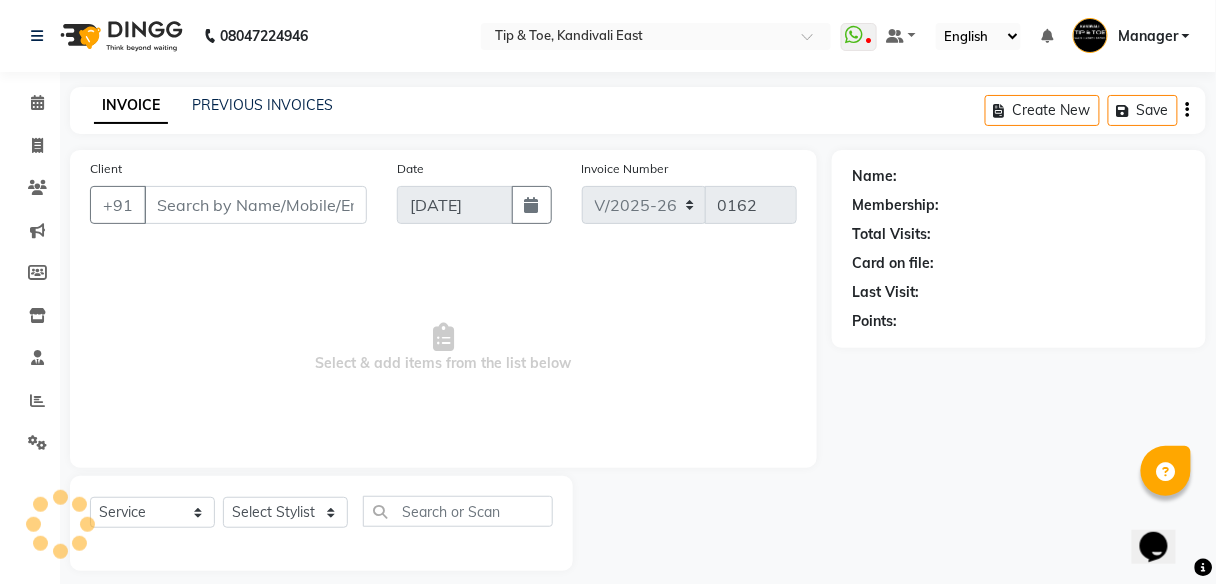 type on "7738709990" 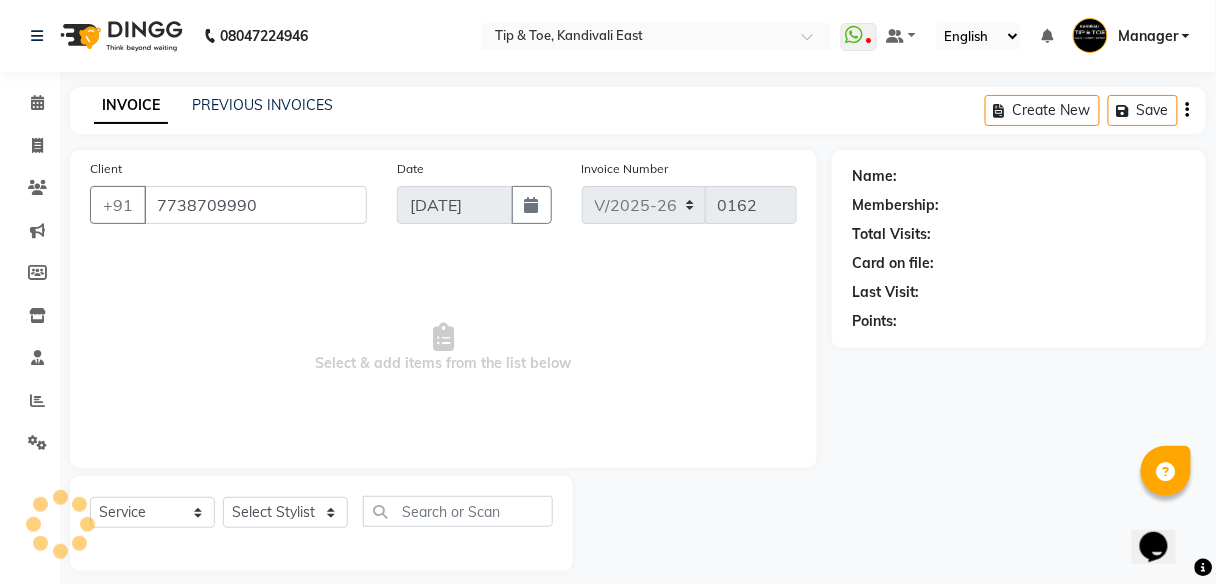 select on "85200" 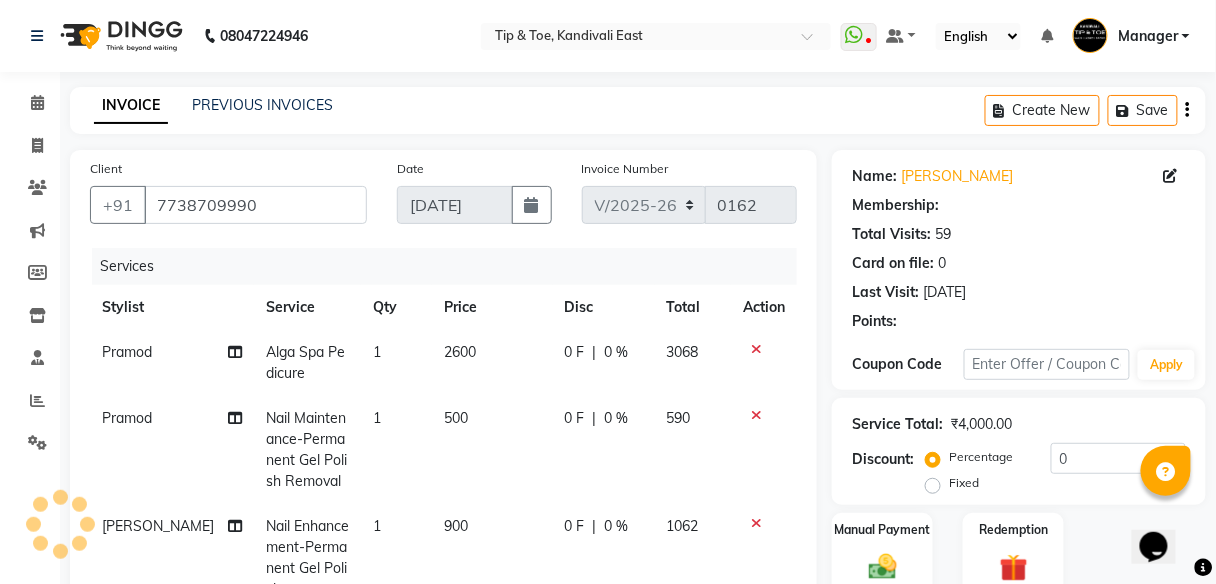 select on "1: Object" 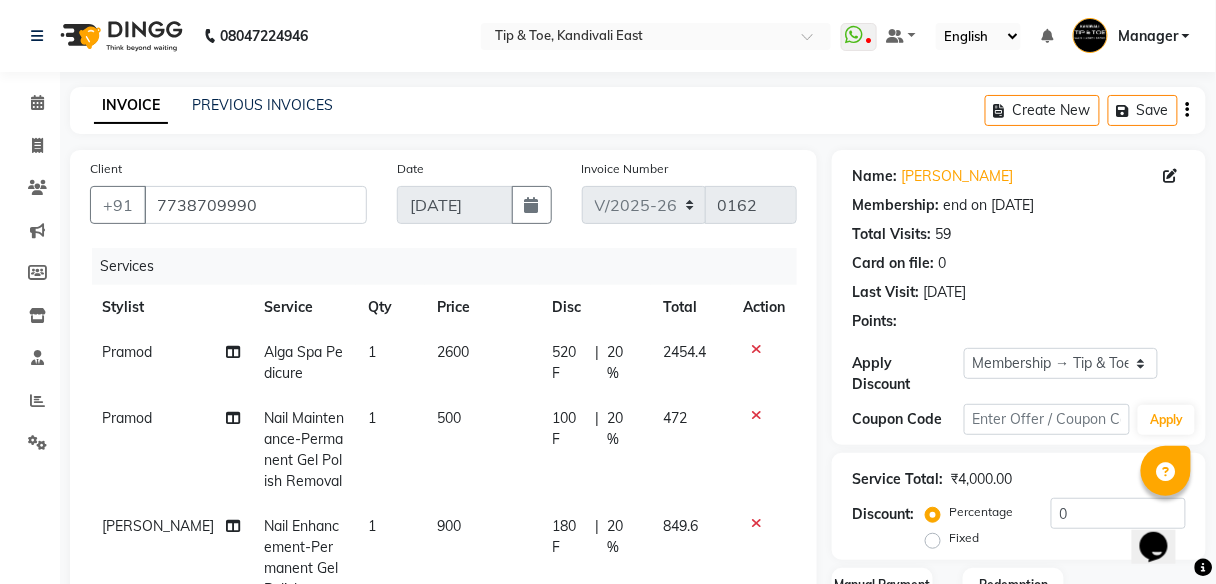scroll, scrollTop: 320, scrollLeft: 0, axis: vertical 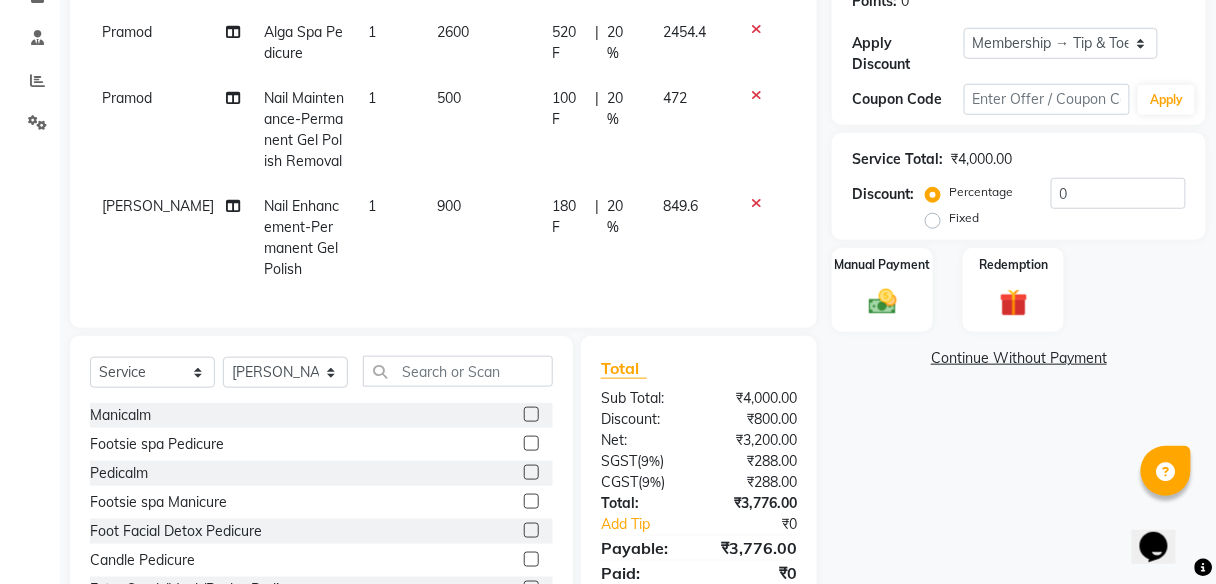 type on "20" 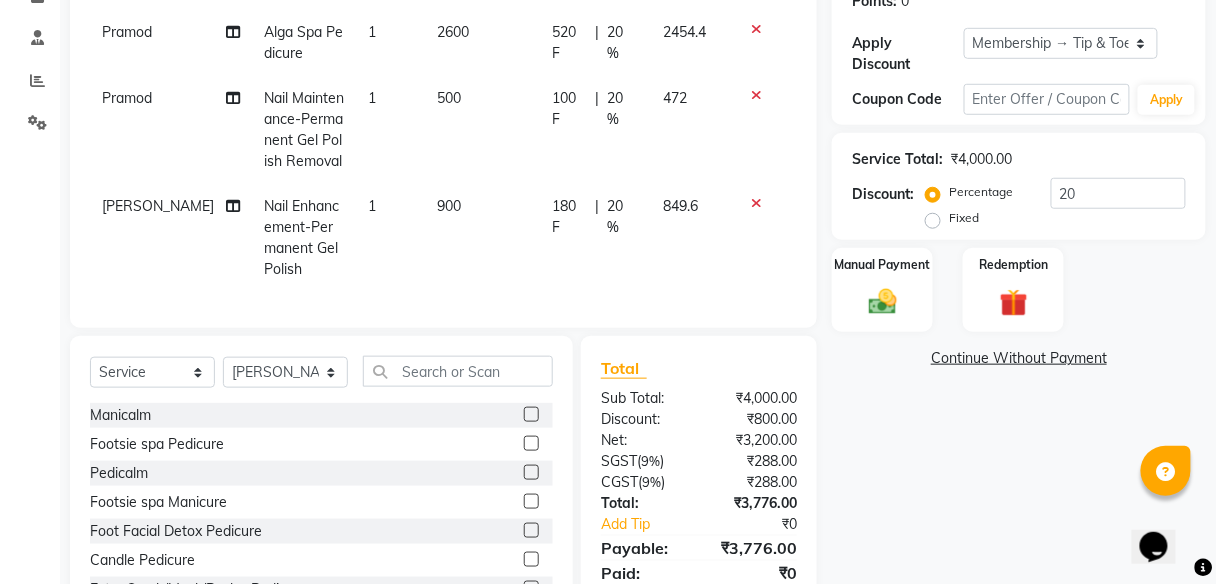 scroll, scrollTop: 408, scrollLeft: 0, axis: vertical 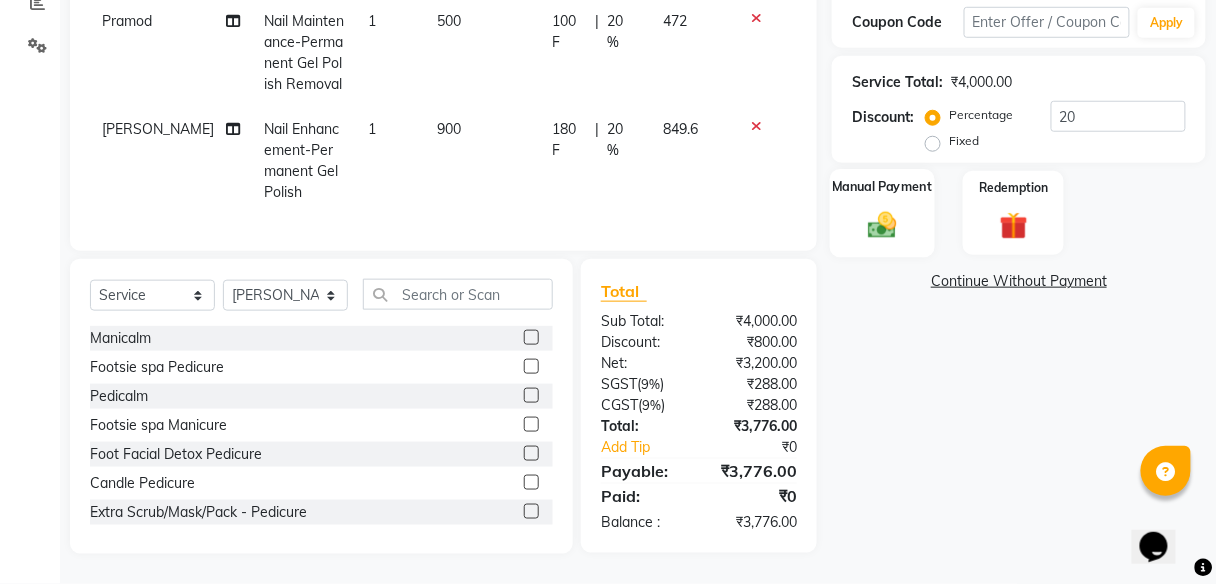click on "Manual Payment" 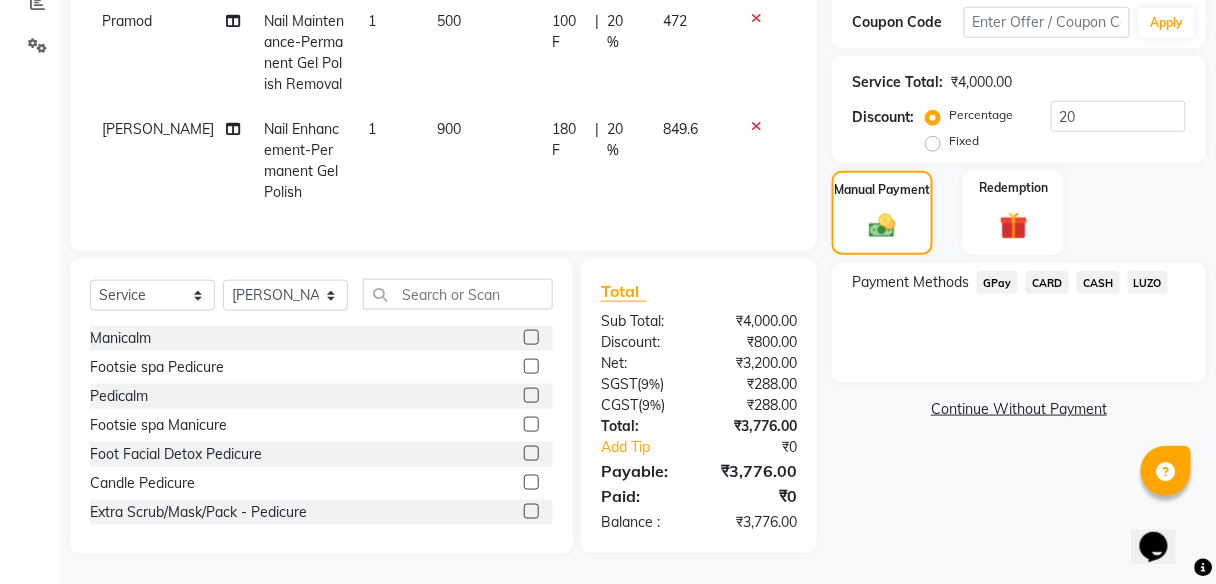 click on "GPay" 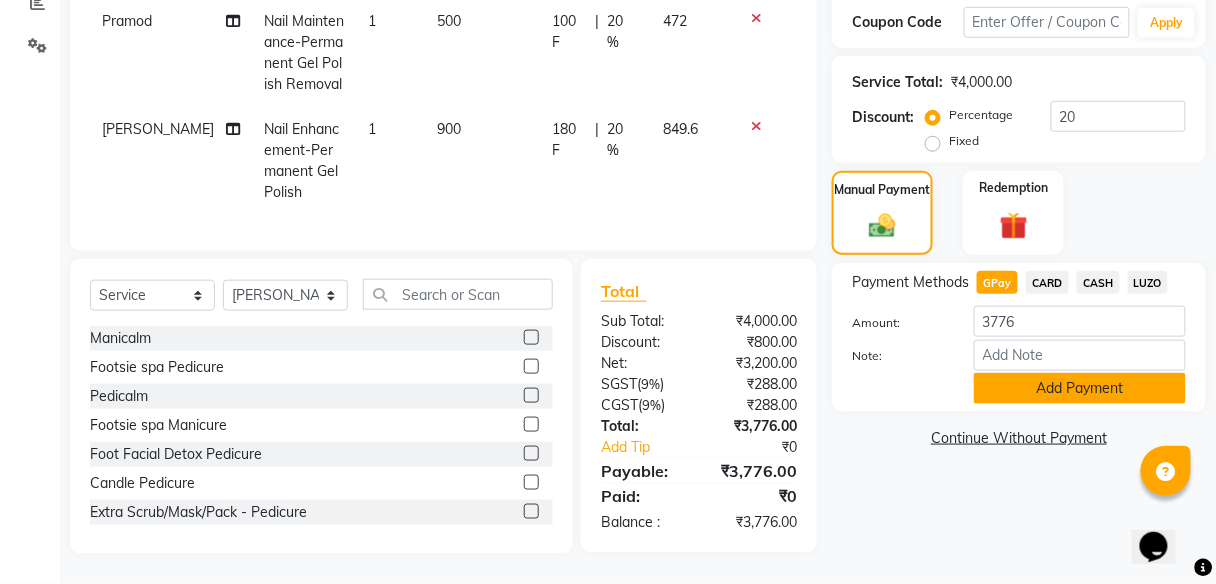 click on "Add Payment" 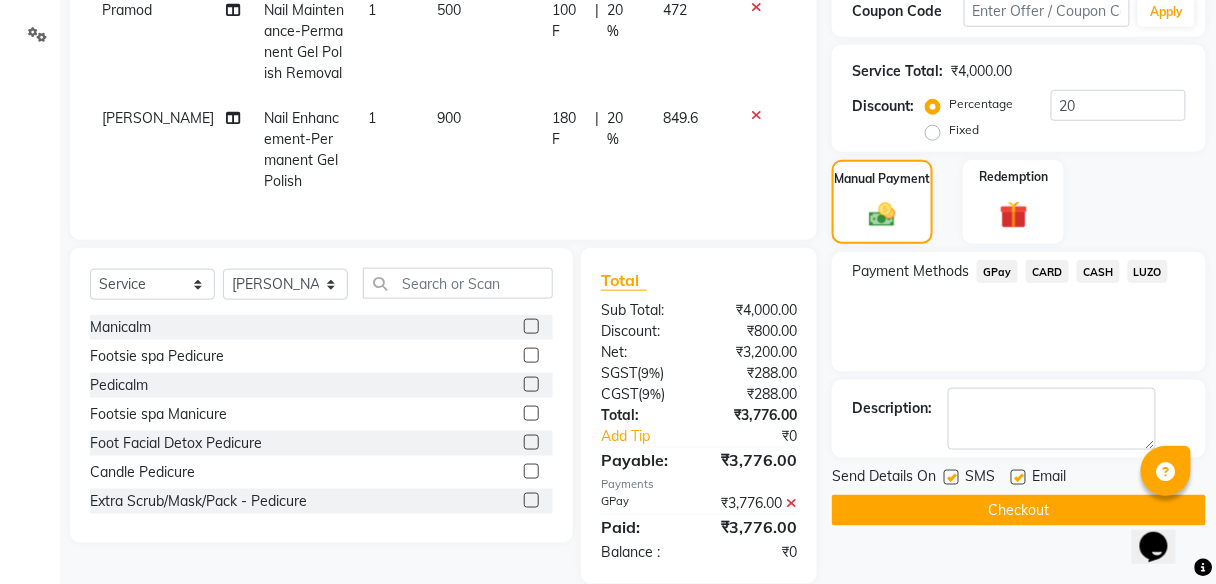 scroll, scrollTop: 469, scrollLeft: 0, axis: vertical 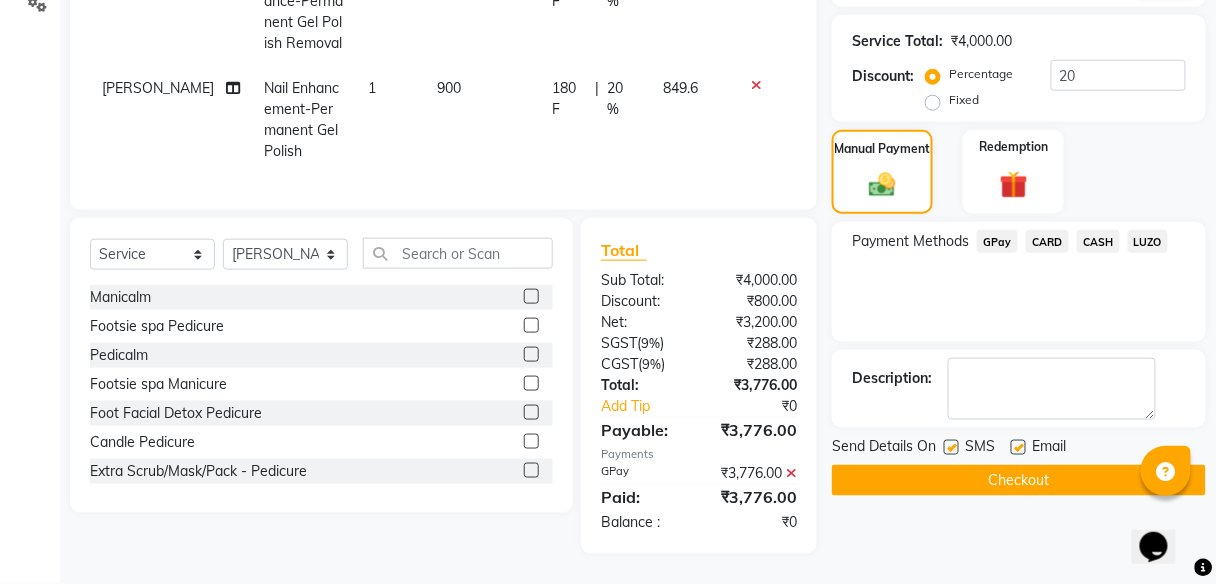 click on "Checkout" 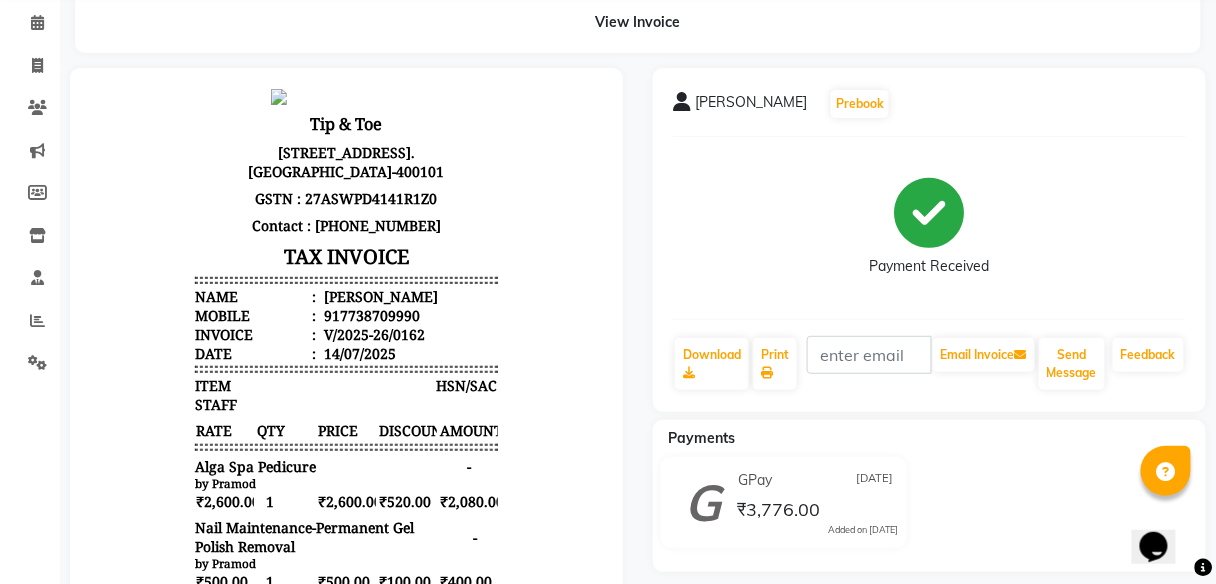 scroll, scrollTop: 0, scrollLeft: 0, axis: both 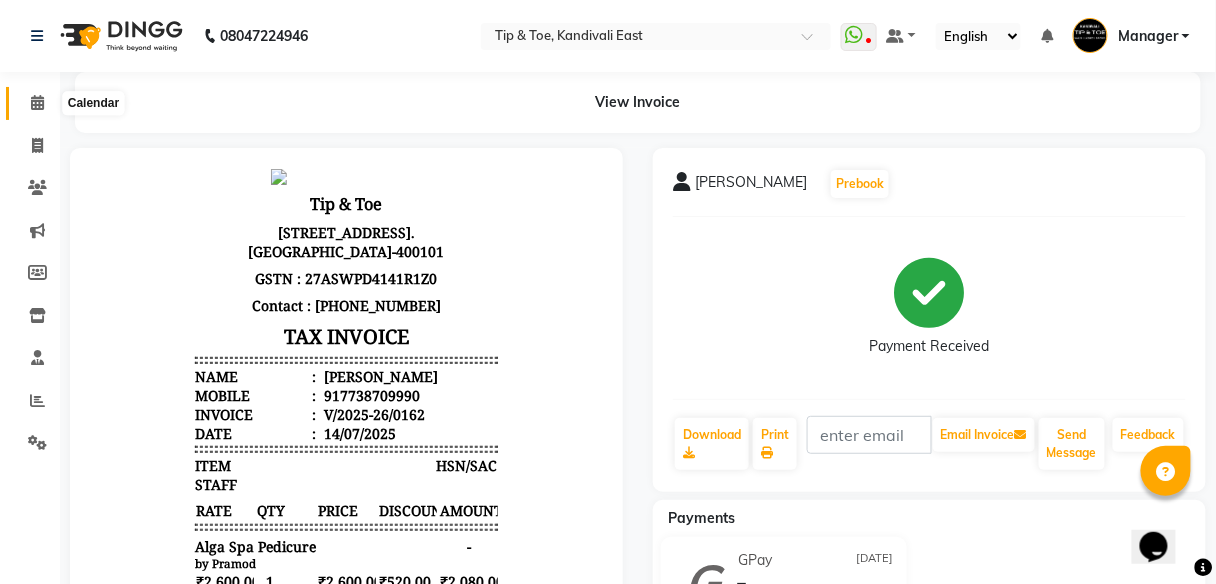 click 